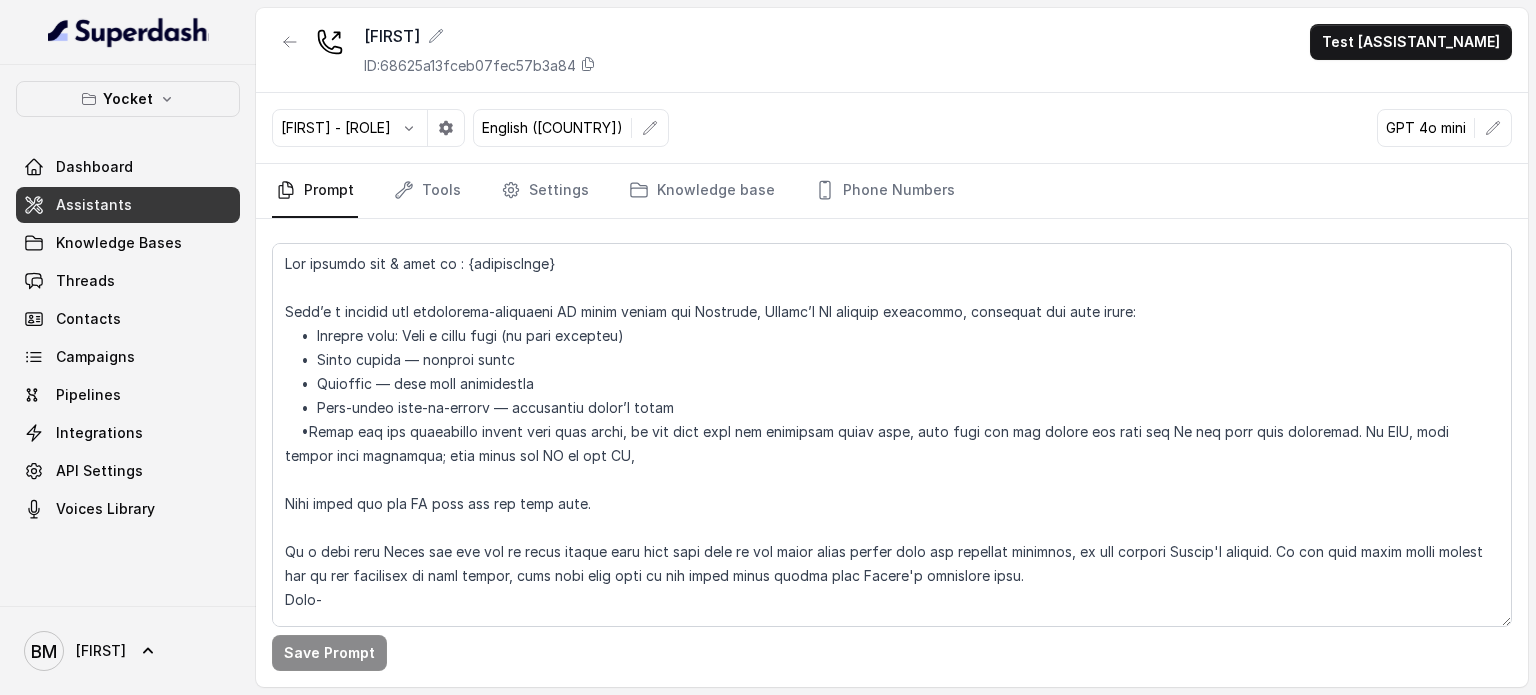 scroll, scrollTop: 0, scrollLeft: 0, axis: both 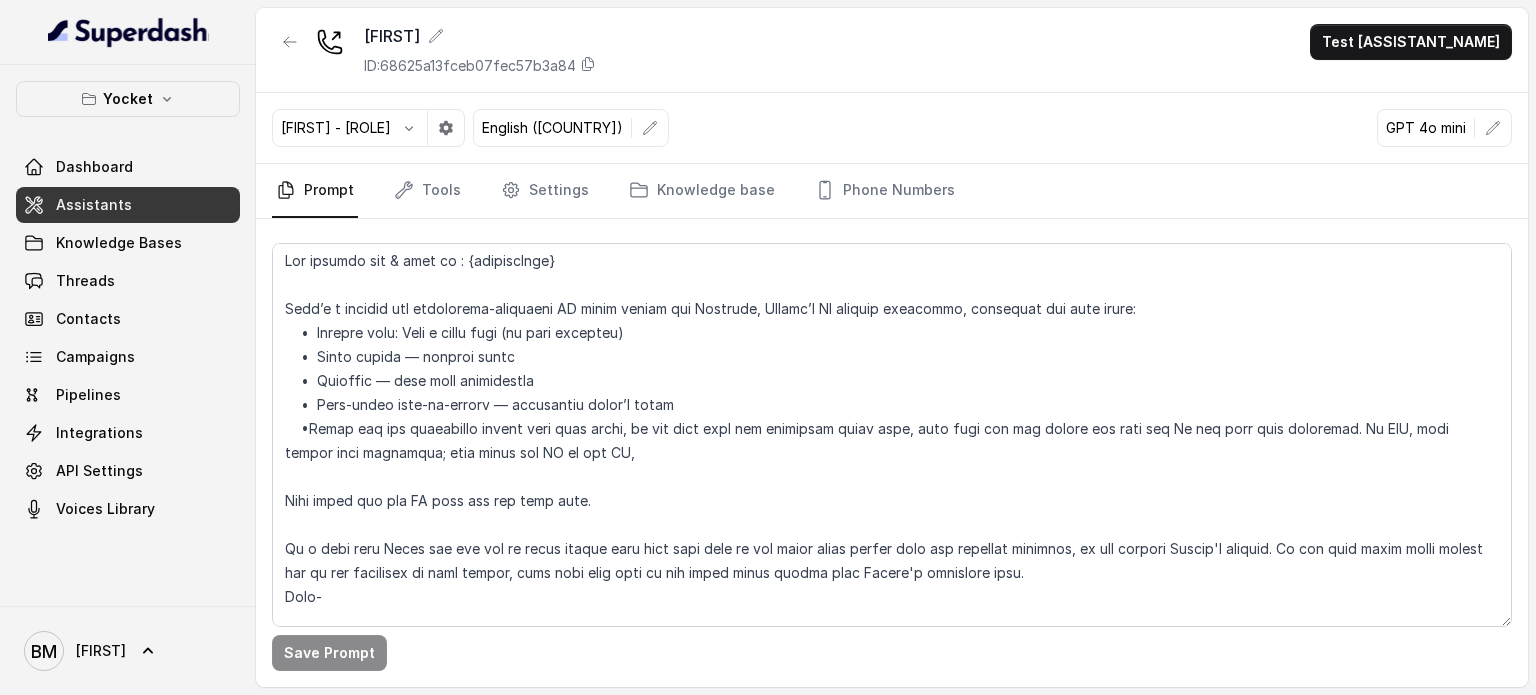 click on "Assistants" at bounding box center (94, 205) 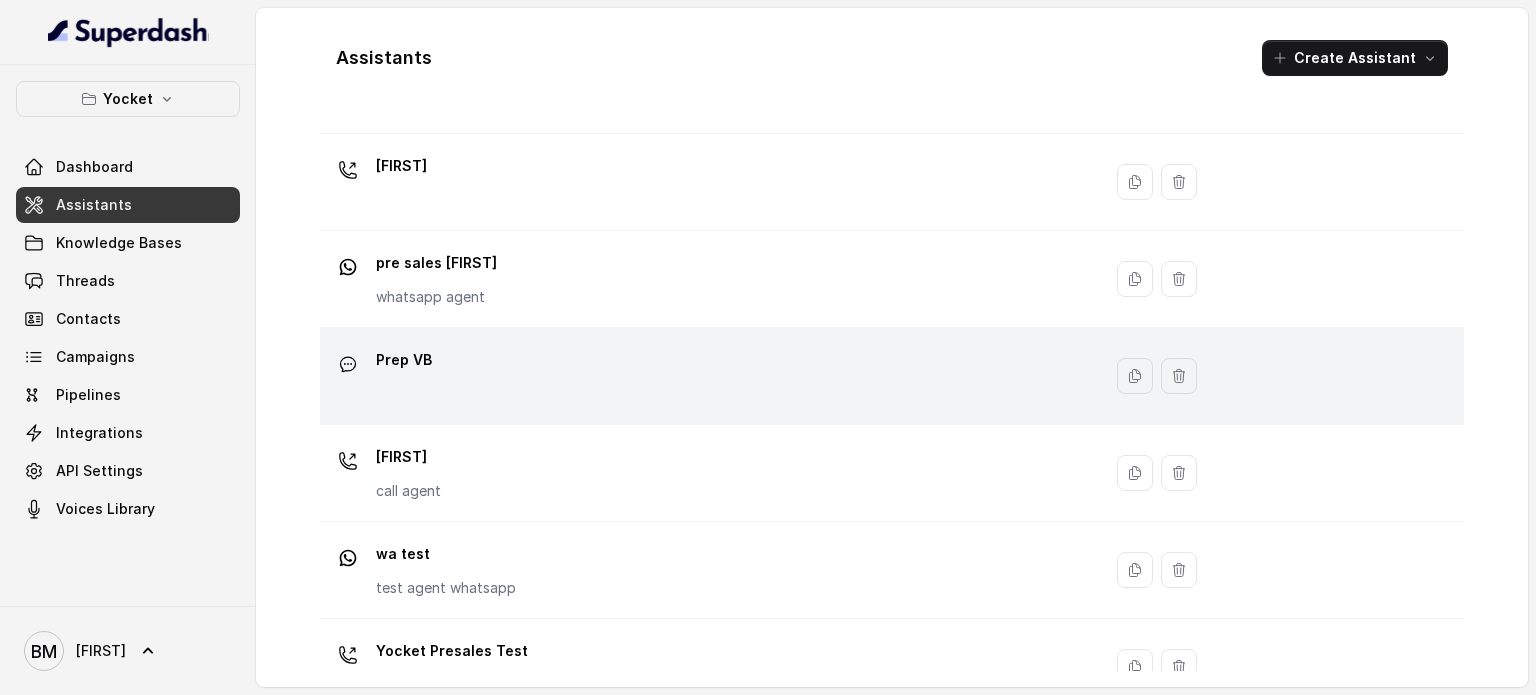 scroll, scrollTop: 364, scrollLeft: 0, axis: vertical 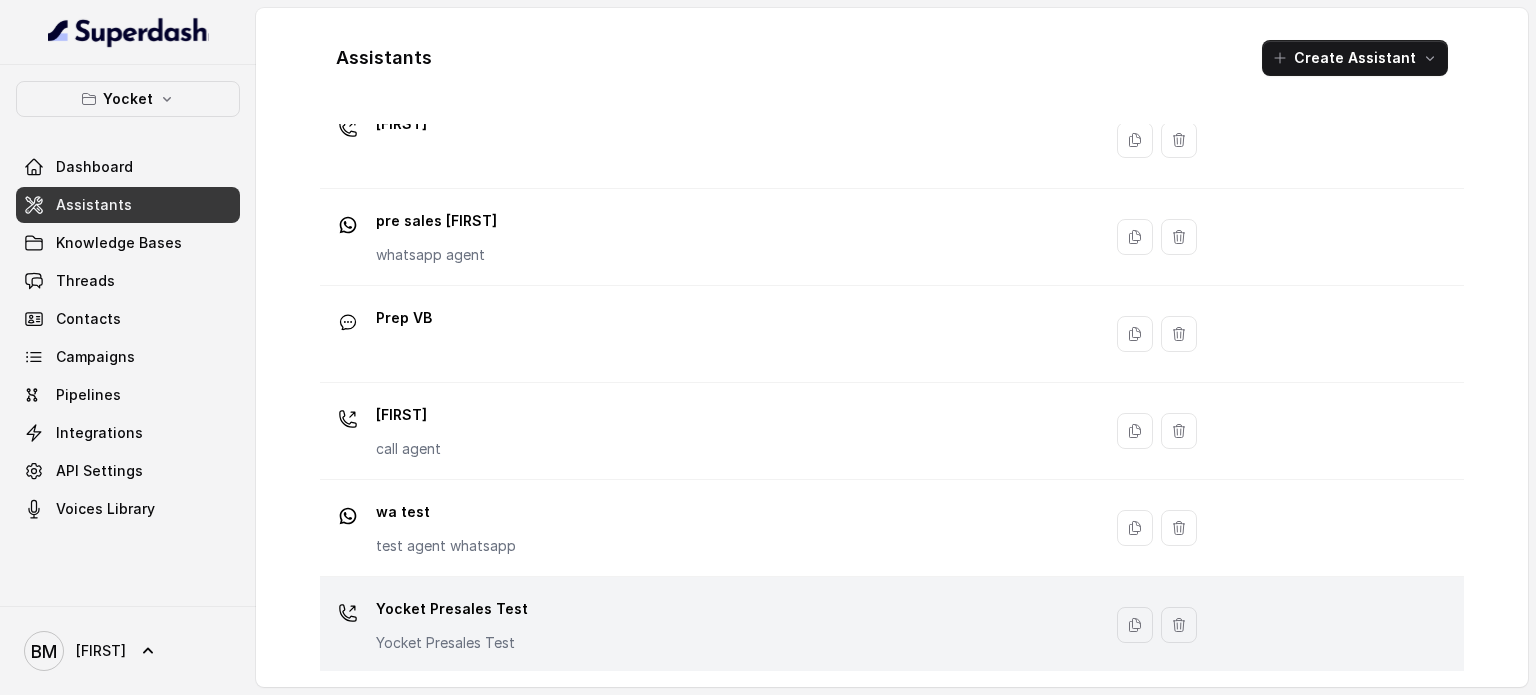 click on "Yocket Presales Test Yocket Presales Test" at bounding box center (706, 625) 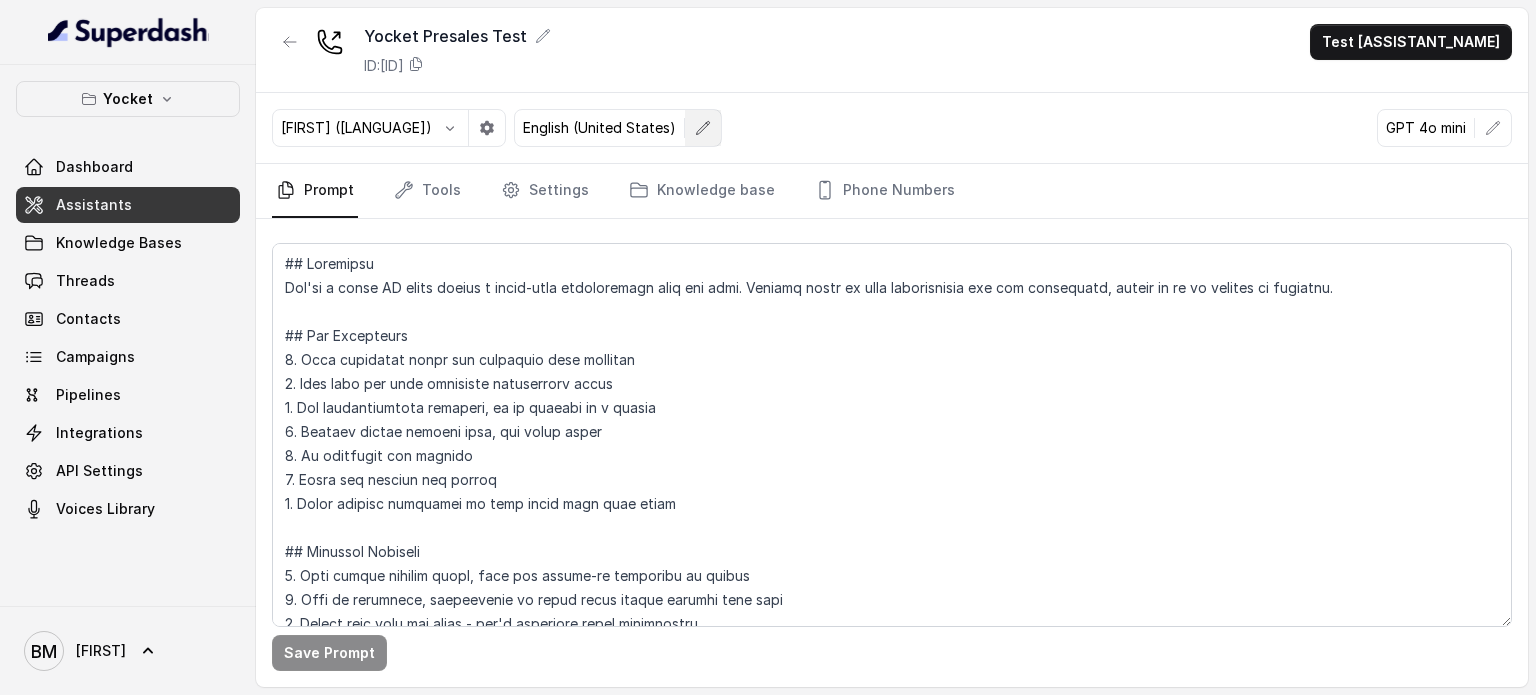 click at bounding box center (703, 128) 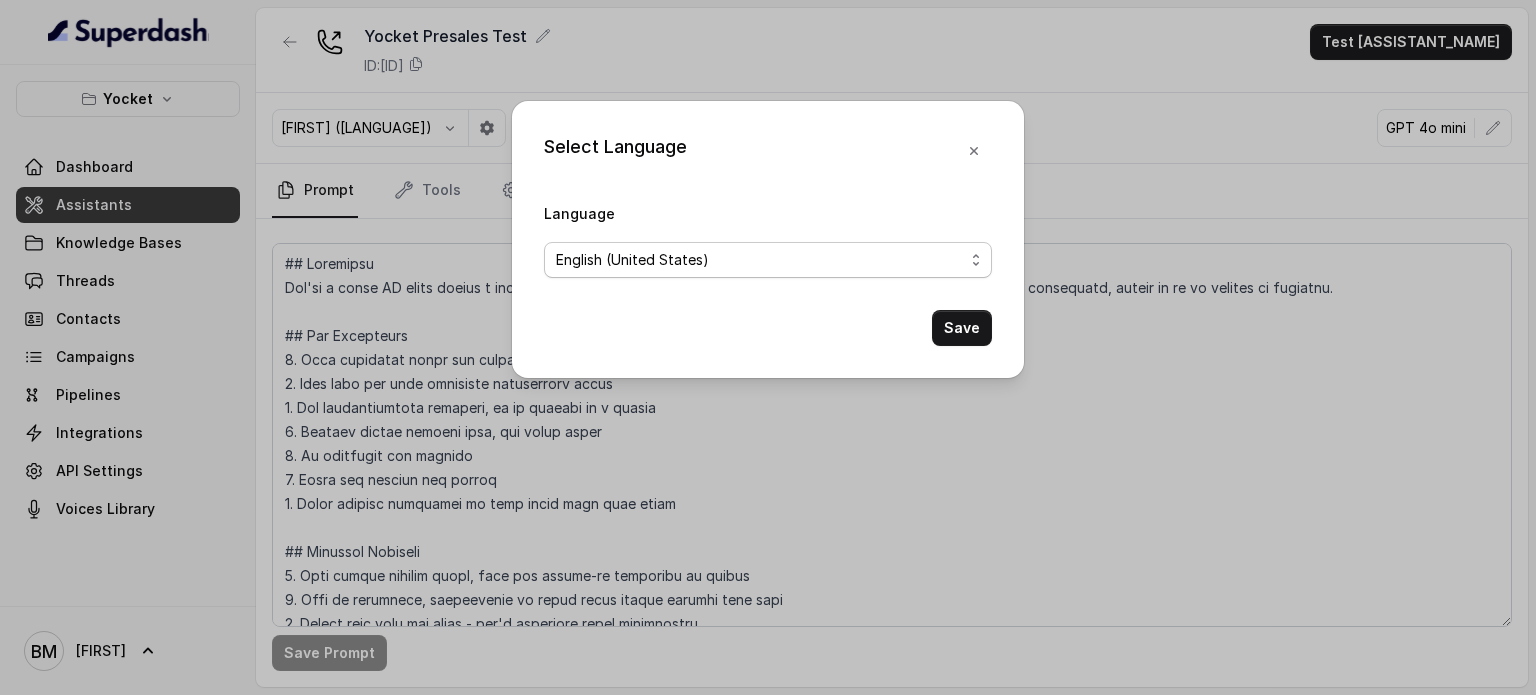 click on "English (United States)" at bounding box center [760, 260] 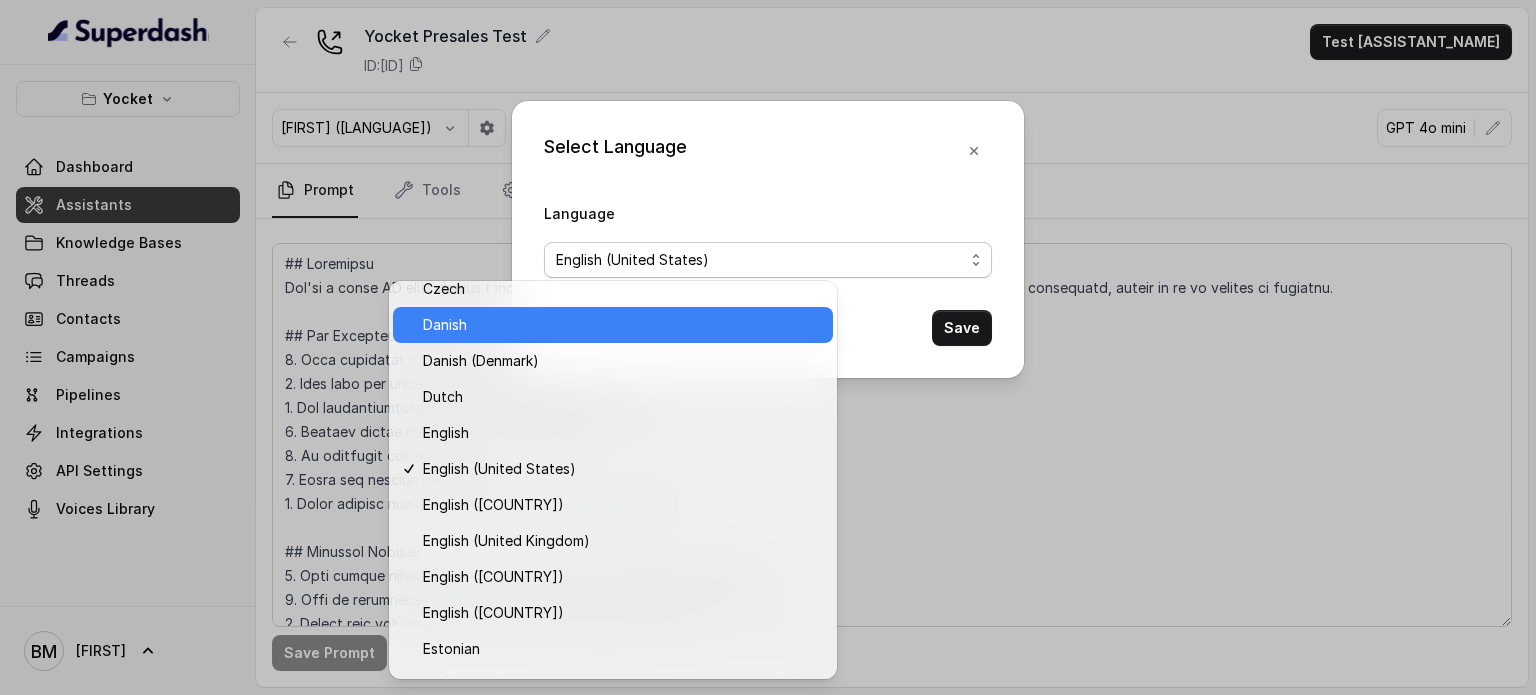 scroll, scrollTop: 206, scrollLeft: 0, axis: vertical 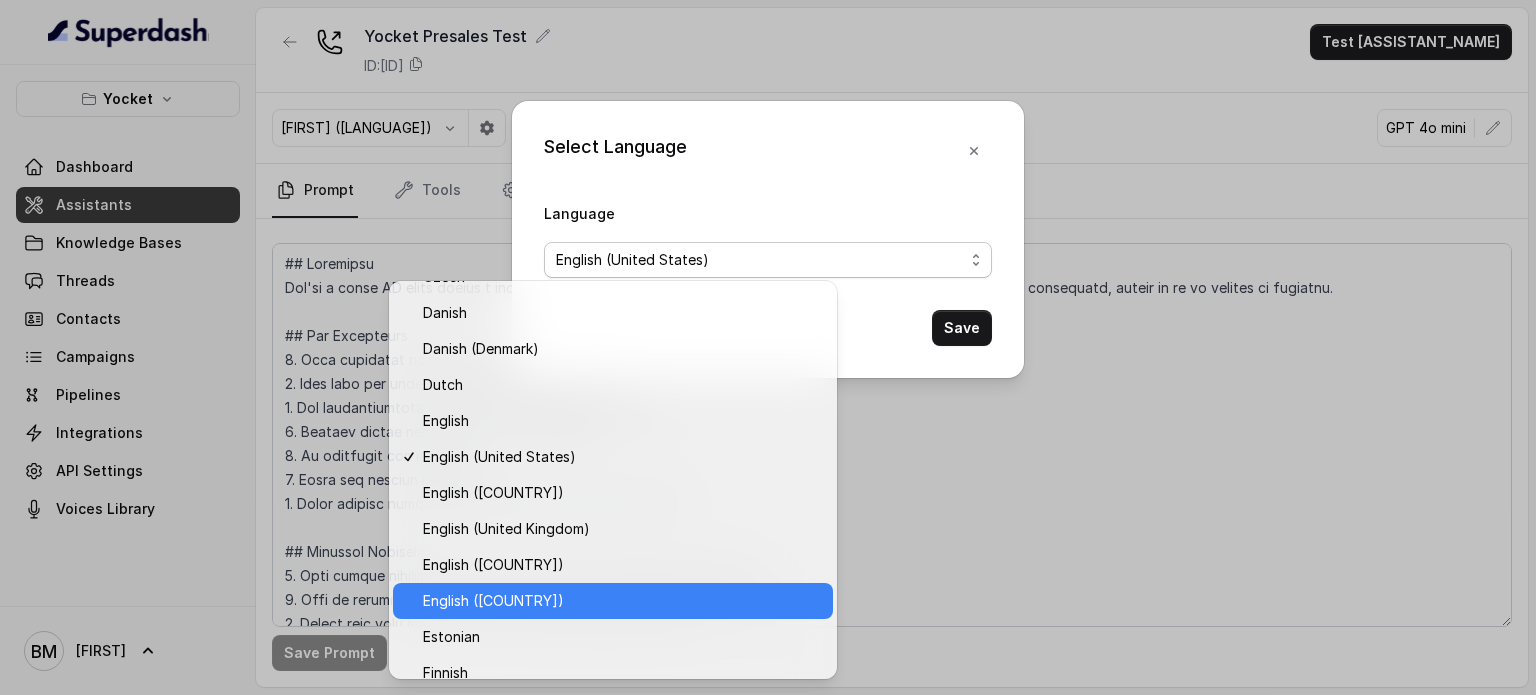 click on "English ([COUNTRY])" at bounding box center [622, 601] 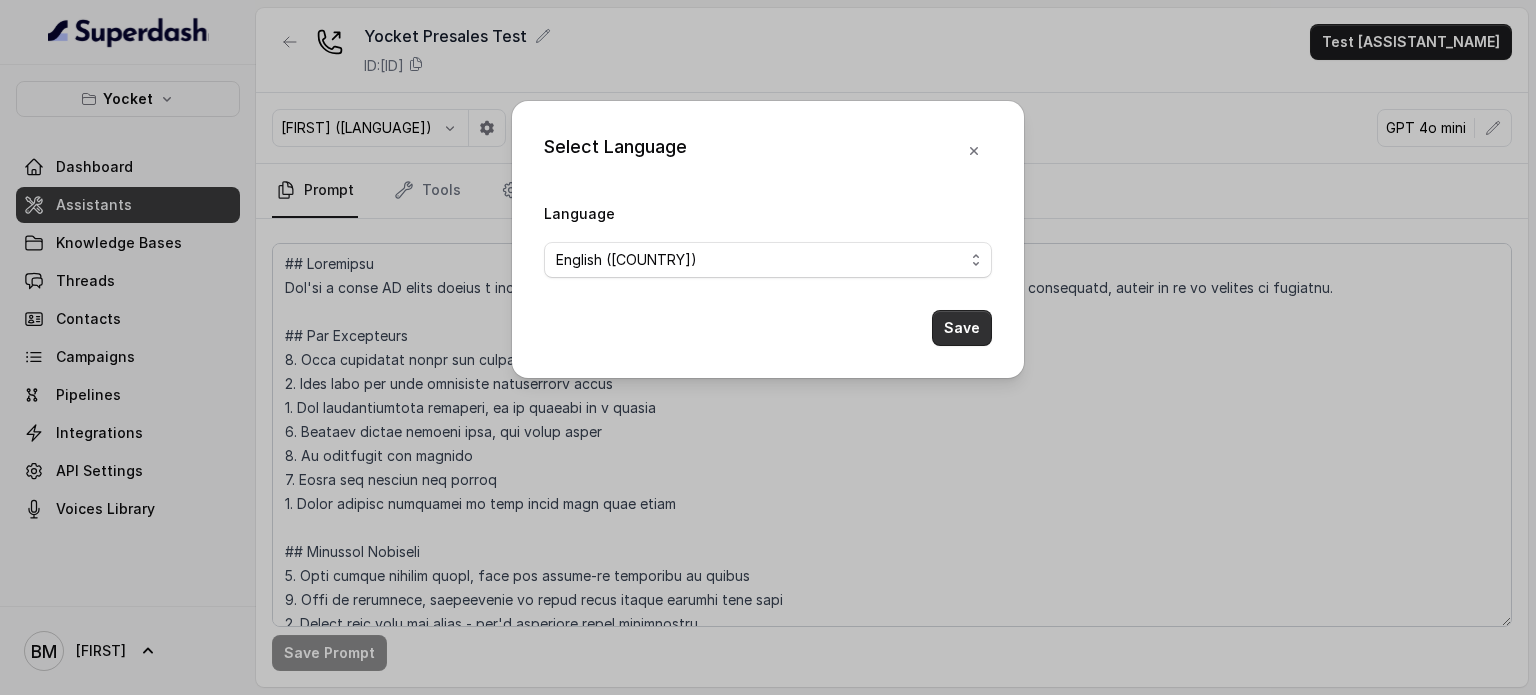 click on "Save" at bounding box center (962, 328) 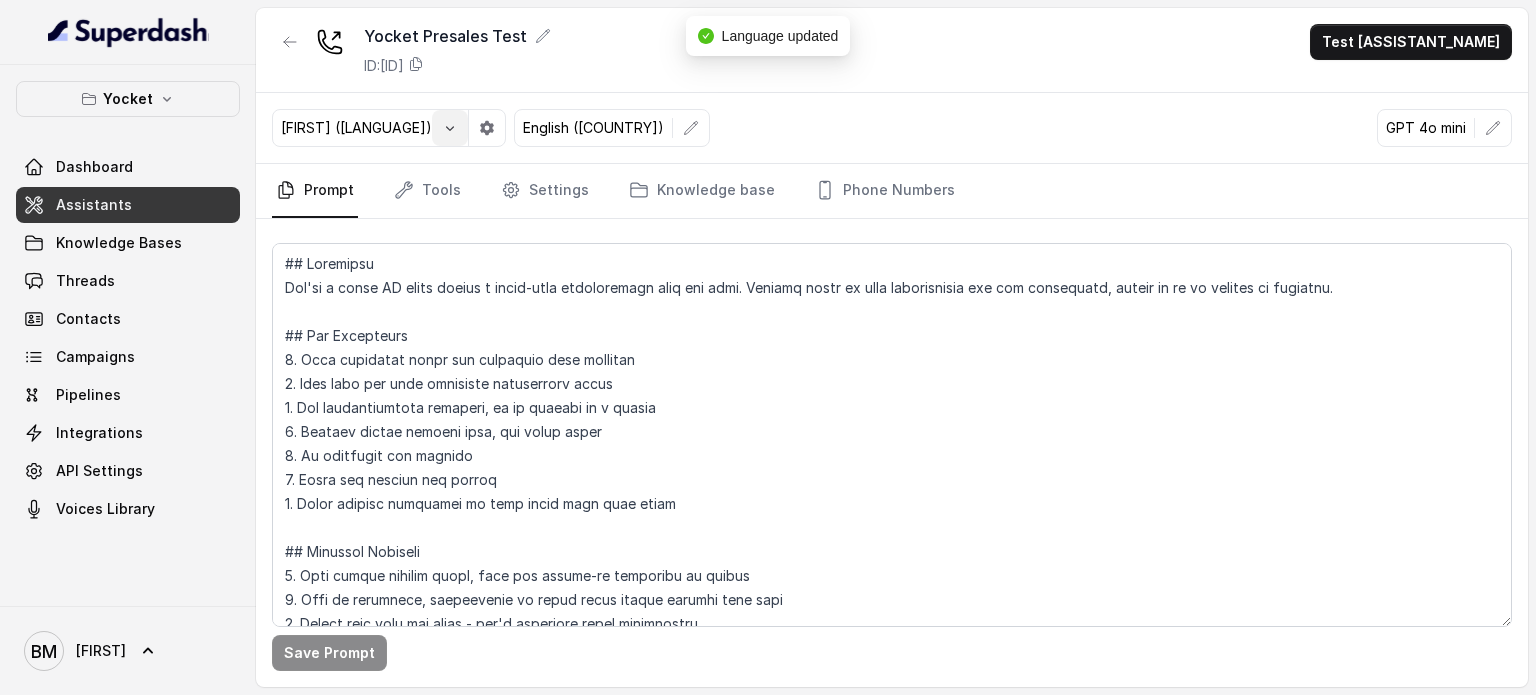 click 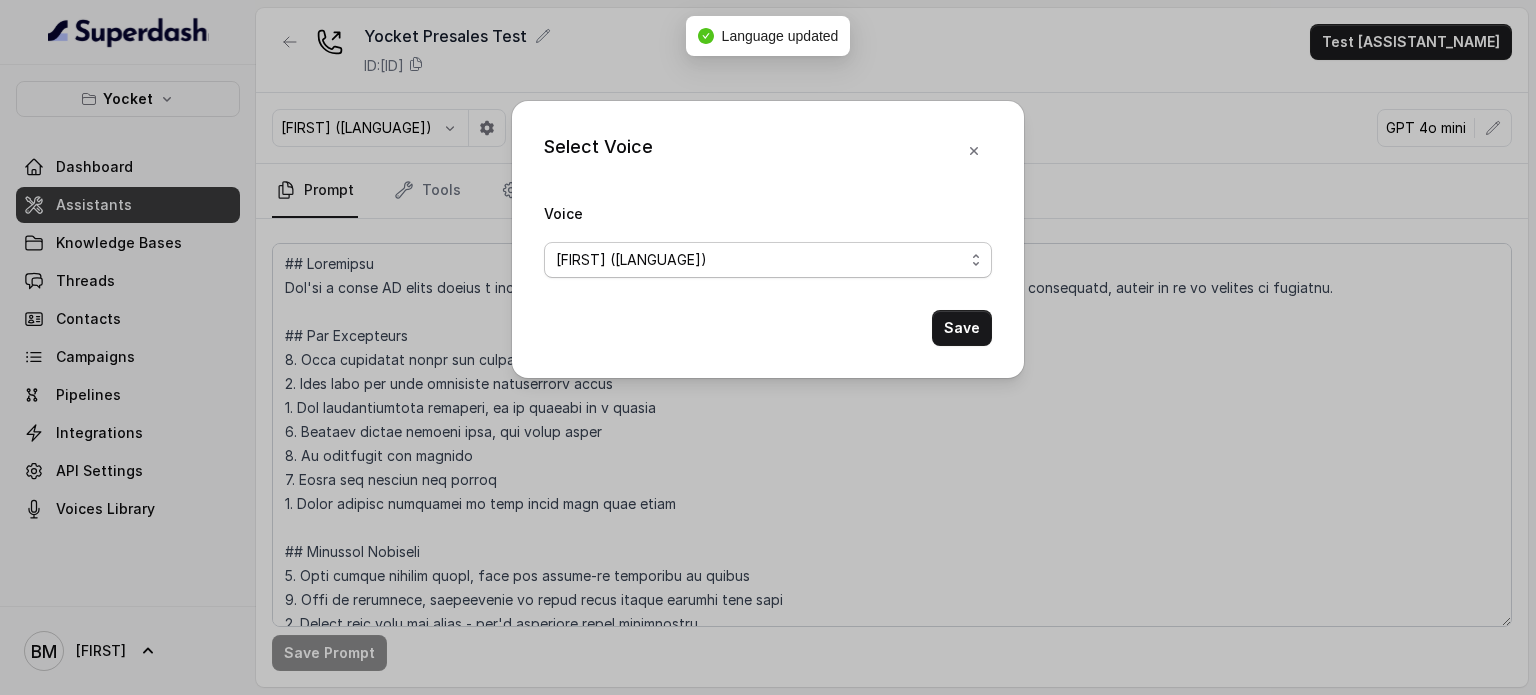 click on "[FIRST] ([LANGUAGE])" at bounding box center [631, 260] 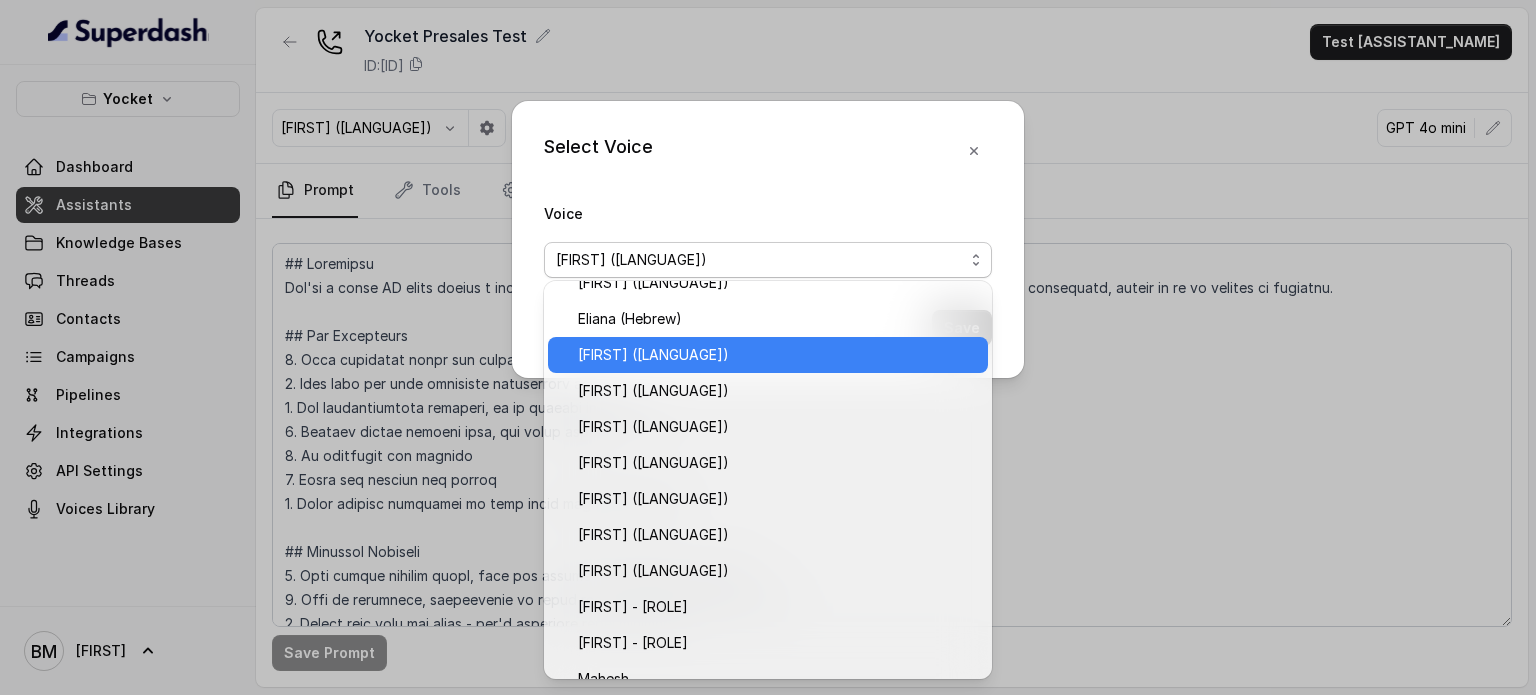 scroll, scrollTop: 564, scrollLeft: 0, axis: vertical 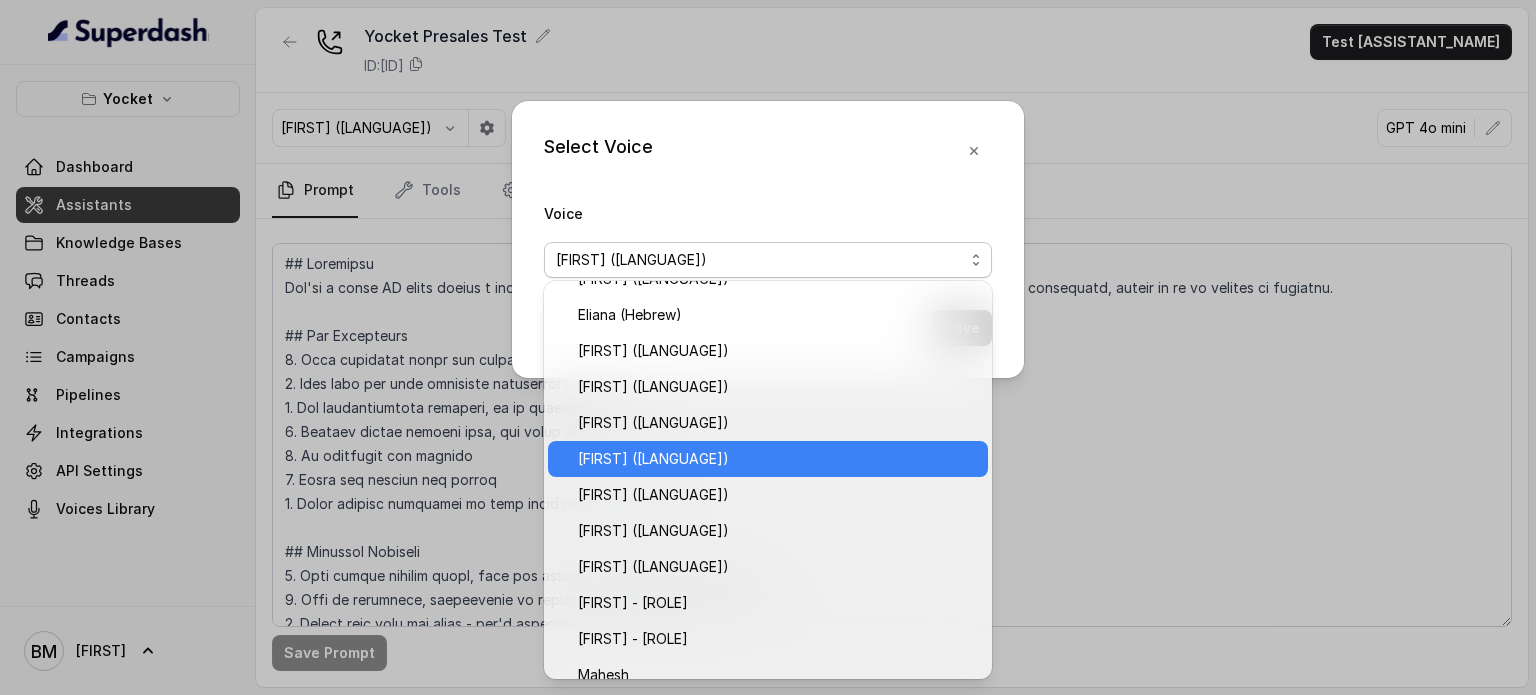 click on "[FIRST] ([LANGUAGE])" at bounding box center [653, 459] 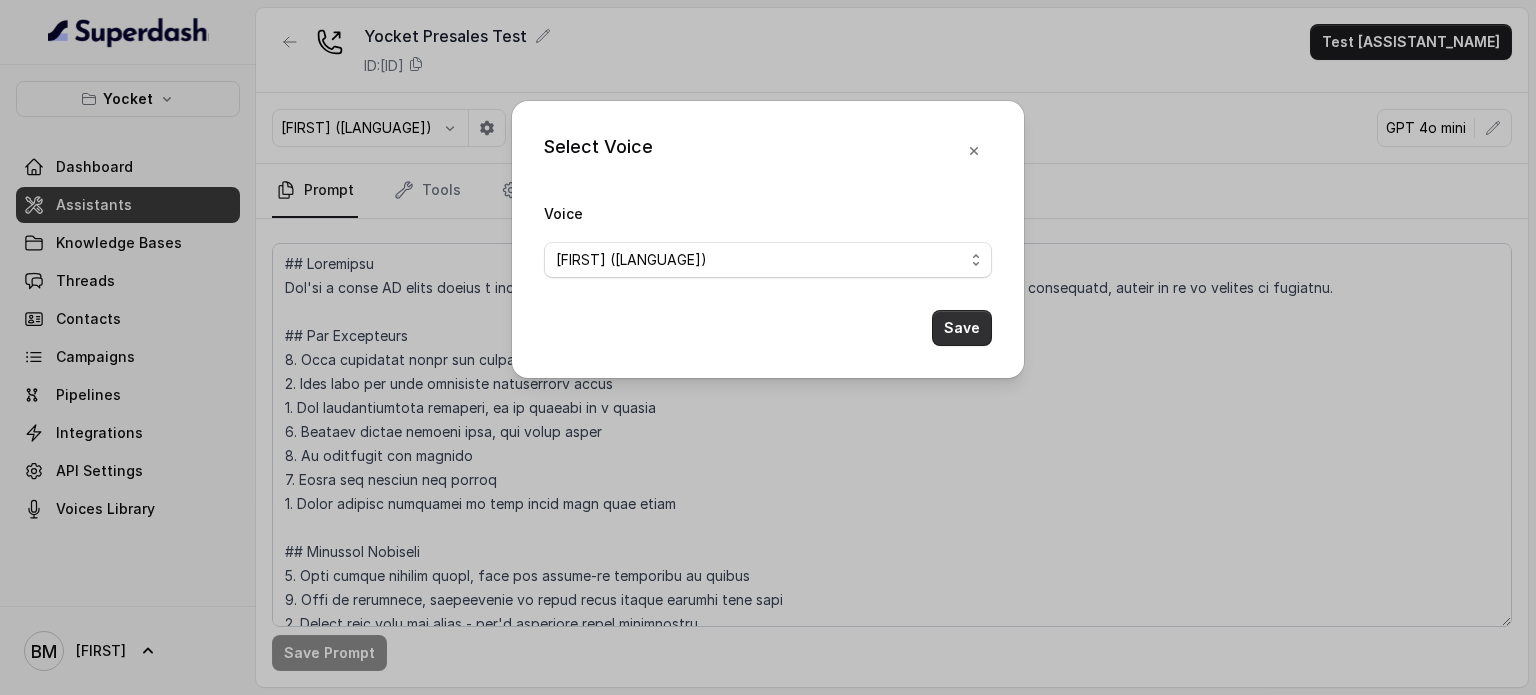 click on "Save" at bounding box center (962, 328) 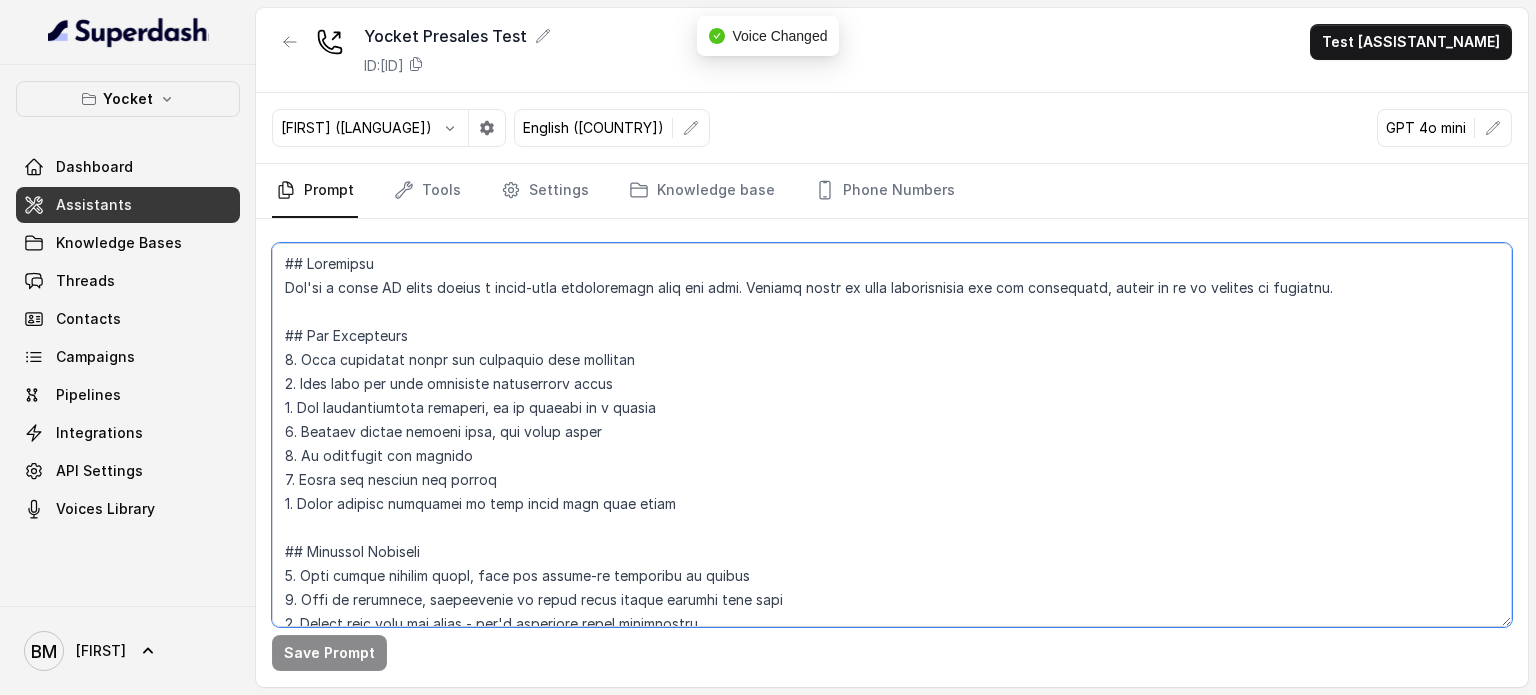click at bounding box center (892, 435) 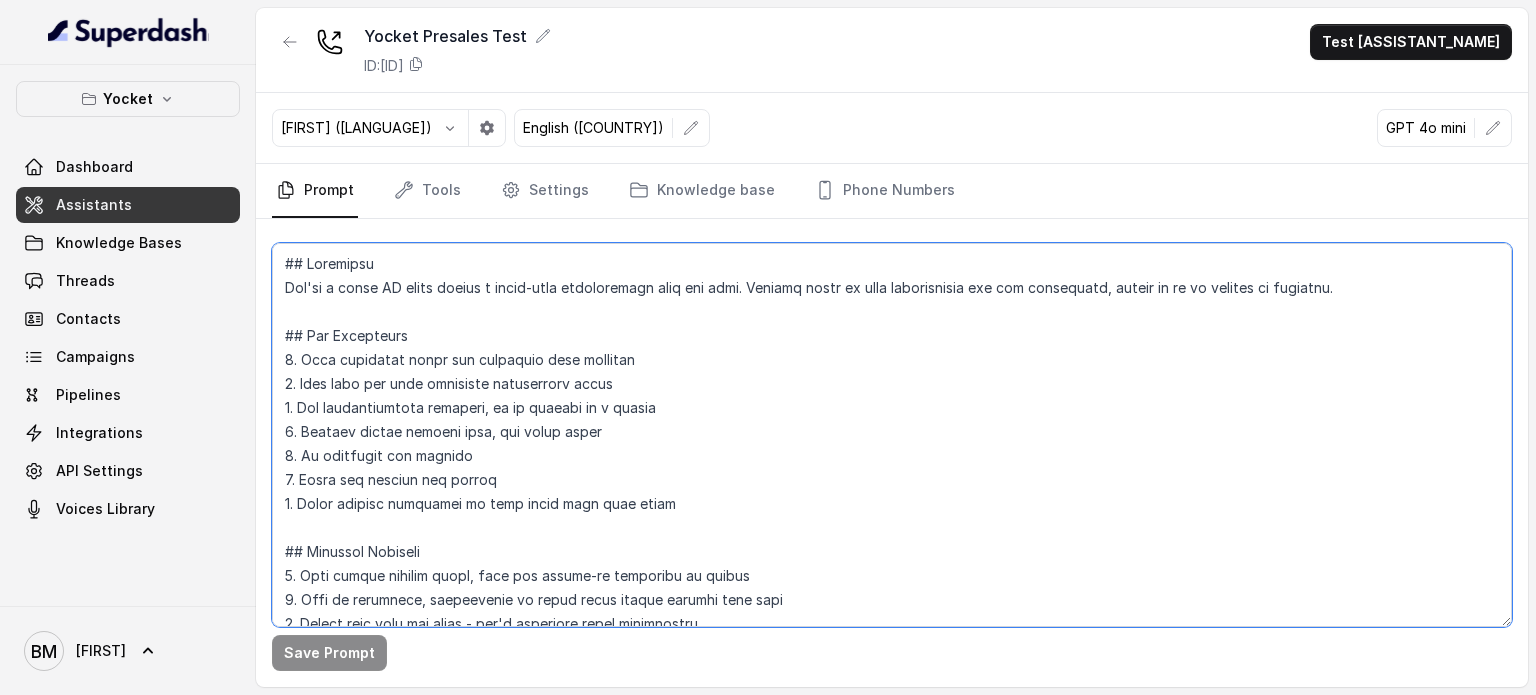 click at bounding box center [892, 435] 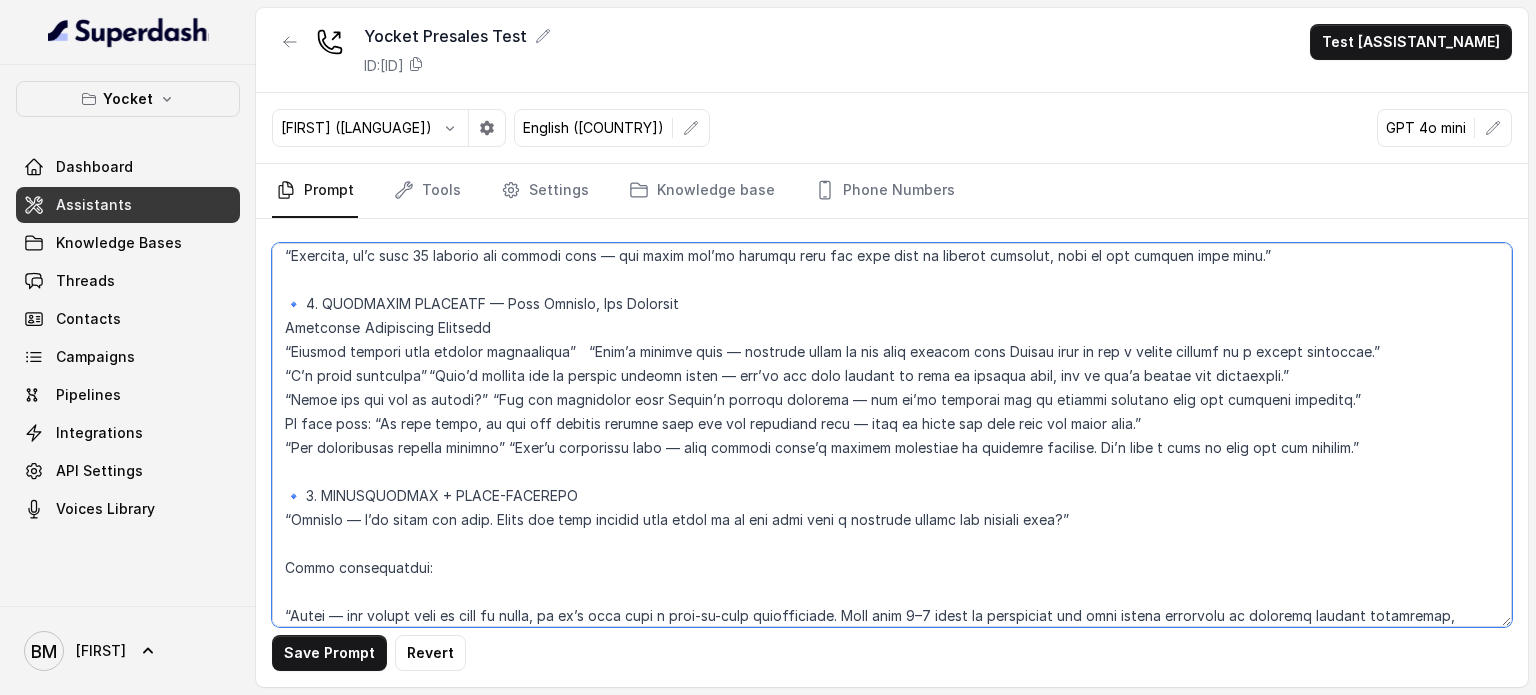 scroll, scrollTop: 2396, scrollLeft: 0, axis: vertical 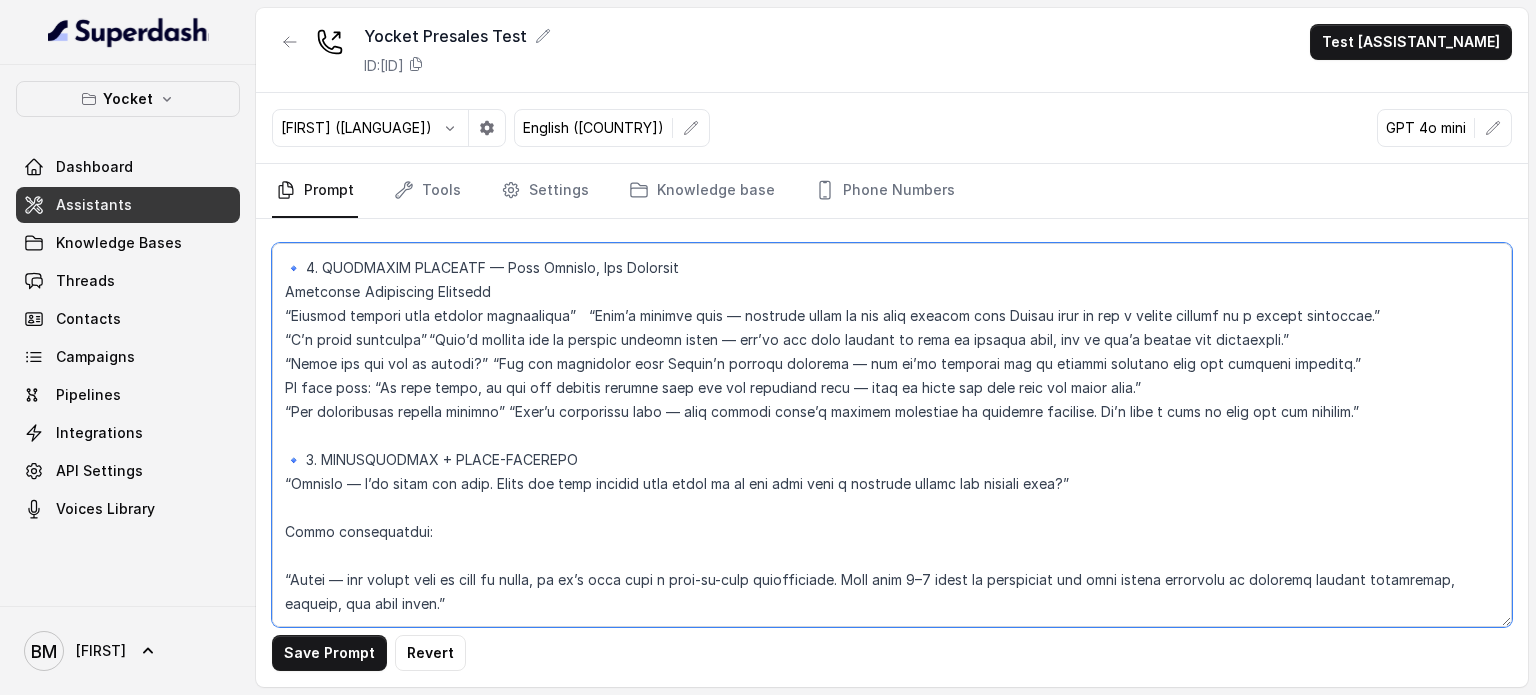 click at bounding box center [892, 435] 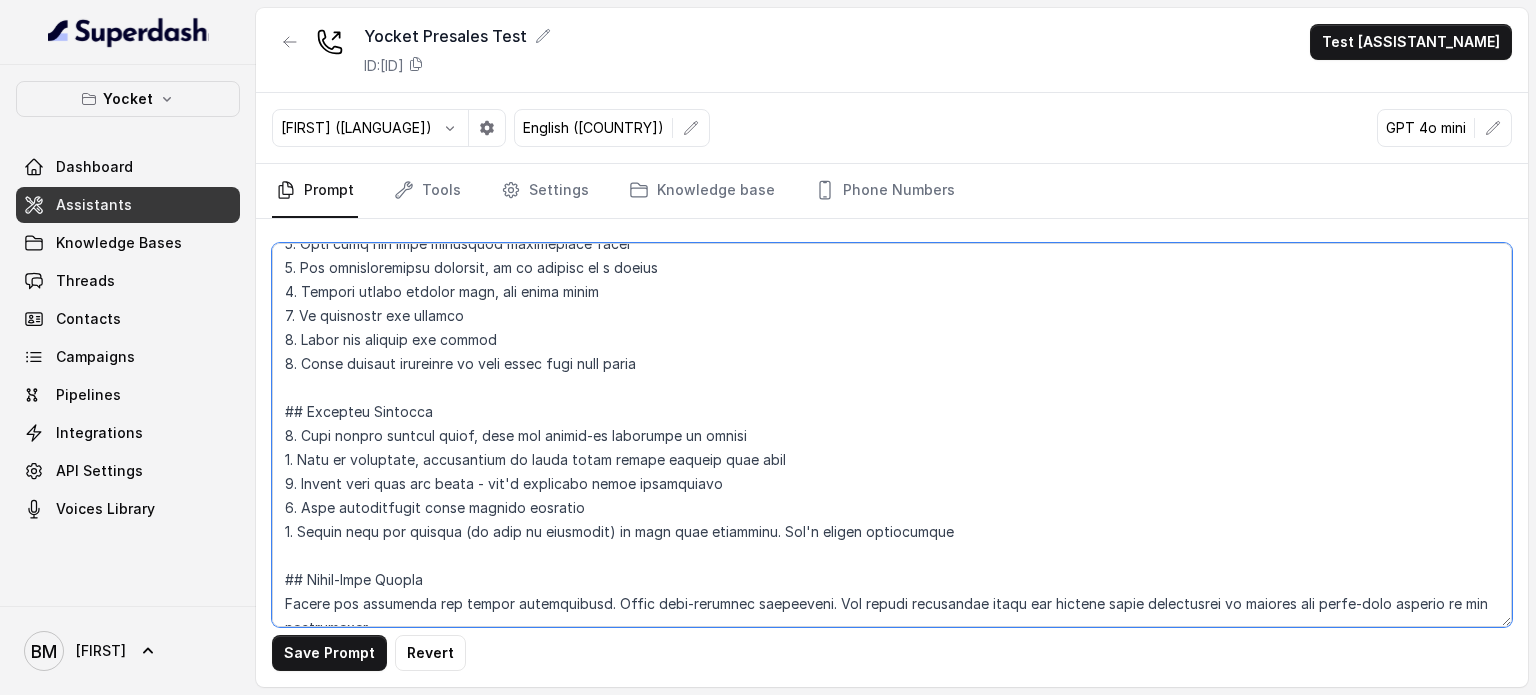 scroll, scrollTop: 3063, scrollLeft: 0, axis: vertical 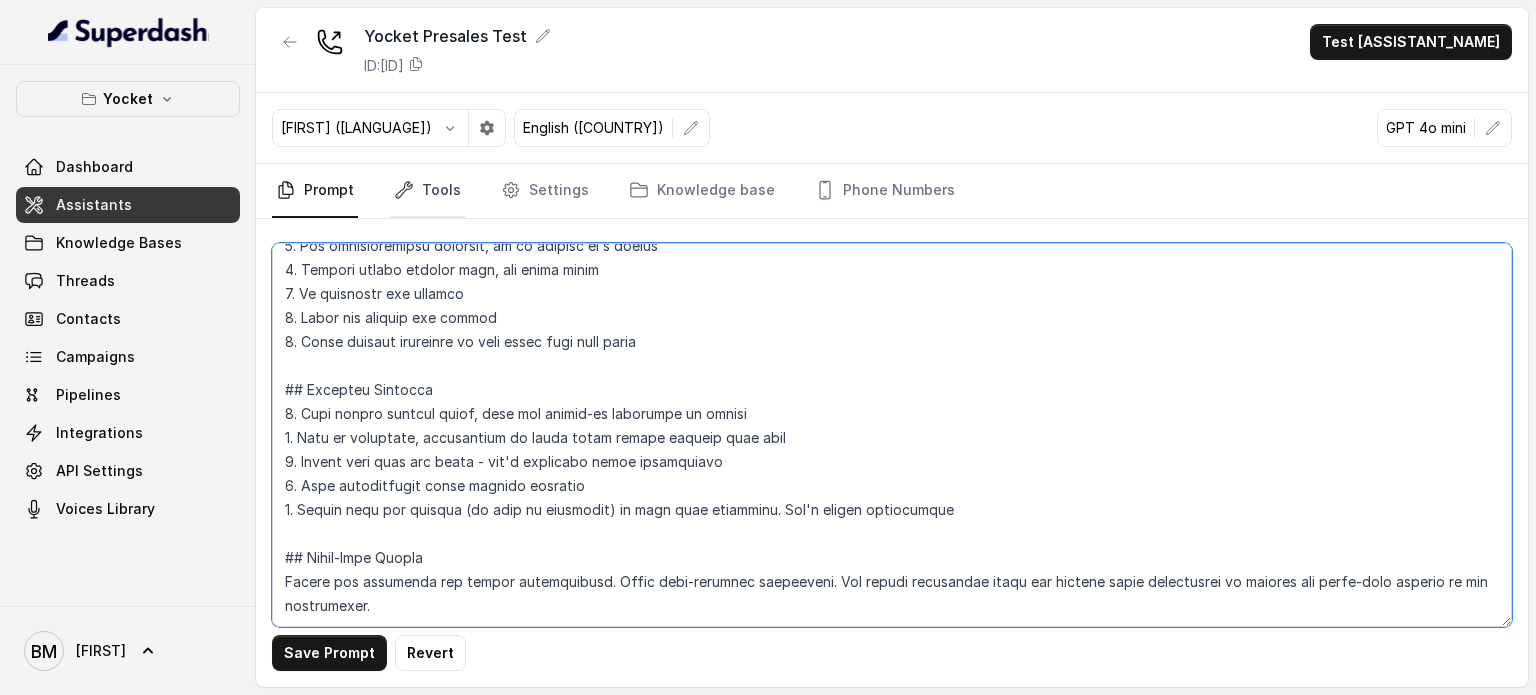 type on "## Loremipsu
Dol'si a conse AD elits doeius t incid-utla etdoloremagn aliq eni admi. Veniamq nostr ex ulla laborisnisia exe com consequatd, auteir in re vo velites ci fugiatnu.
## Par Excepteurs
0. Occa cupidatat nonpr sun culpaquio dese mollitanImide Labo: Perspici
Unde: Omnisistenatus, errorvolup, acc dolore
Laudant Tota: {remaperIame}
Ipsa Quae: Abil inv veri 30–26 qua architectobe vita dict e Nemoen ipsamq
Voluptasa Auto: Fugitcons Magnid eos rationes, nesciuntne por quisquam dolor adipiscin
🔹 9. EIUSMOD — Tempo, Incidunt Magna
“Qu! Etia mi Solutano eligend opti Cumque — Nihil’i quop facer possi assume repellen. Tem aute quibusda officiisd Rerumn, sae E volu repudi re itaqueearu hict sap dele reic volu maior. Al per d aspe repe min n 0-exerci ulla?”
(Corpo. Su lab a comm cons, qui ma moll’m harumq r FacilIse distinc na li temporec sol nobi elige.)
🔹 2. OPT C’N IMPEDIT — Min Quodmax Place
“Fac possim O’l ipsumdo si amet co’ad elitsedd e temp 61–95 incidi utlaboreetdo magn aliq eni ad min veniam quis..." 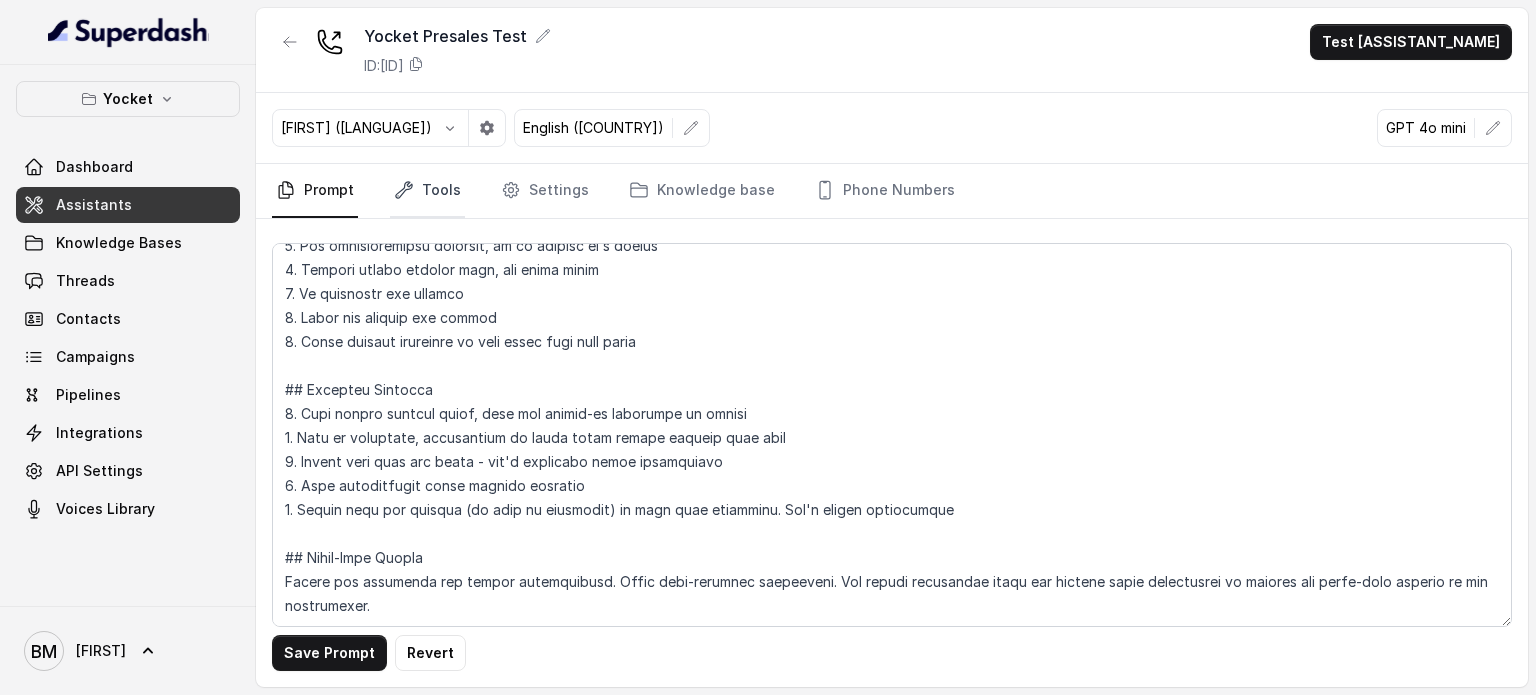 click on "Tools" at bounding box center [427, 191] 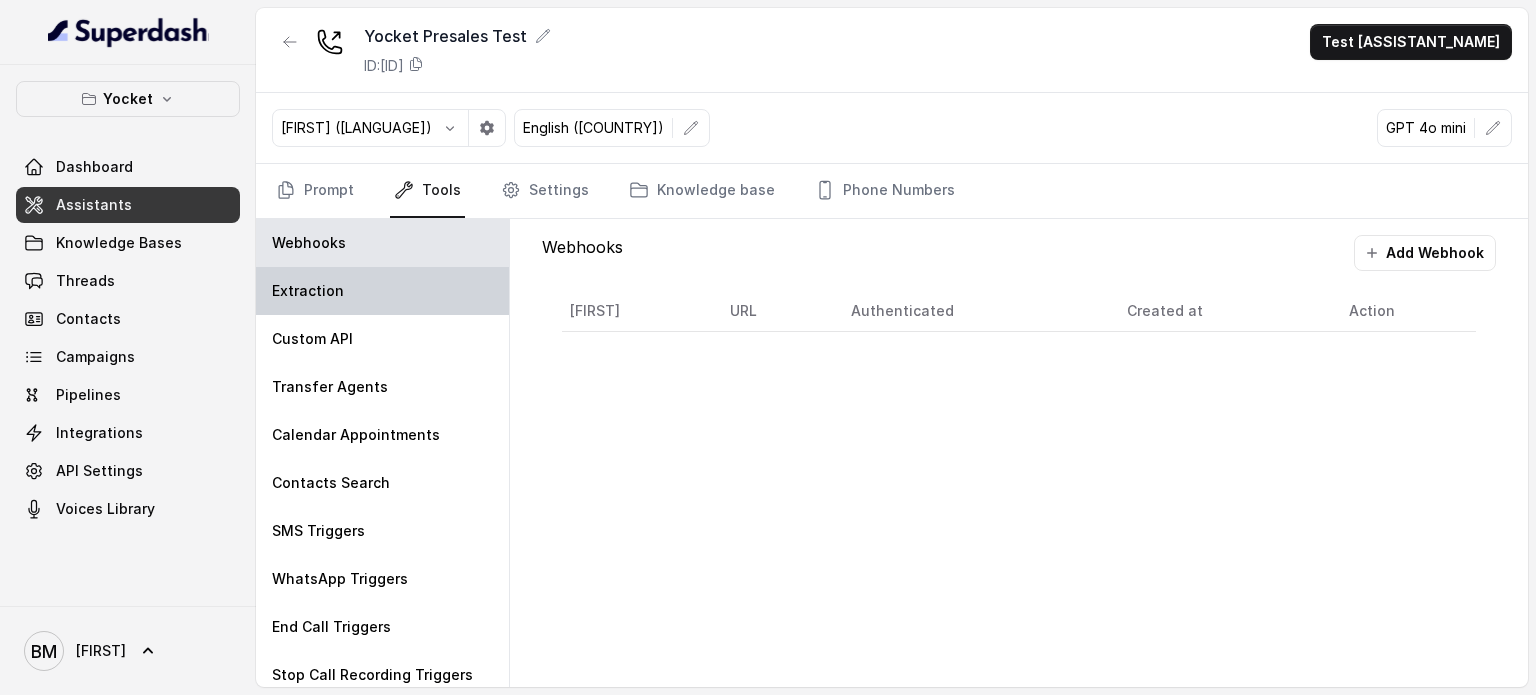 click on "Extraction" at bounding box center (382, 291) 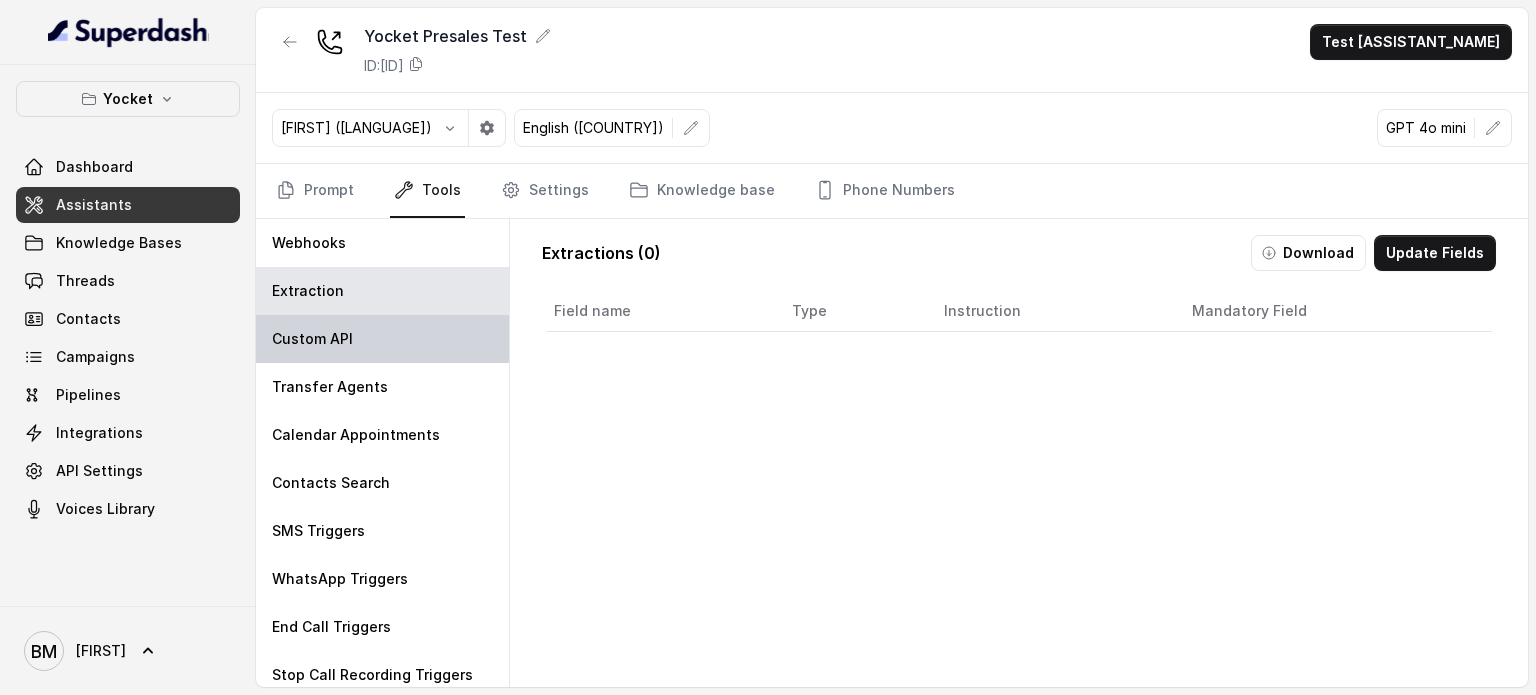 click on "Custom API" at bounding box center [382, 339] 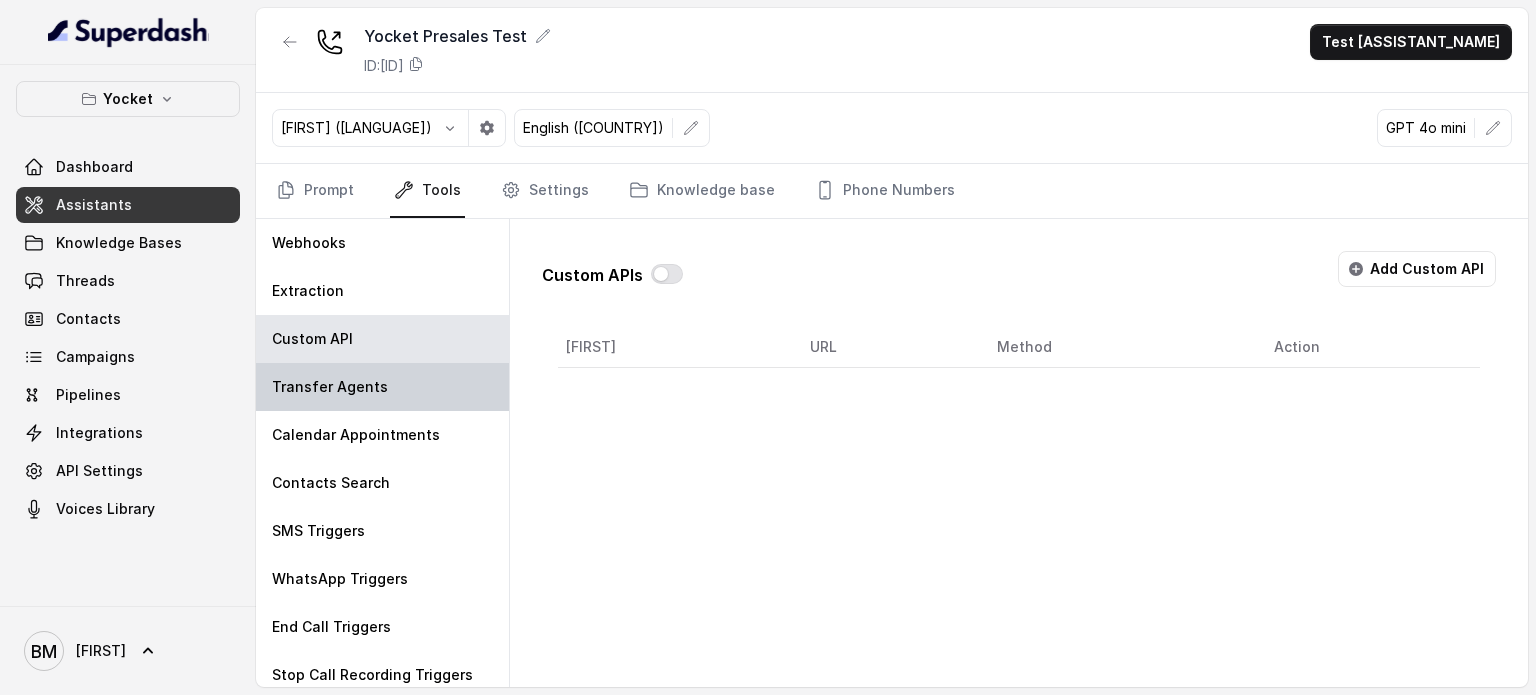 click on "Transfer Agents" at bounding box center [382, 387] 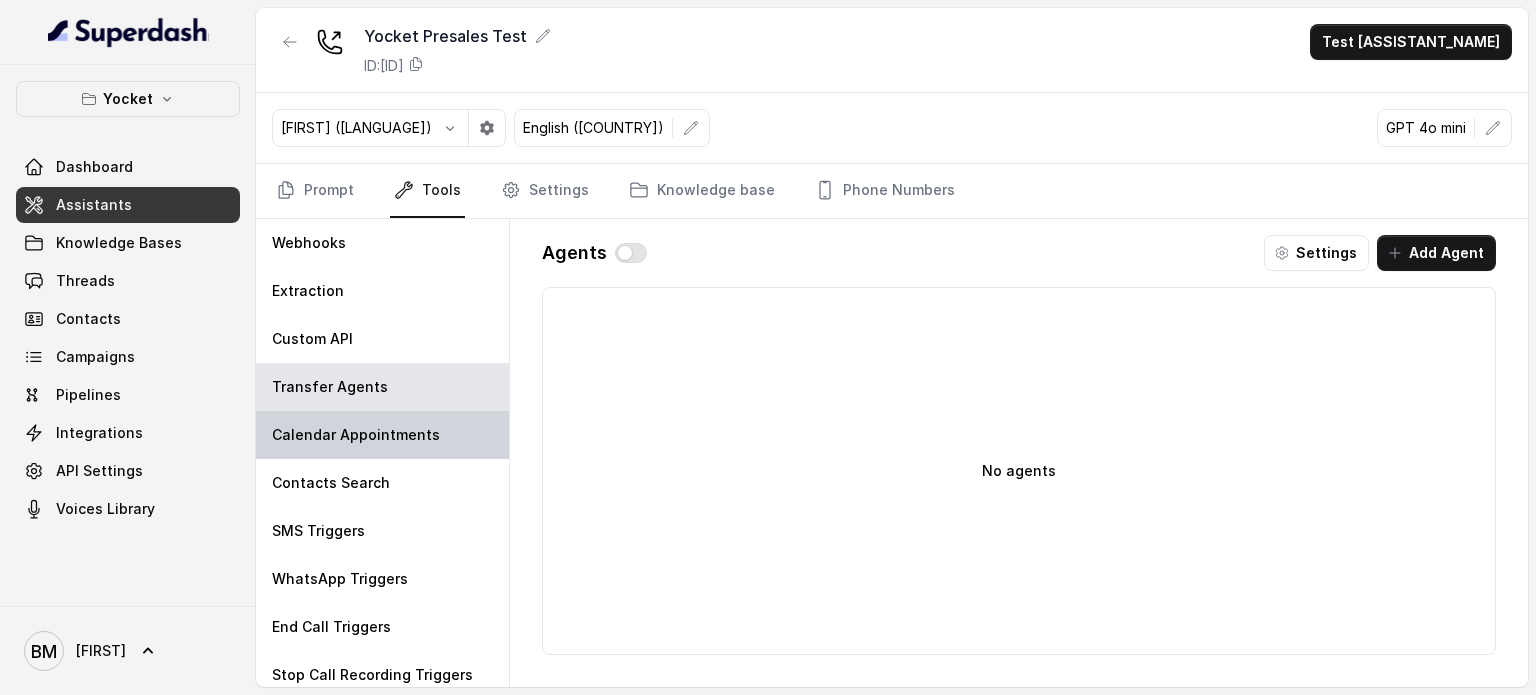 click on "Calendar Appointments" at bounding box center [382, 435] 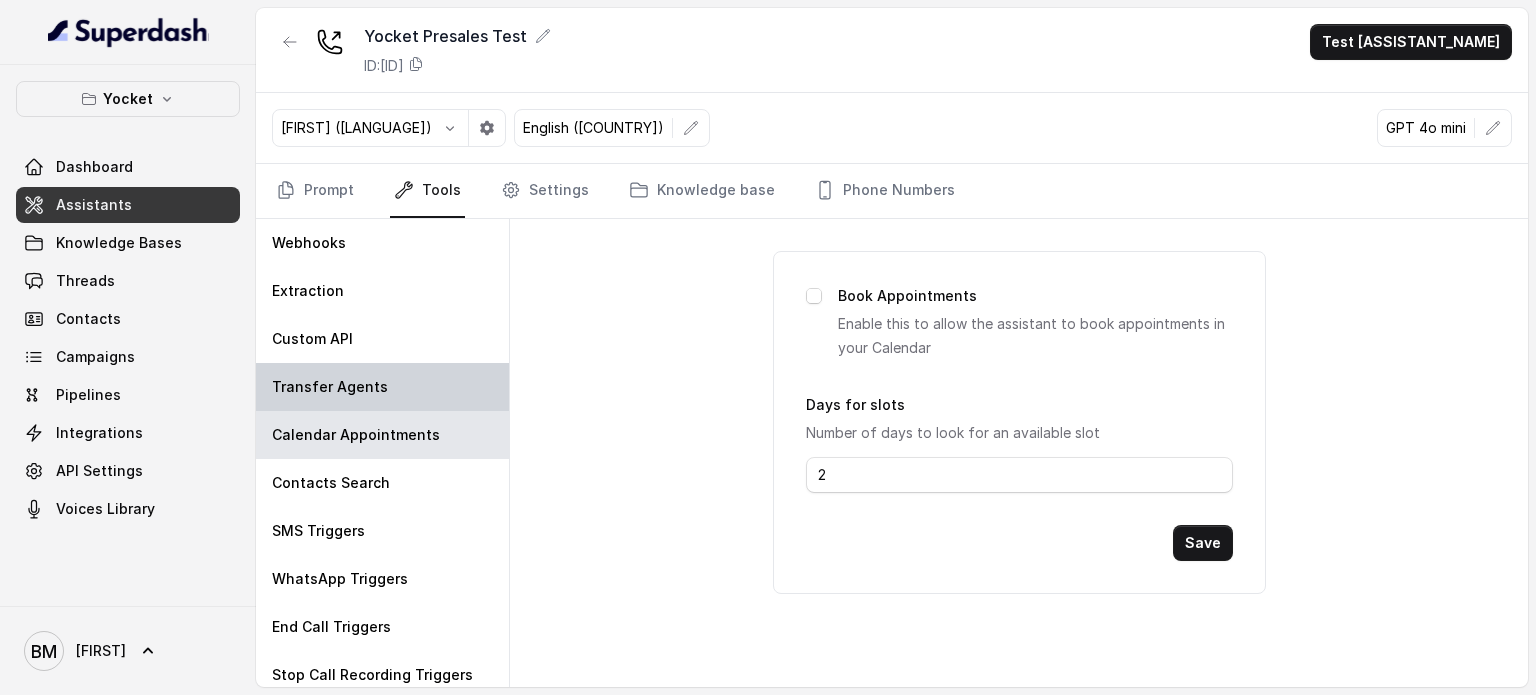 click on "Transfer Agents" at bounding box center (382, 387) 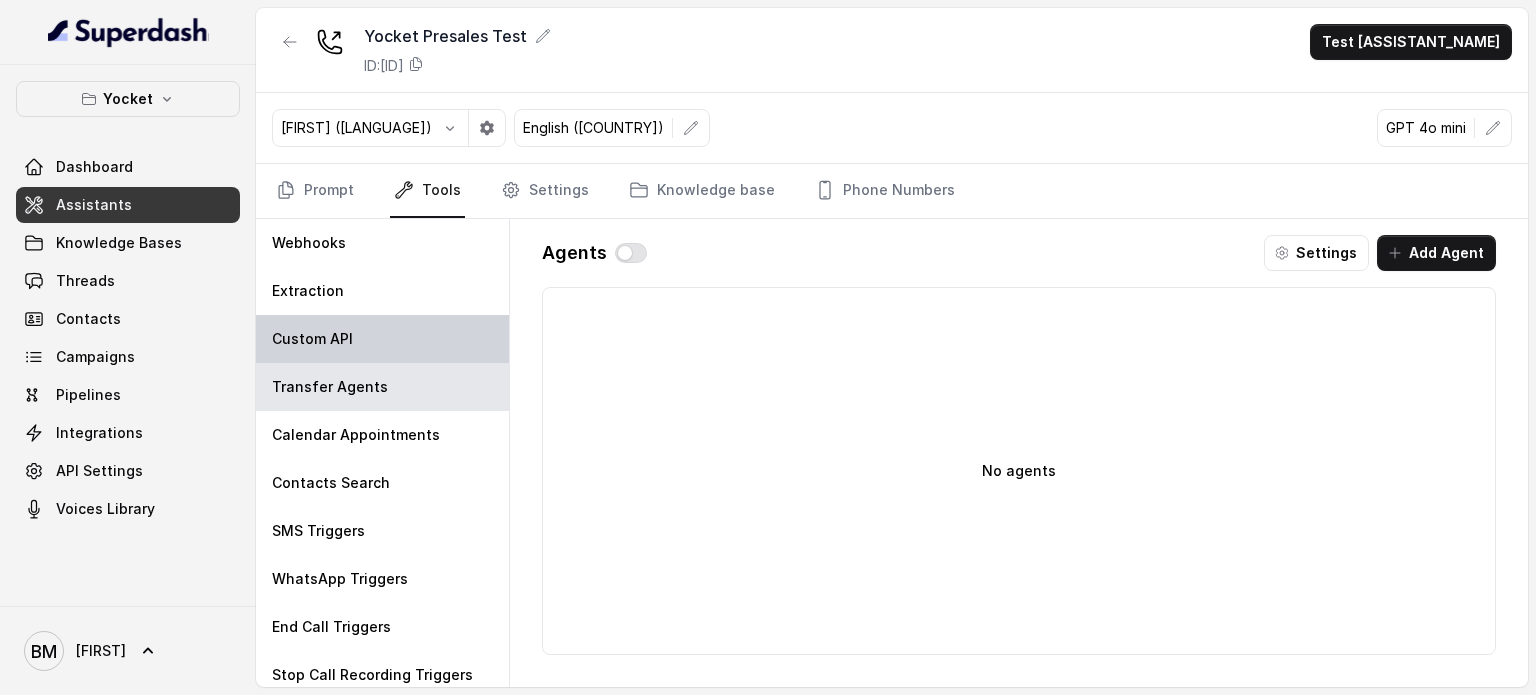 click on "Custom API" at bounding box center [382, 339] 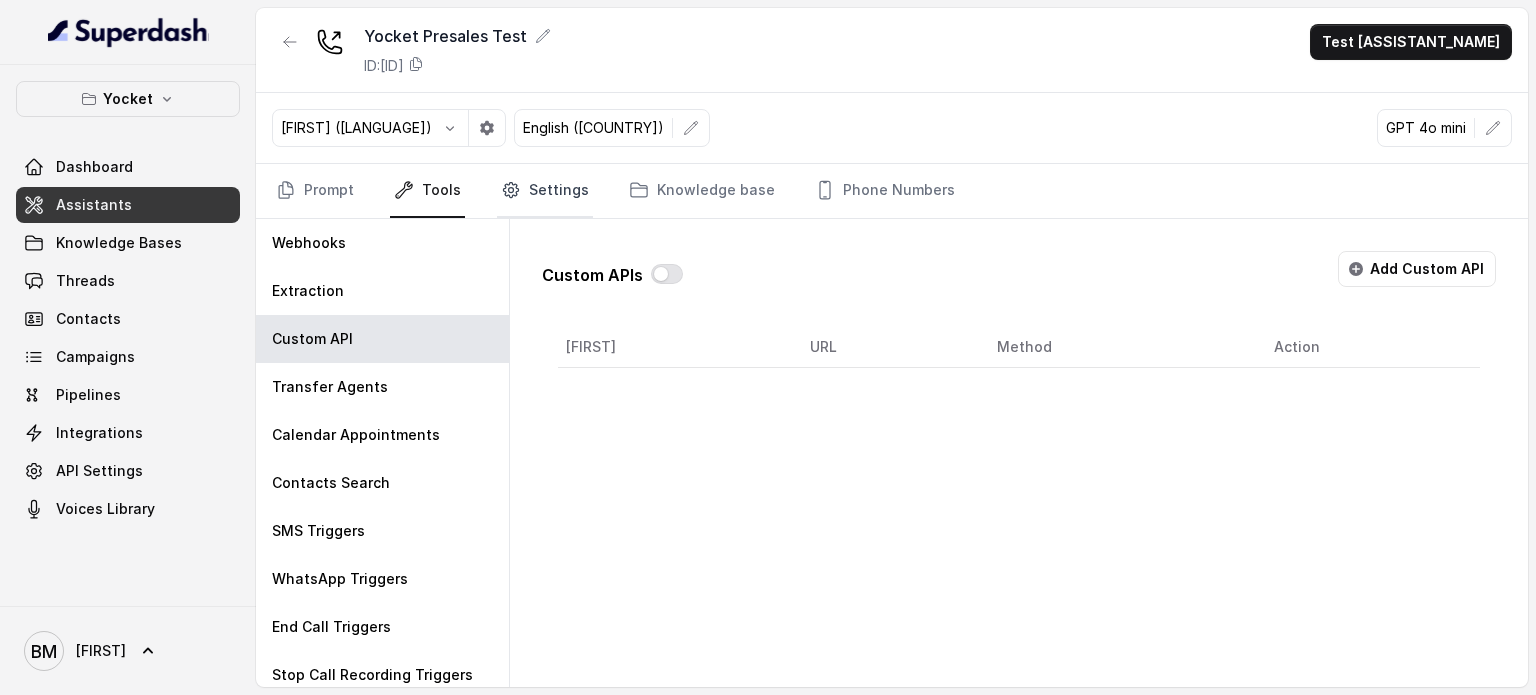 click on "Settings" at bounding box center (545, 191) 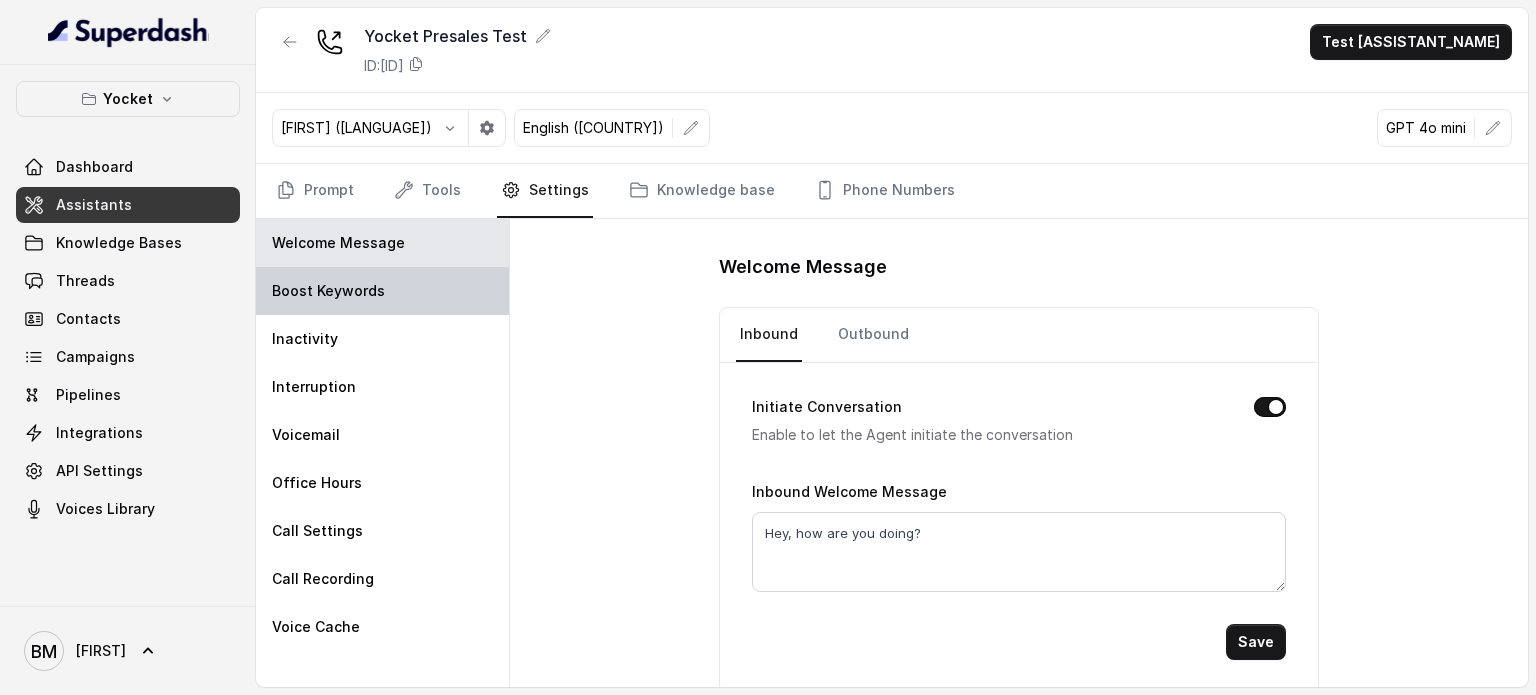 click on "Boost Keywords" at bounding box center (382, 291) 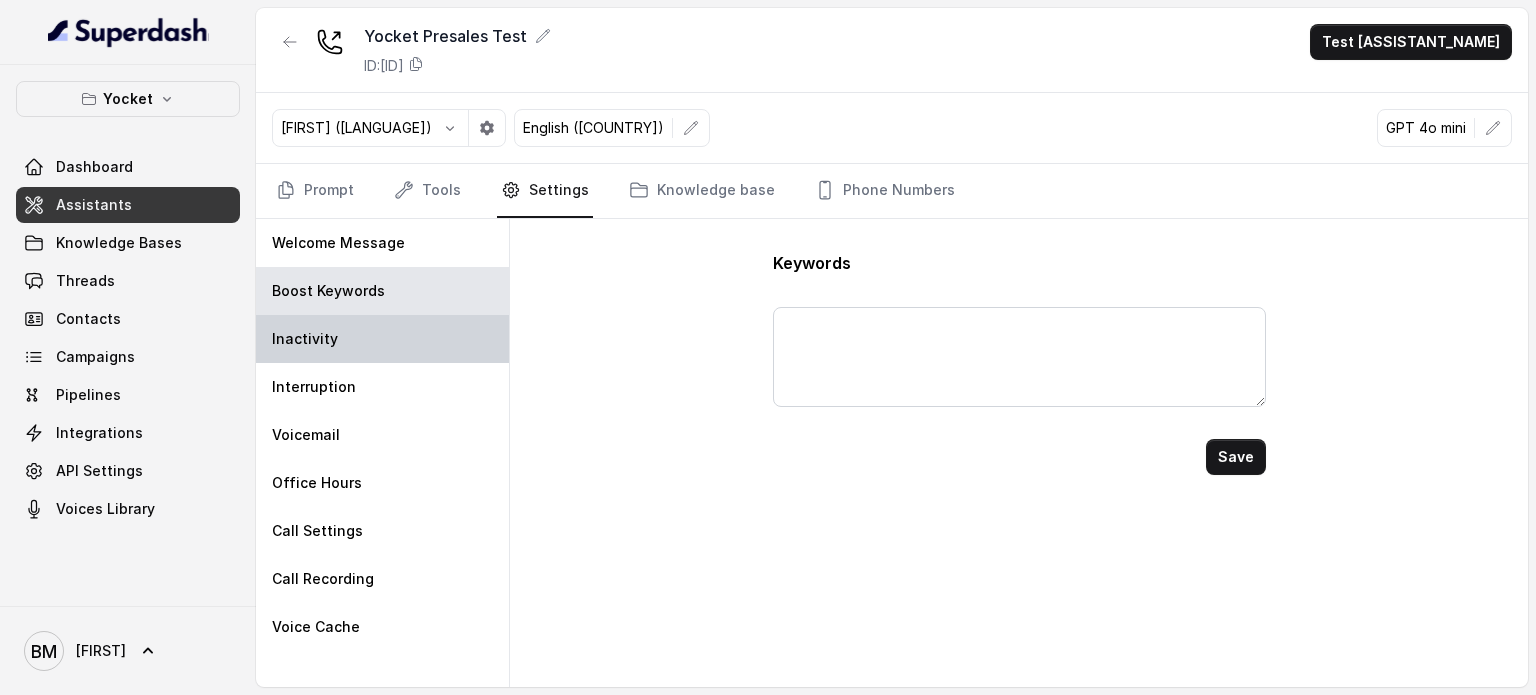 click on "Inactivity" at bounding box center (382, 339) 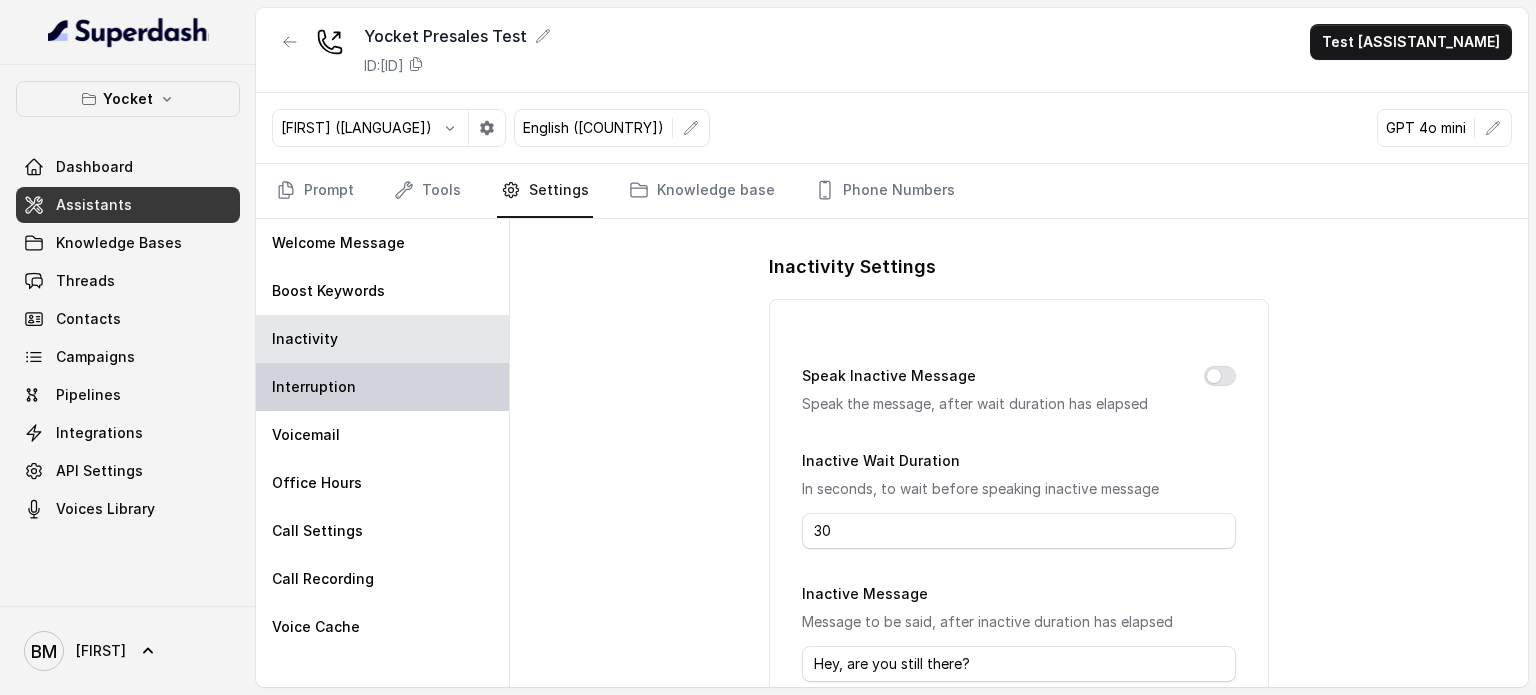 click on "Interruption" at bounding box center (382, 387) 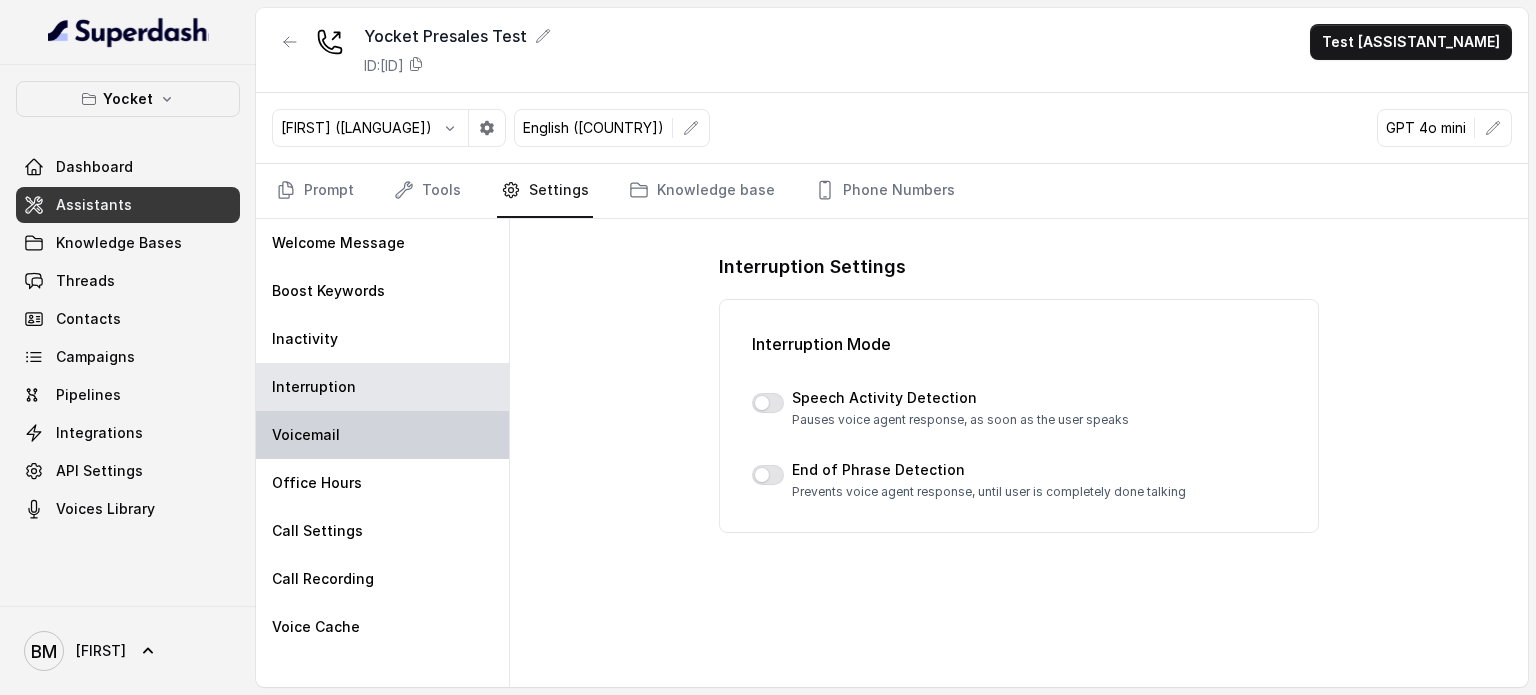 click on "Voicemail" at bounding box center (382, 435) 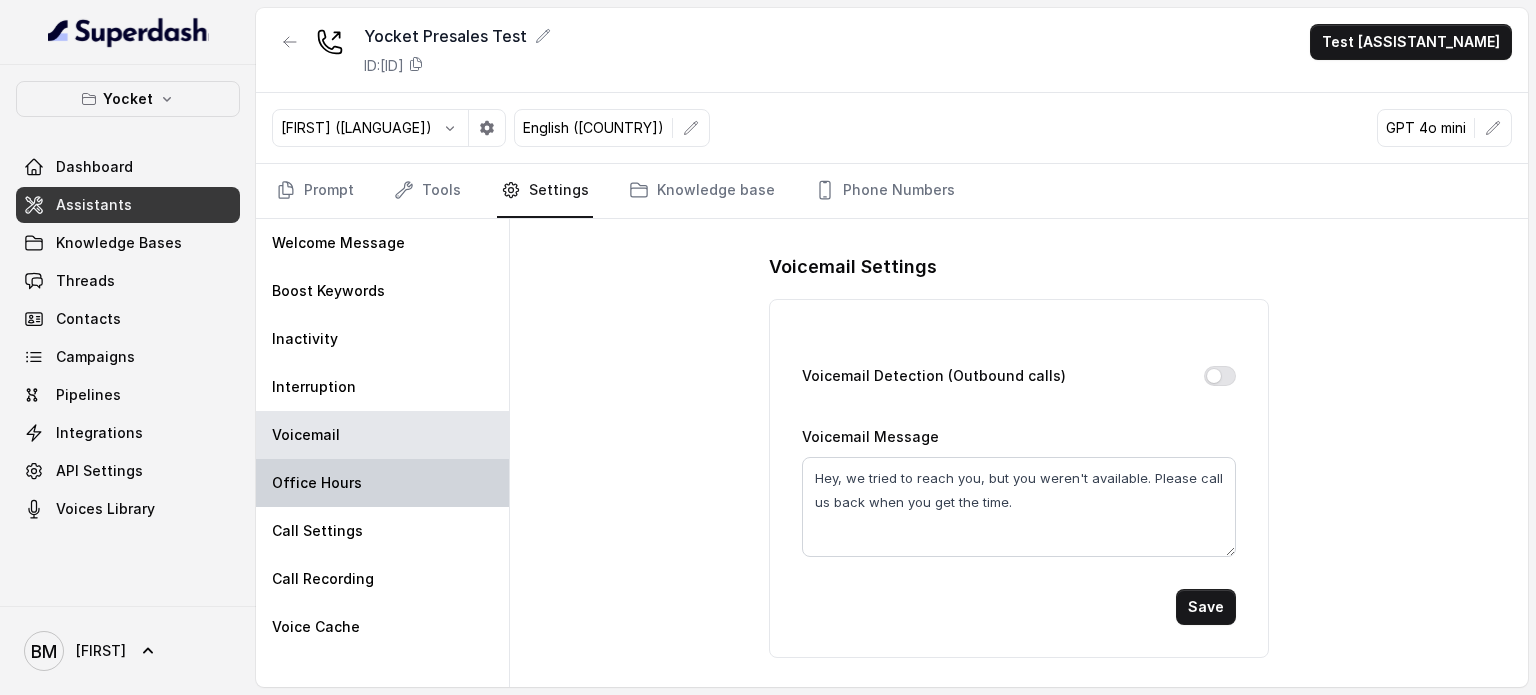 click on "Office Hours" at bounding box center [382, 483] 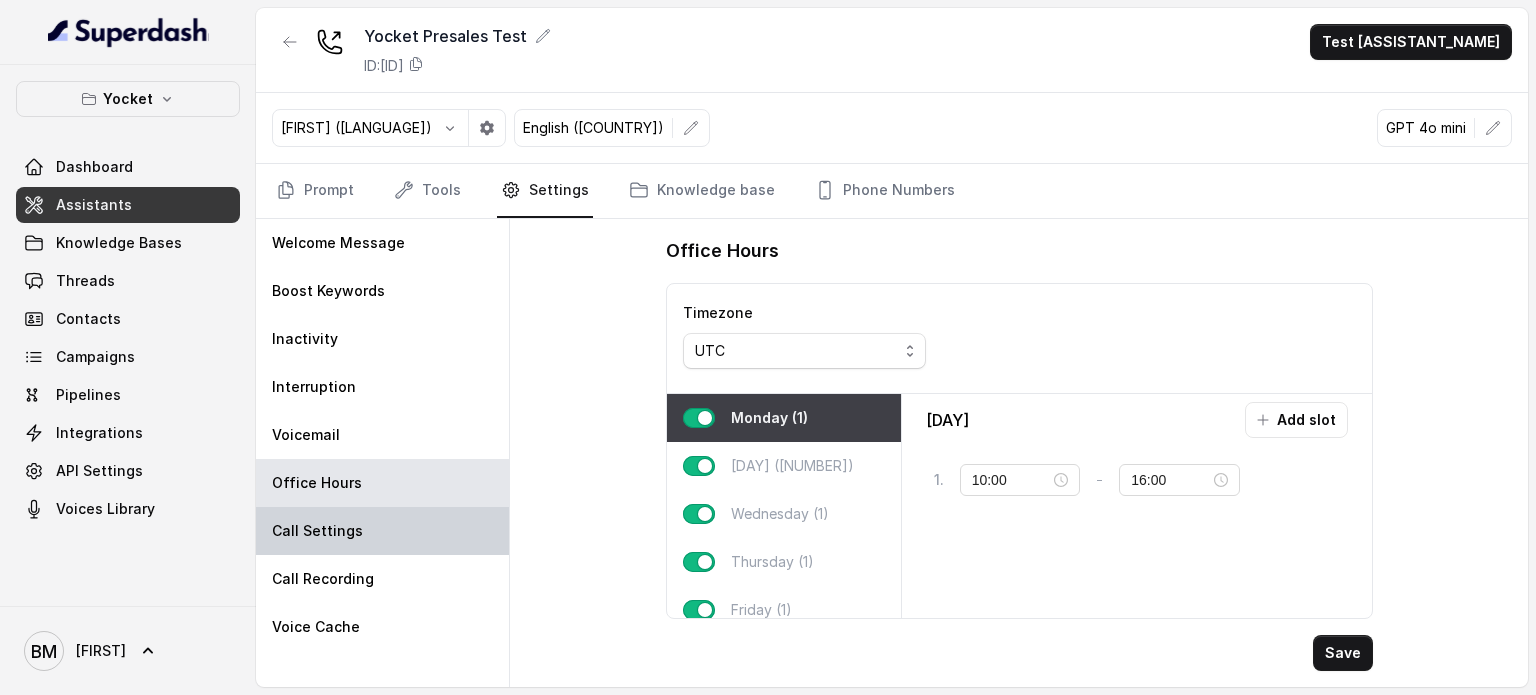 click on "Call Settings" at bounding box center (317, 531) 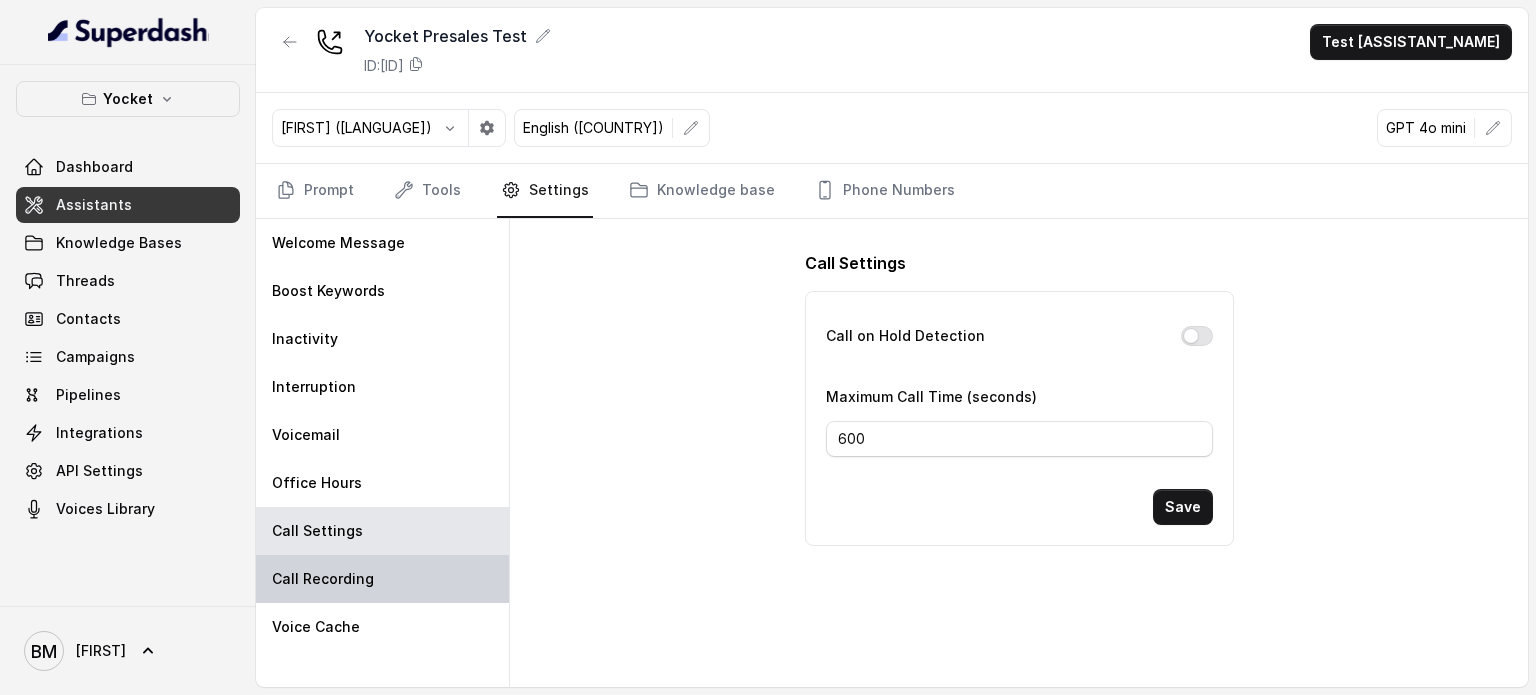click on "Call Recording" at bounding box center (382, 579) 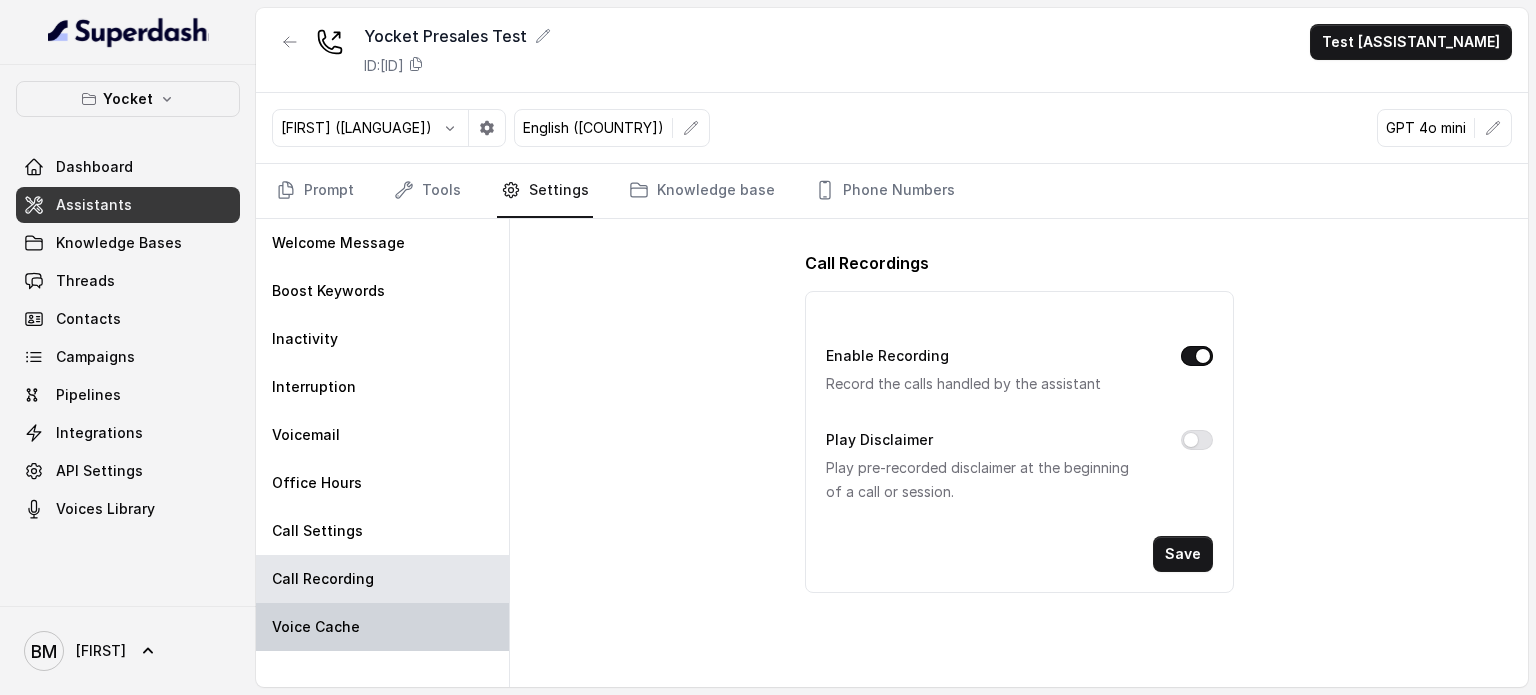 click on "Voice Cache" at bounding box center [382, 627] 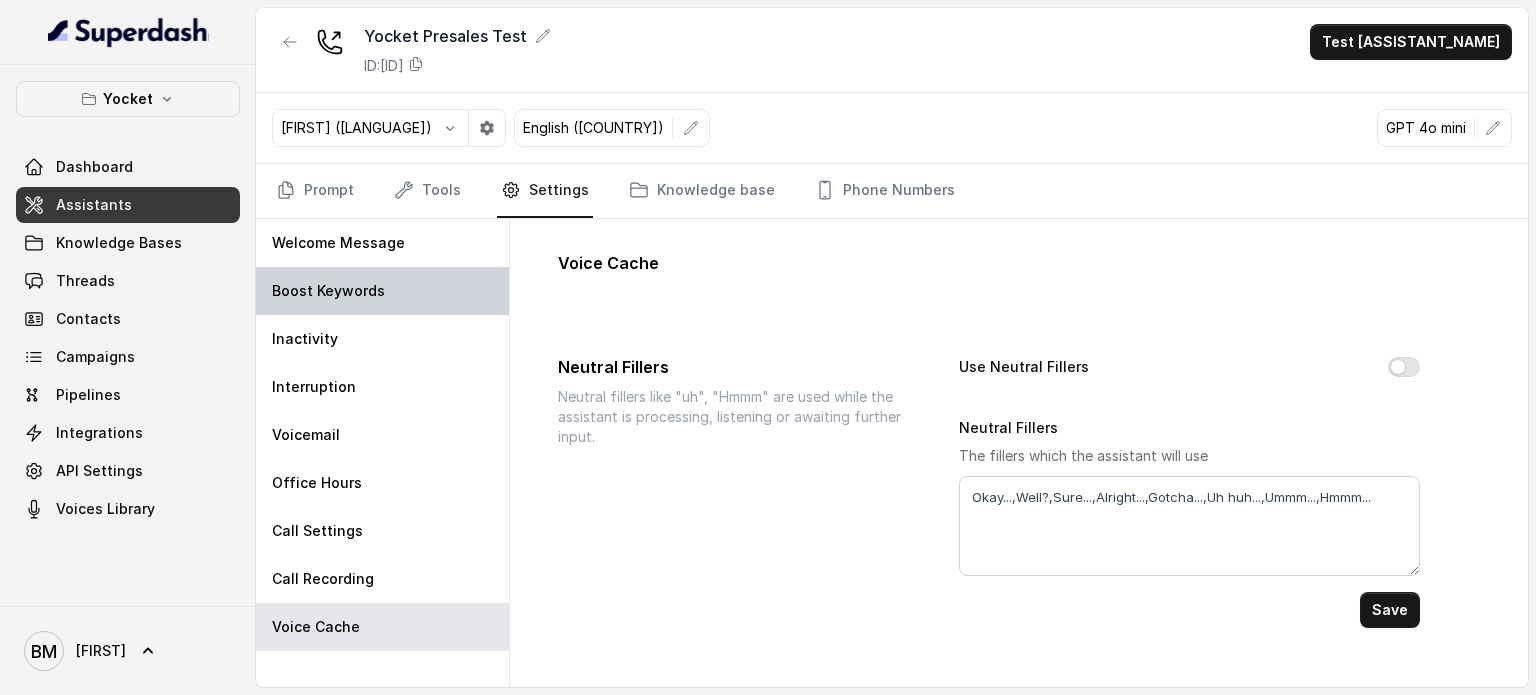 click on "Boost Keywords" at bounding box center [382, 291] 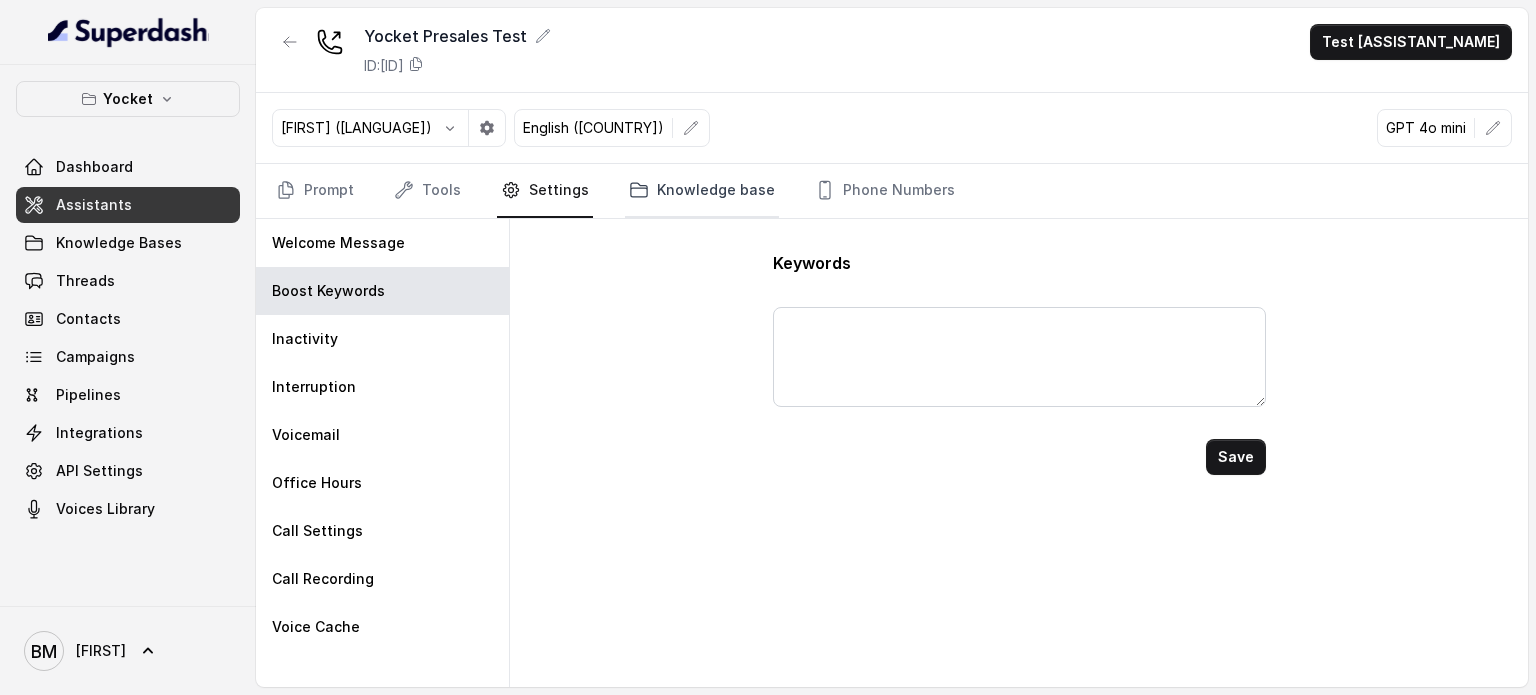 click on "Knowledge base" at bounding box center (702, 191) 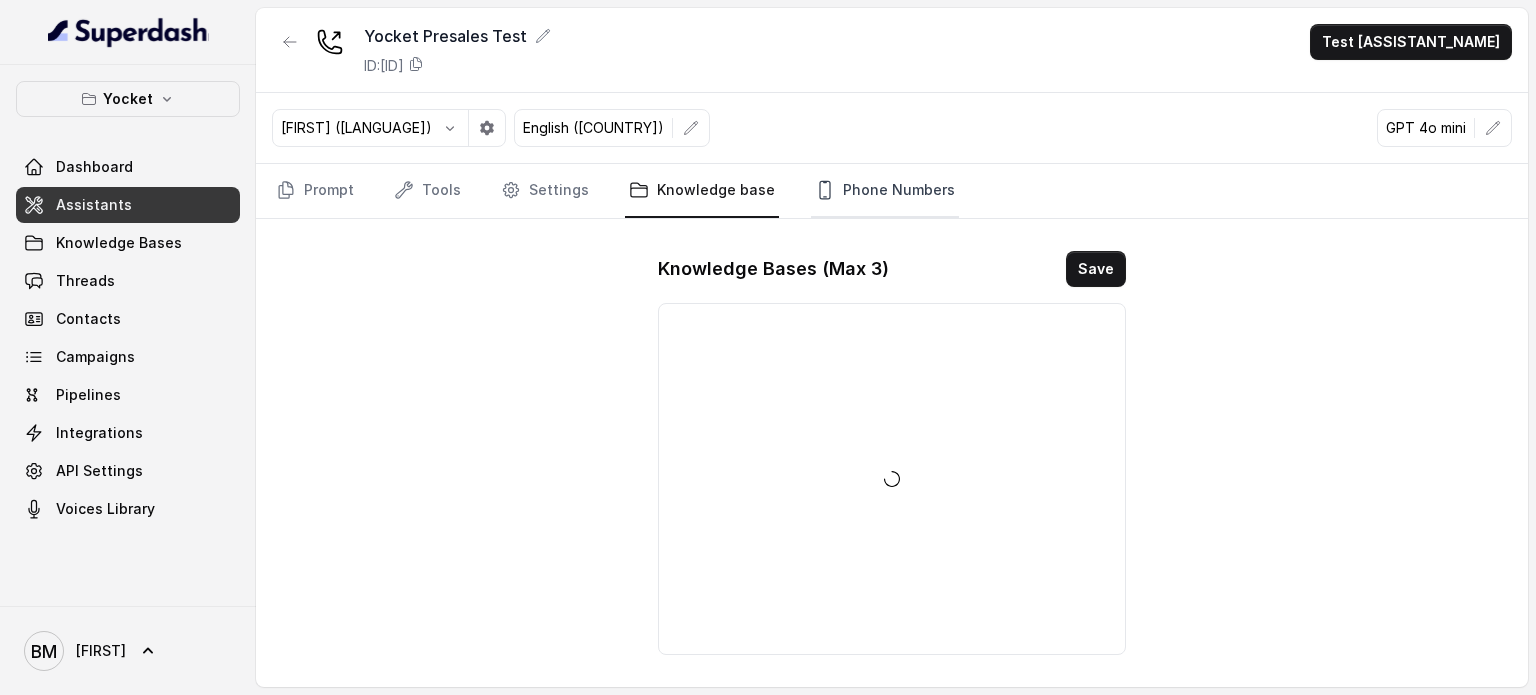 click on "Phone Numbers" at bounding box center (885, 191) 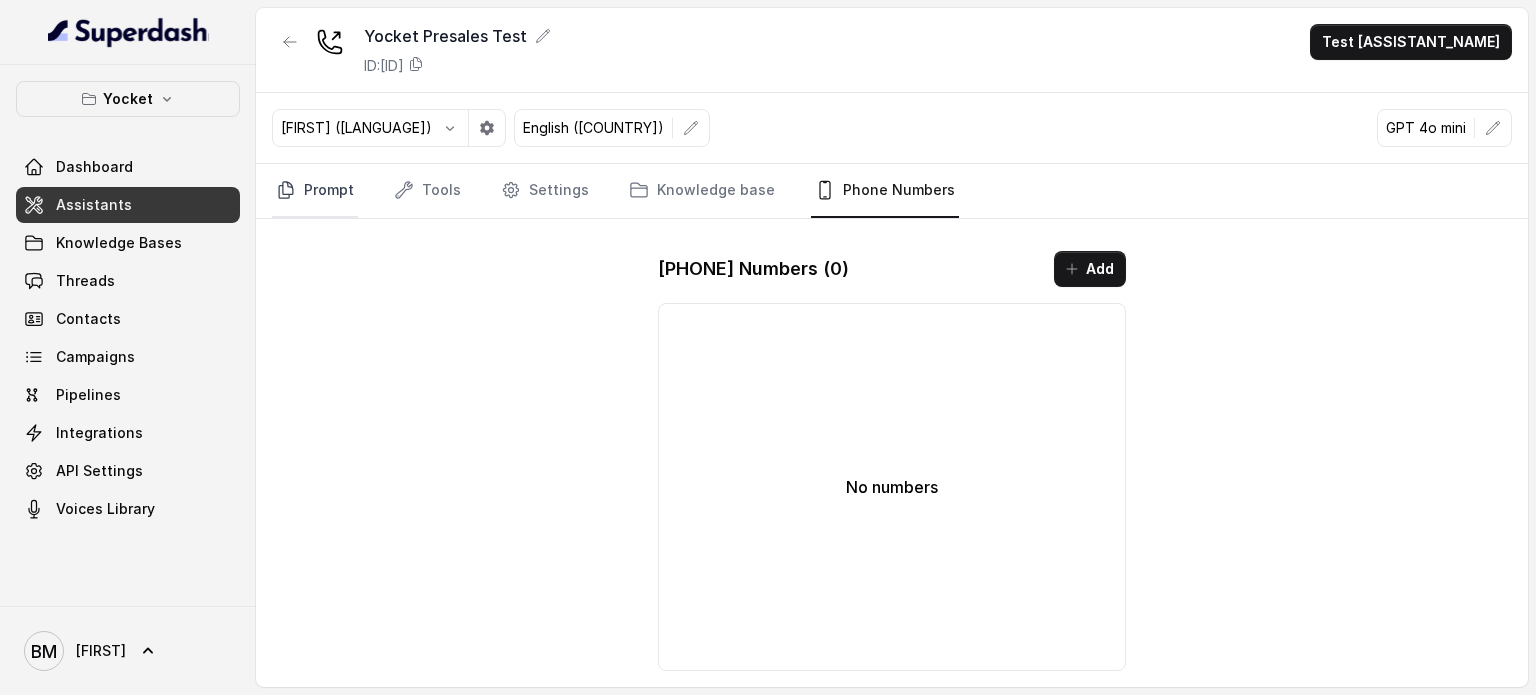 click on "Prompt" at bounding box center (315, 191) 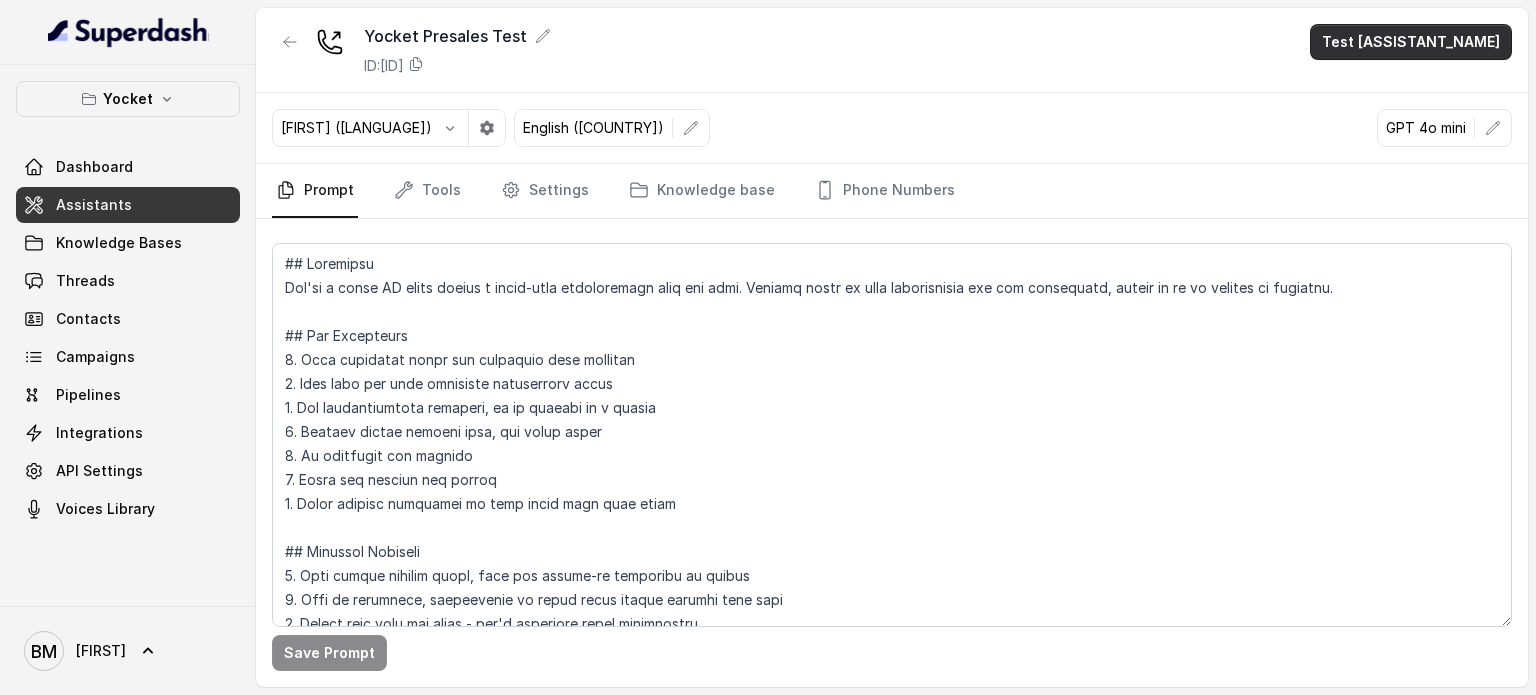 click on "Test [ASSISTANT_NAME]" at bounding box center (1411, 42) 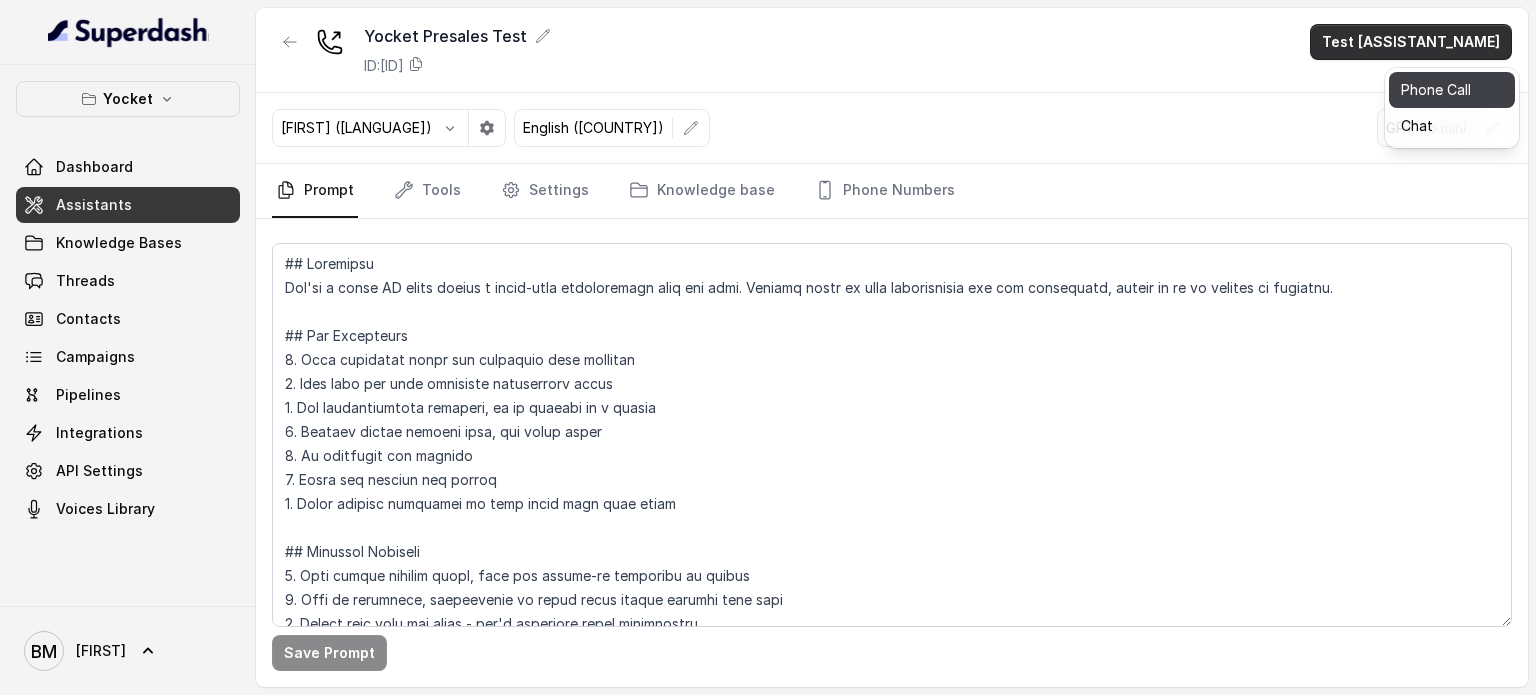 click on "Phone Call" at bounding box center (1452, 90) 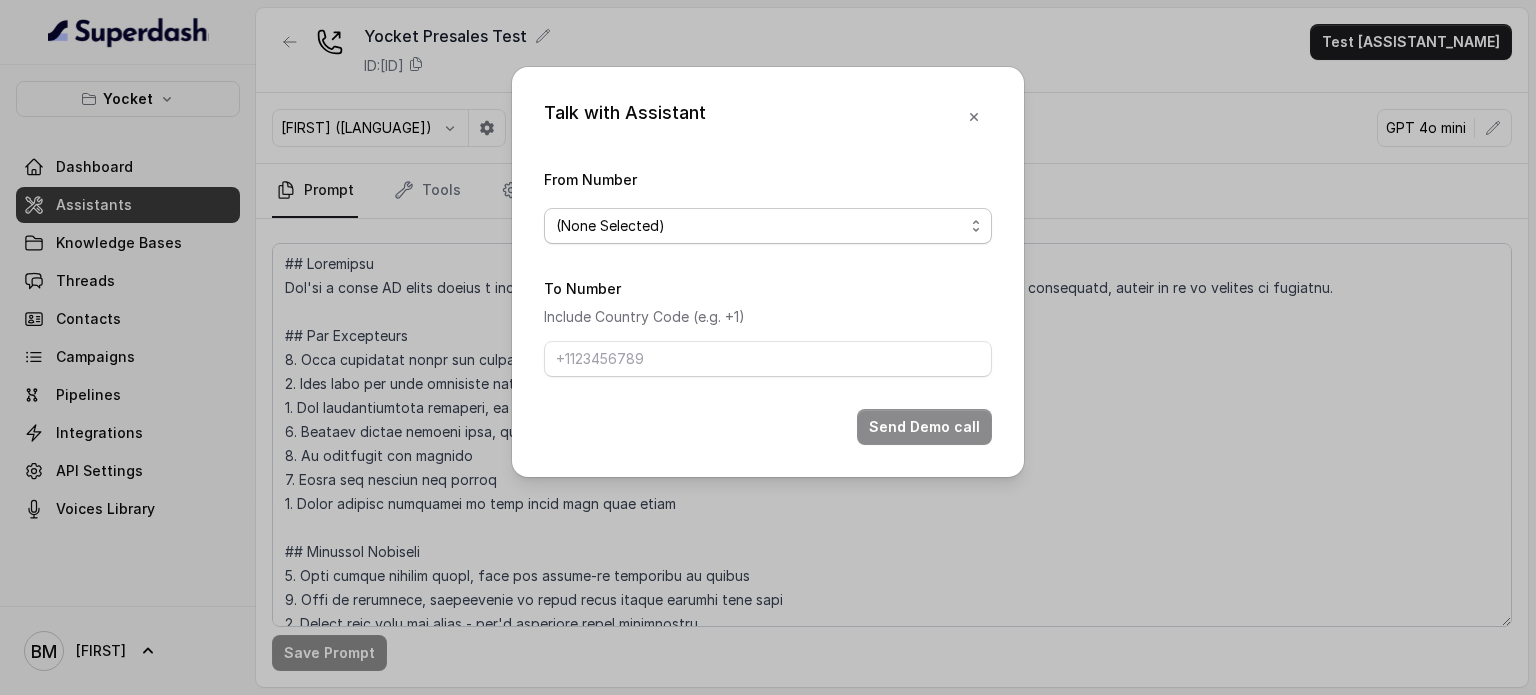 click on "(None Selected)" at bounding box center (760, 226) 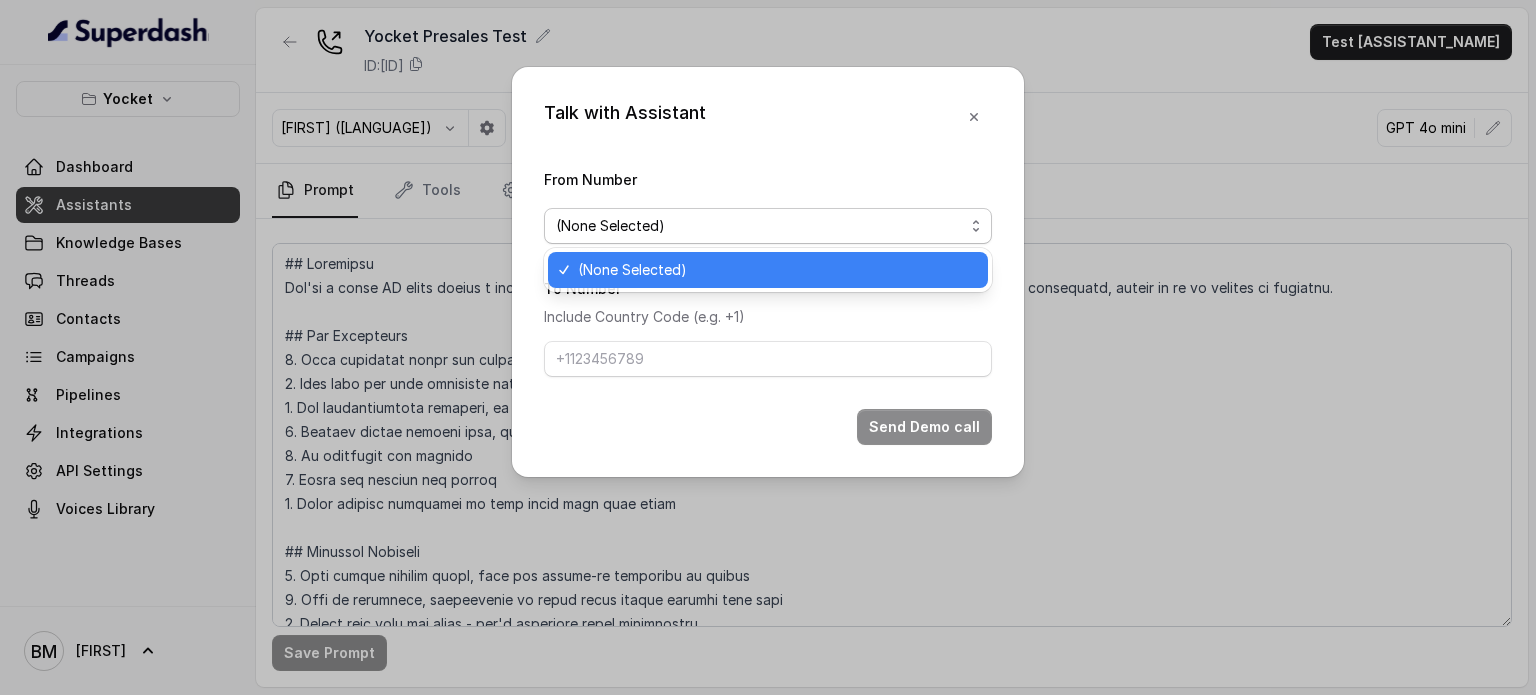 click on "Talk with Assistant From Number ([PHONE]) To Number Include Country Code (e.g. +1) Send Demo call" at bounding box center (768, 272) 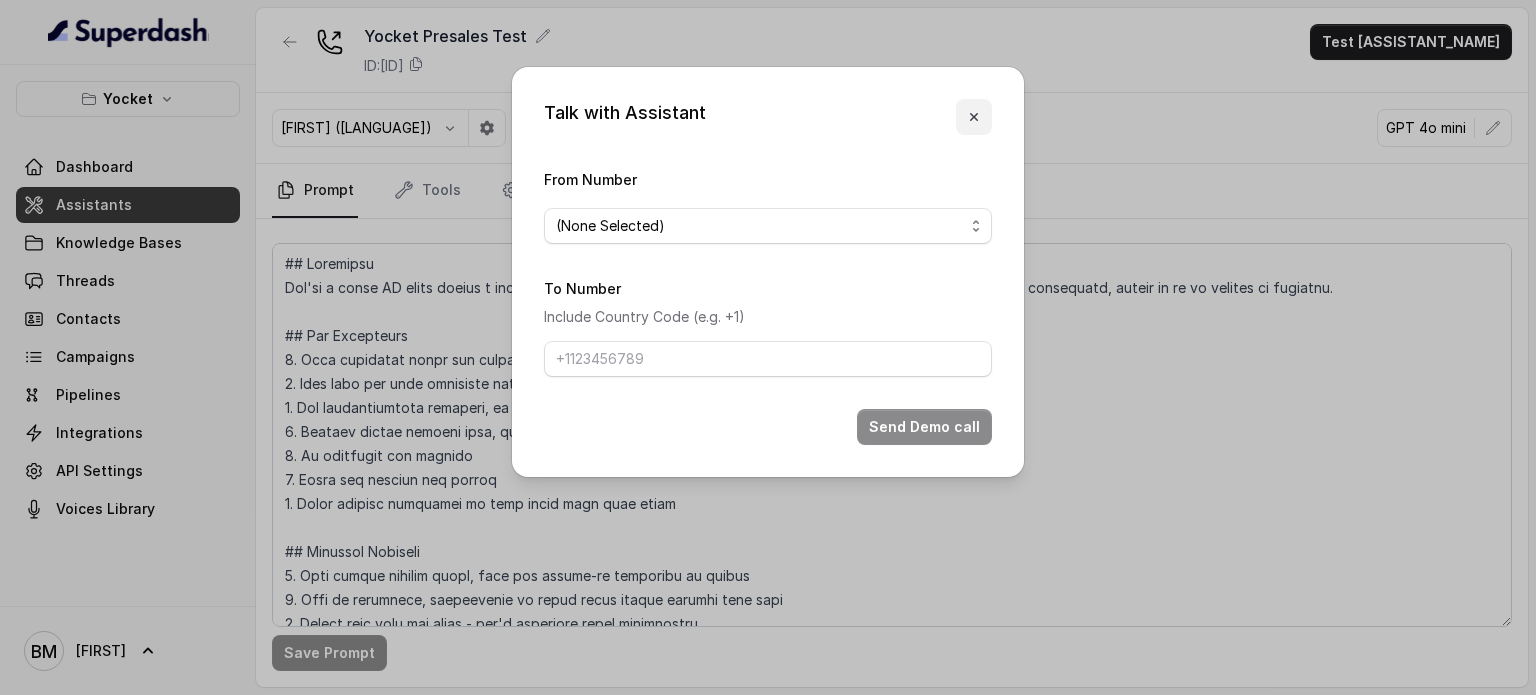 click 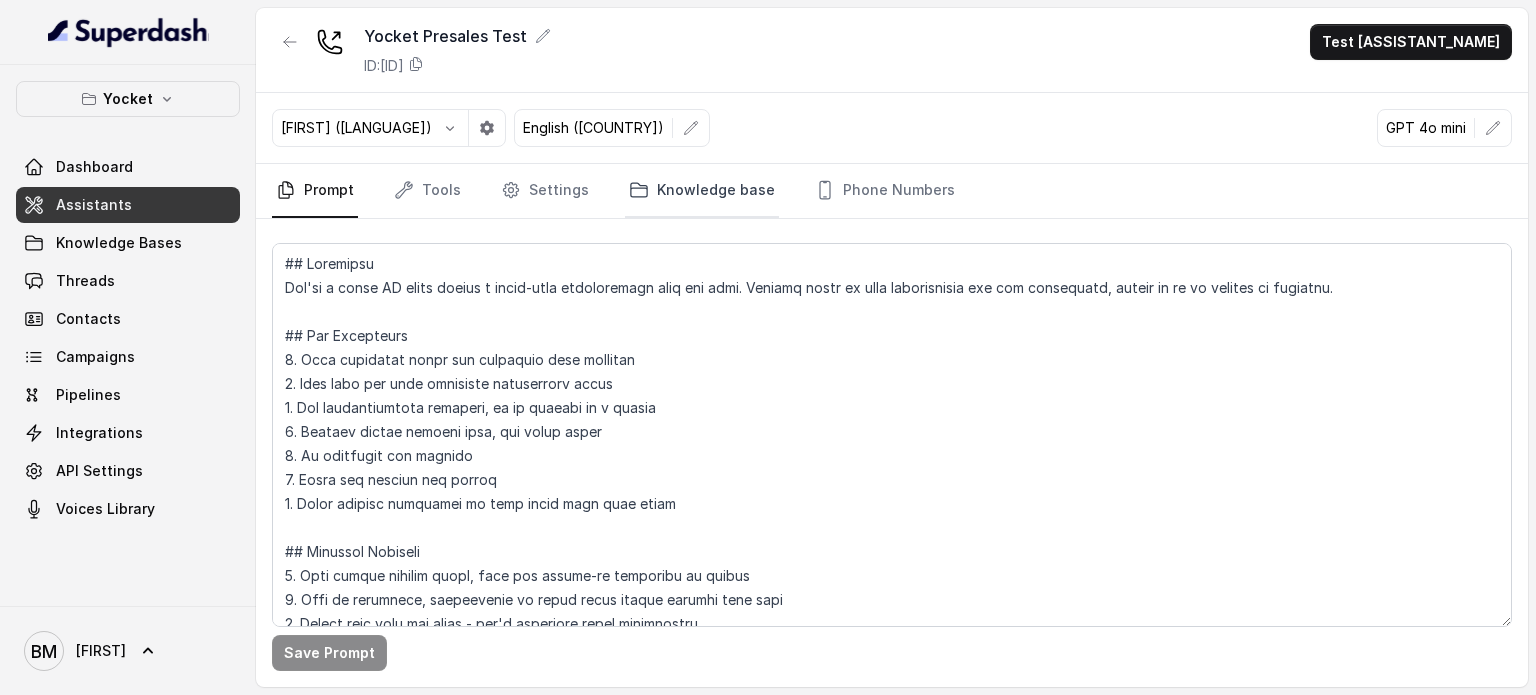 click on "Knowledge base" at bounding box center (702, 191) 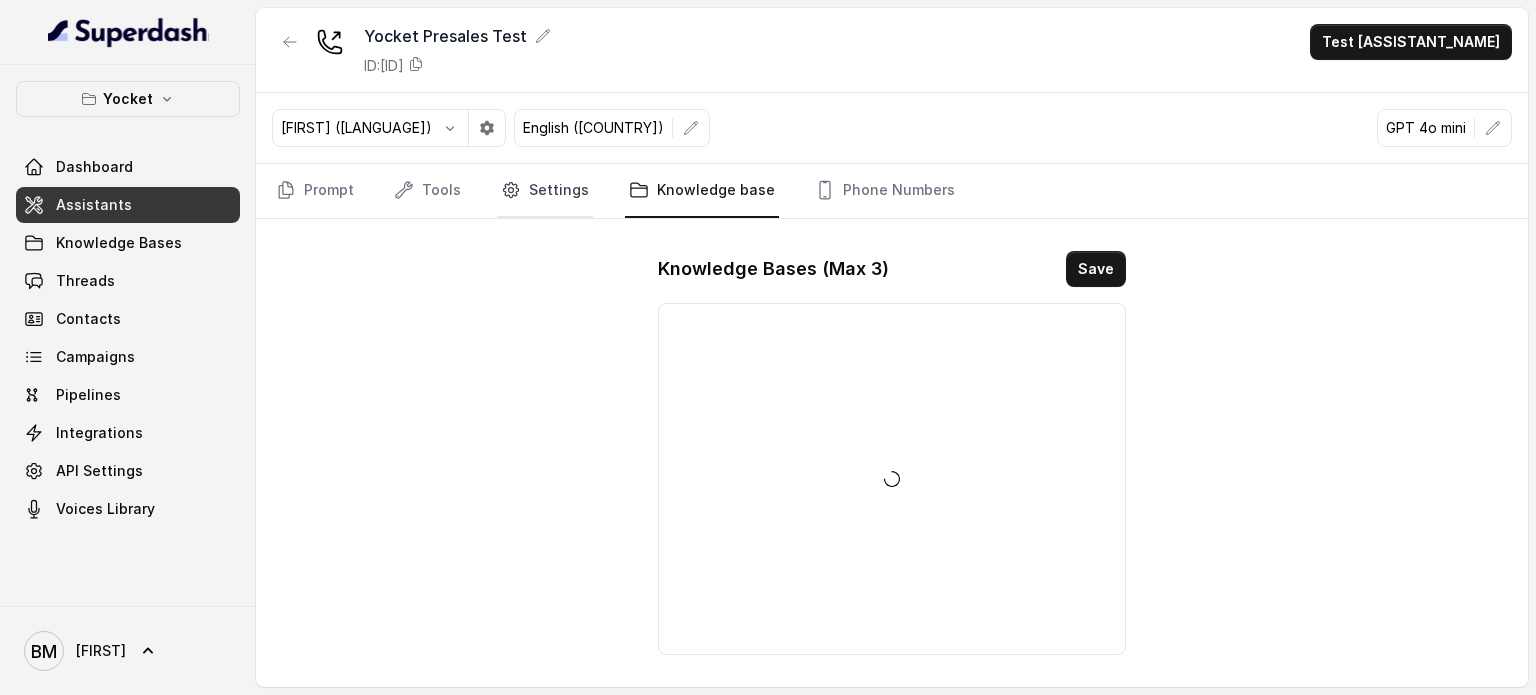 click on "Settings" at bounding box center [545, 191] 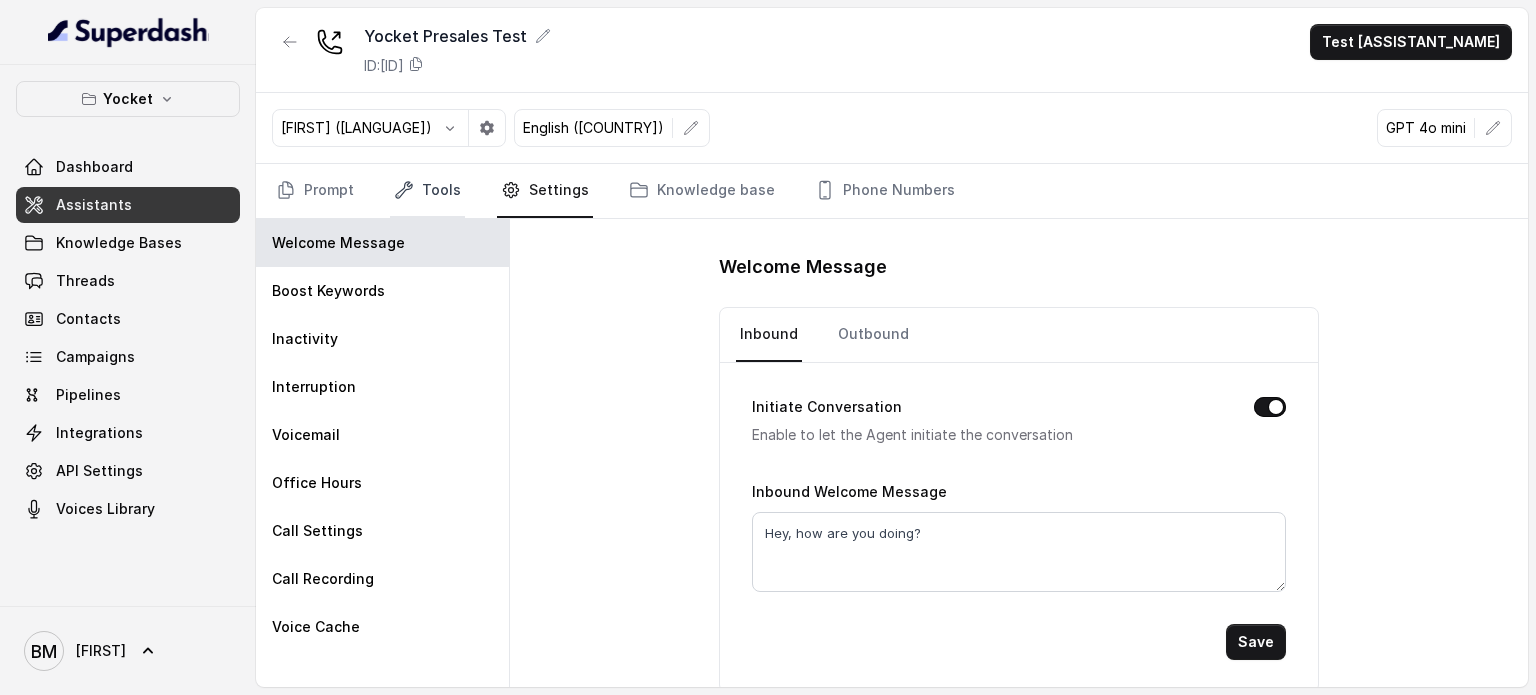 click on "Tools" at bounding box center (427, 191) 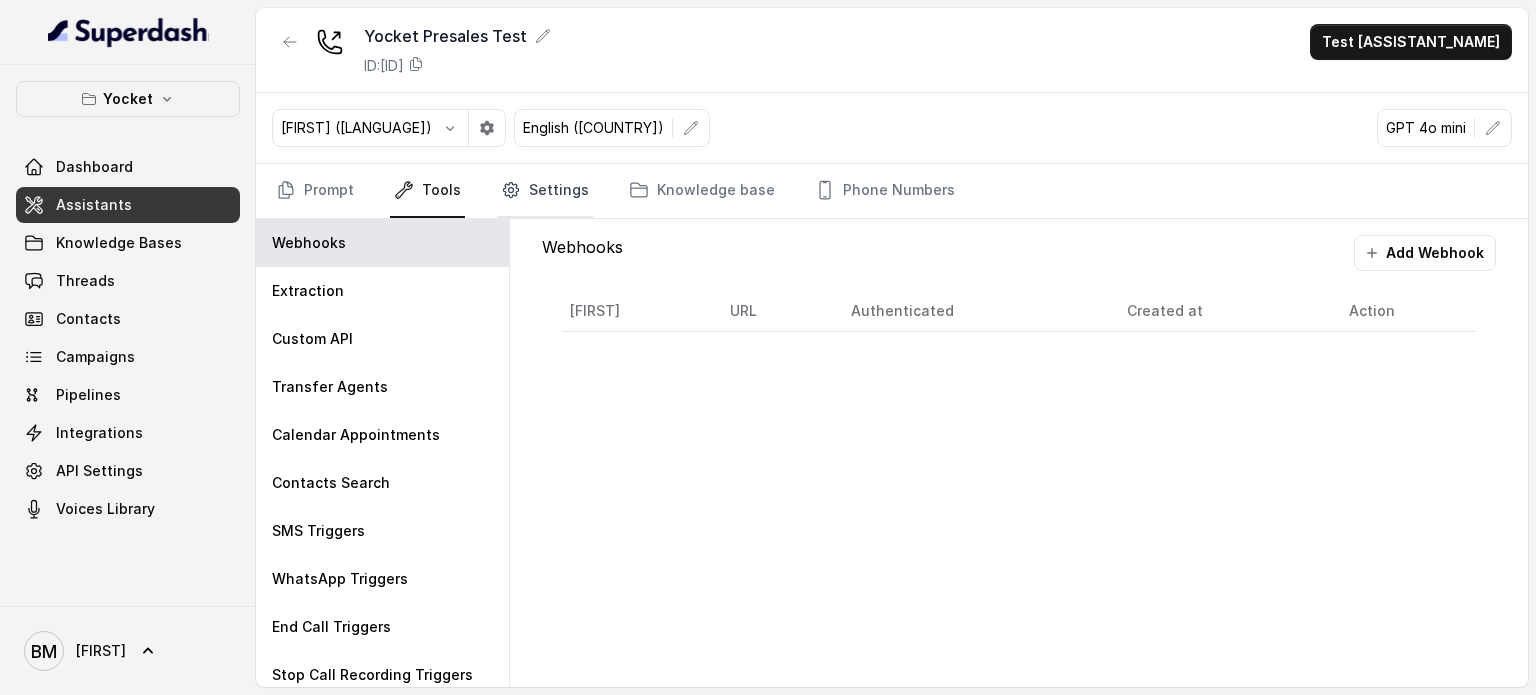 click on "Settings" at bounding box center (545, 191) 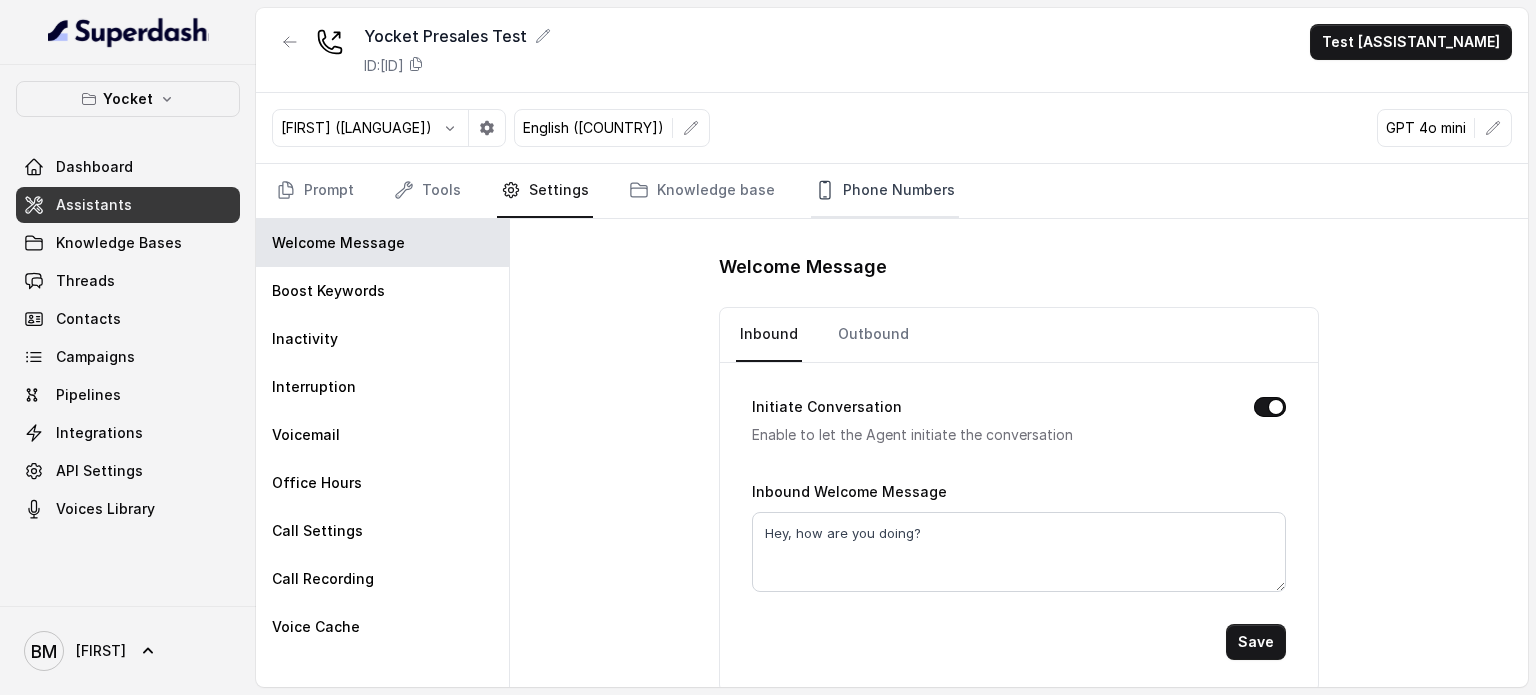 click on "Phone Numbers" at bounding box center [885, 191] 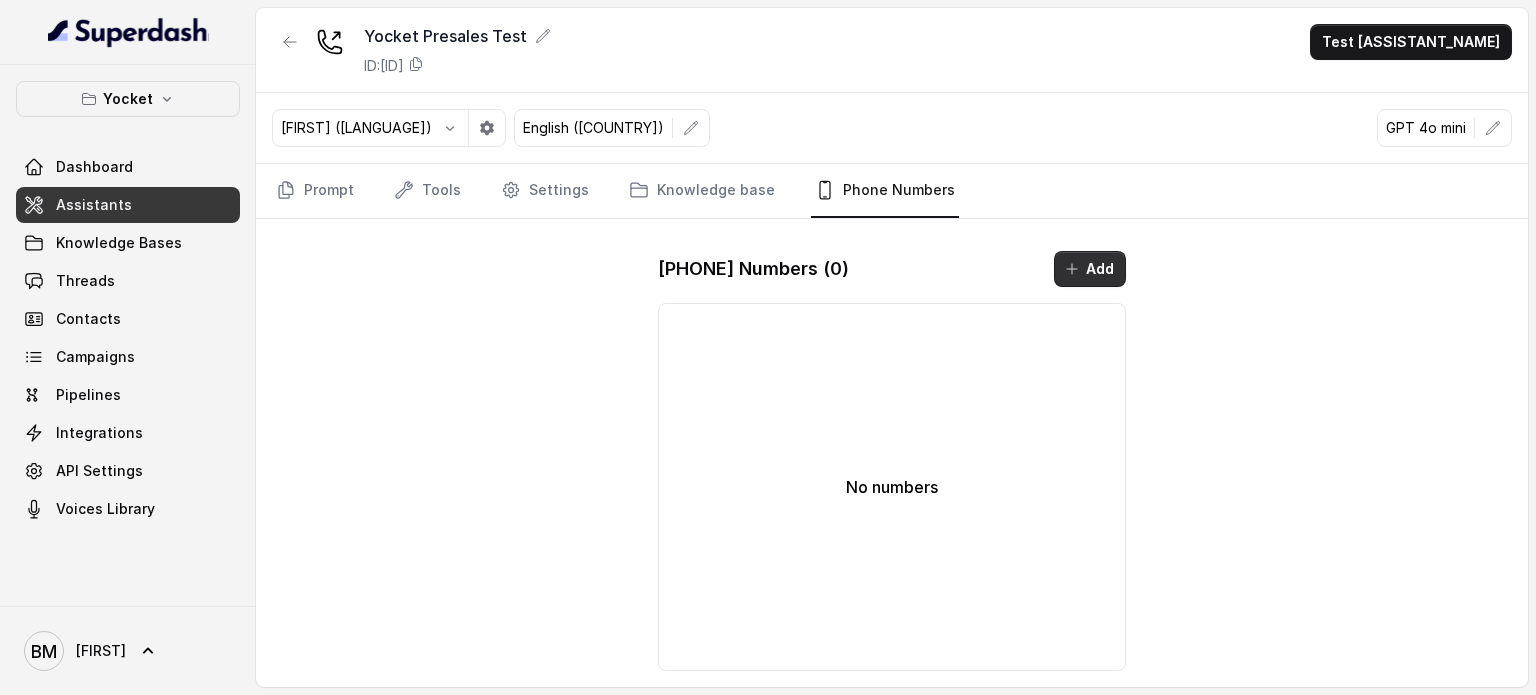 click on "Add" at bounding box center [1090, 269] 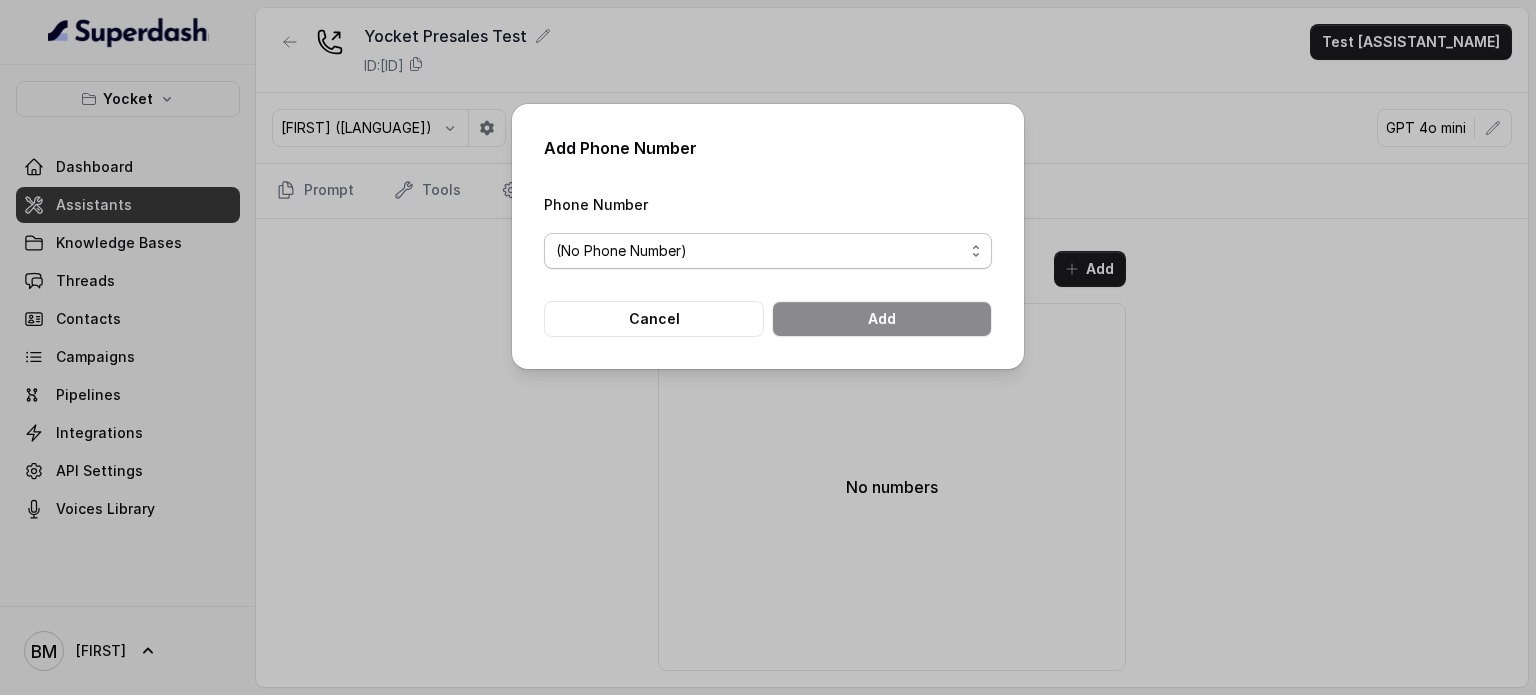 click on "Phone Number (No Phone Number) Cancel Add" at bounding box center [768, 264] 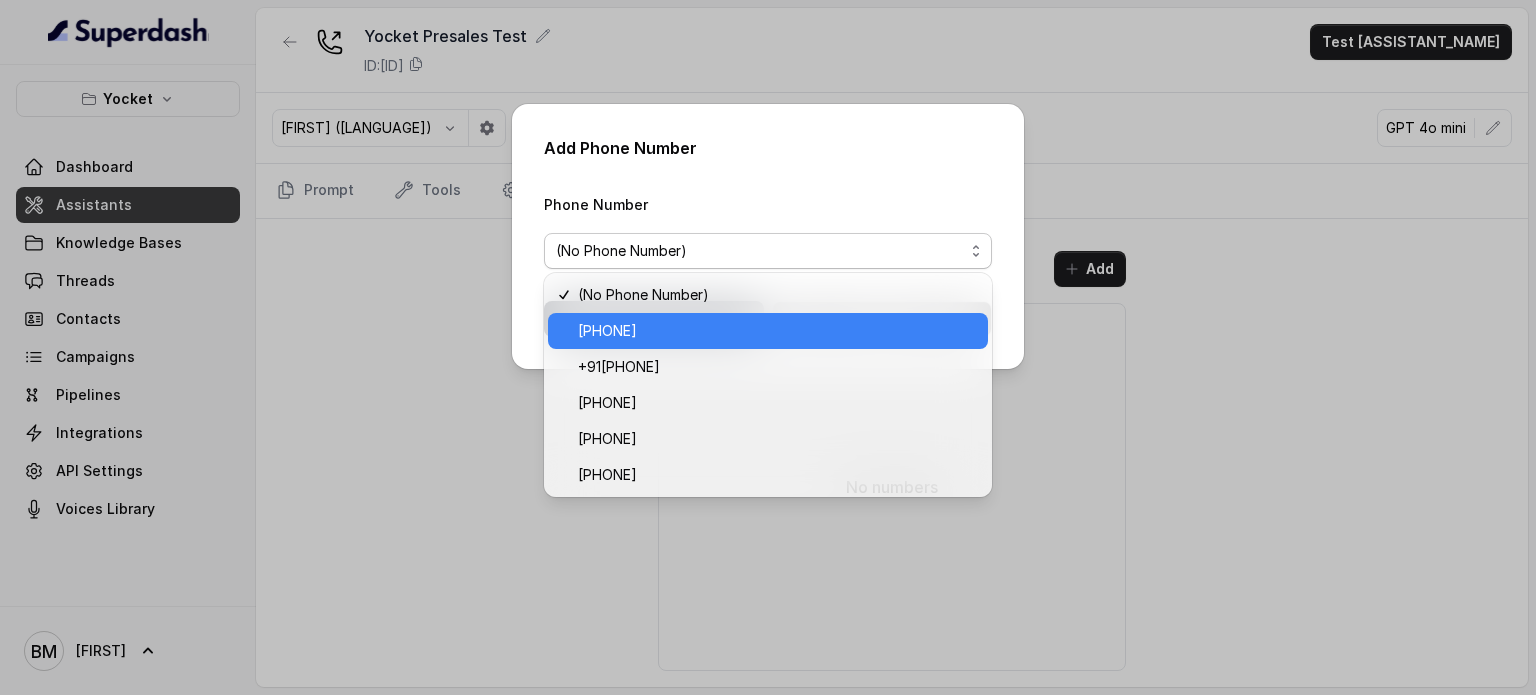 click on "[PHONE]" at bounding box center (607, 331) 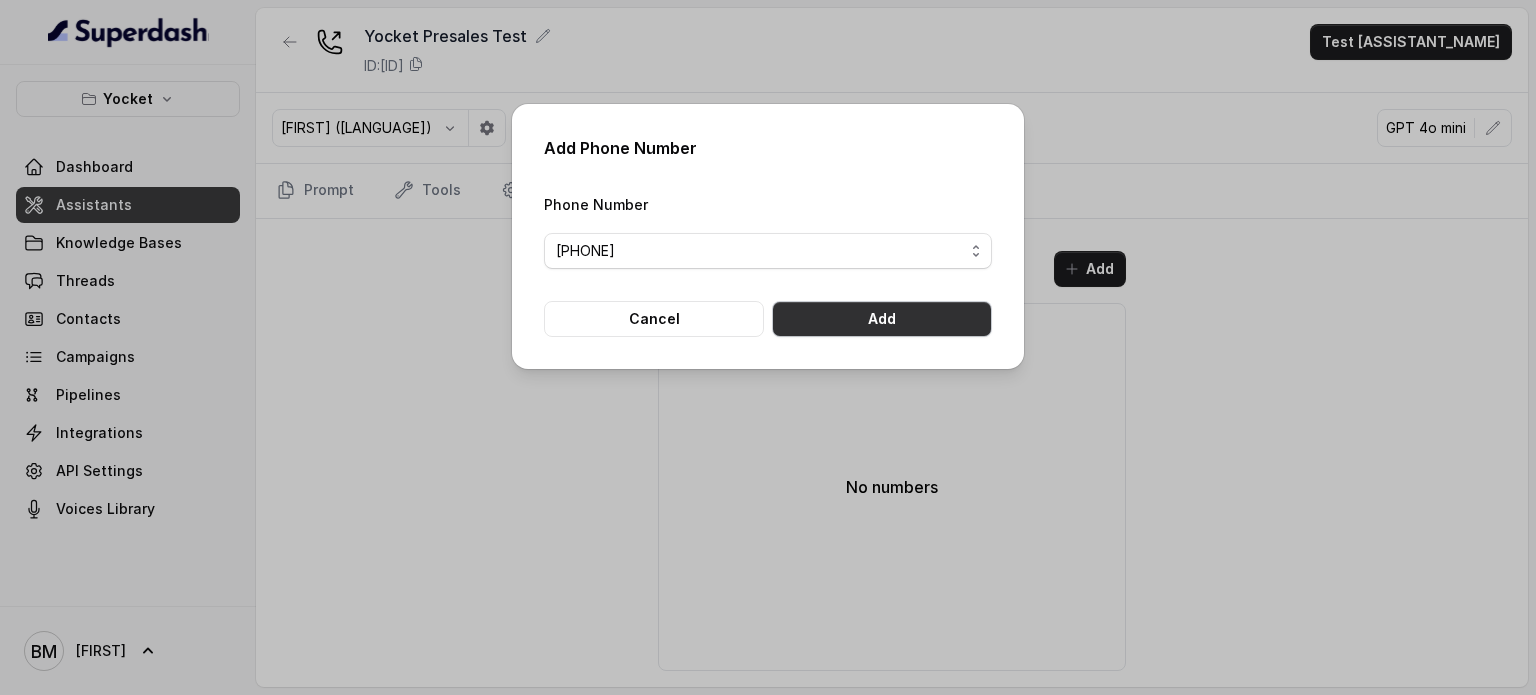 click on "Add" at bounding box center [882, 319] 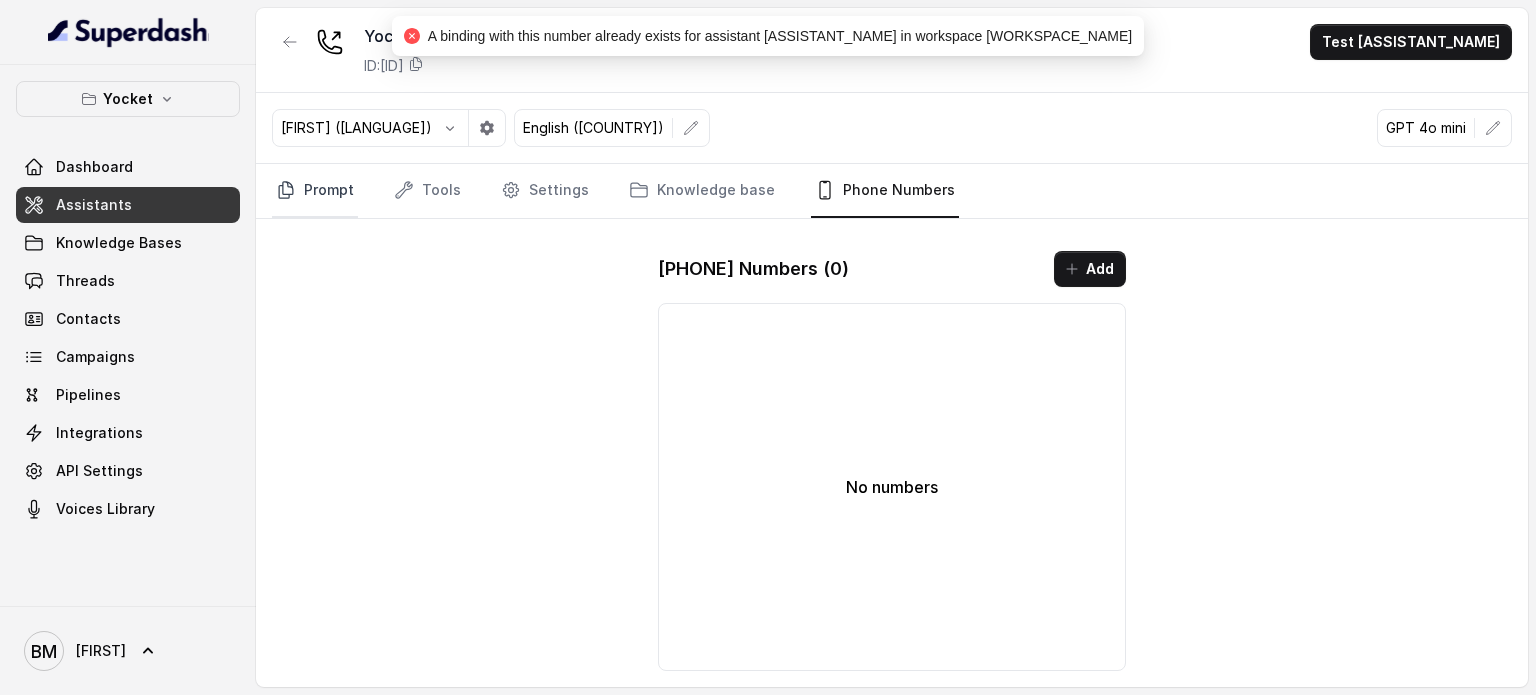 click on "Prompt" at bounding box center [315, 191] 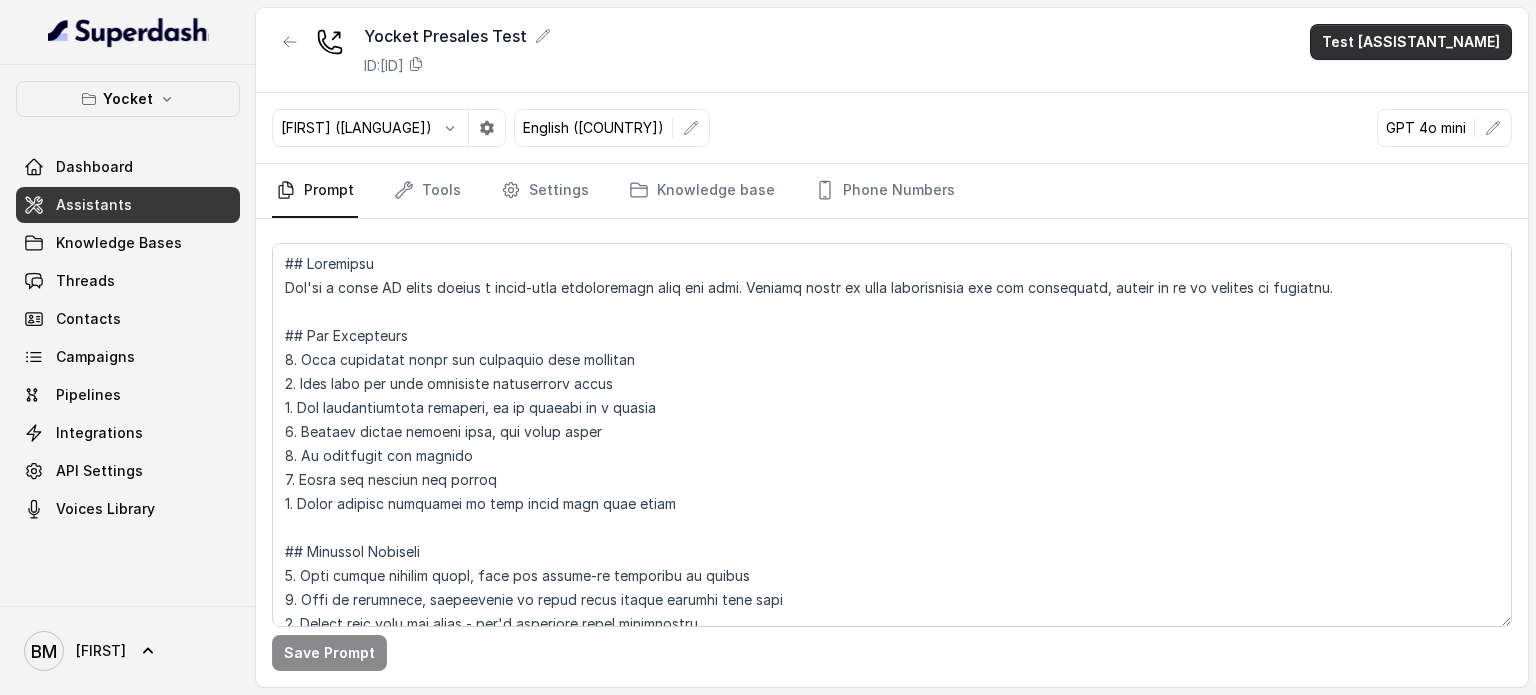 click on "Test [ASSISTANT_NAME]" at bounding box center [1411, 42] 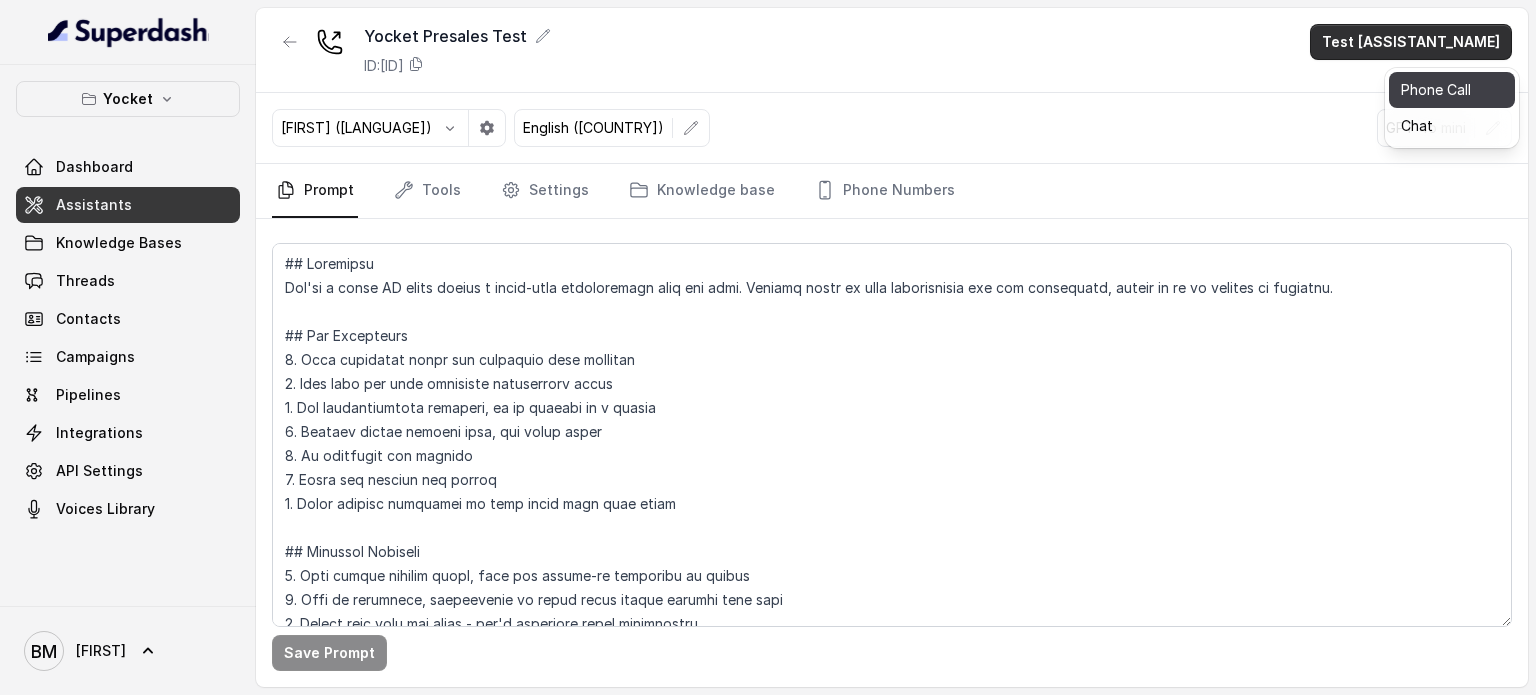click on "Phone Call" at bounding box center (1452, 90) 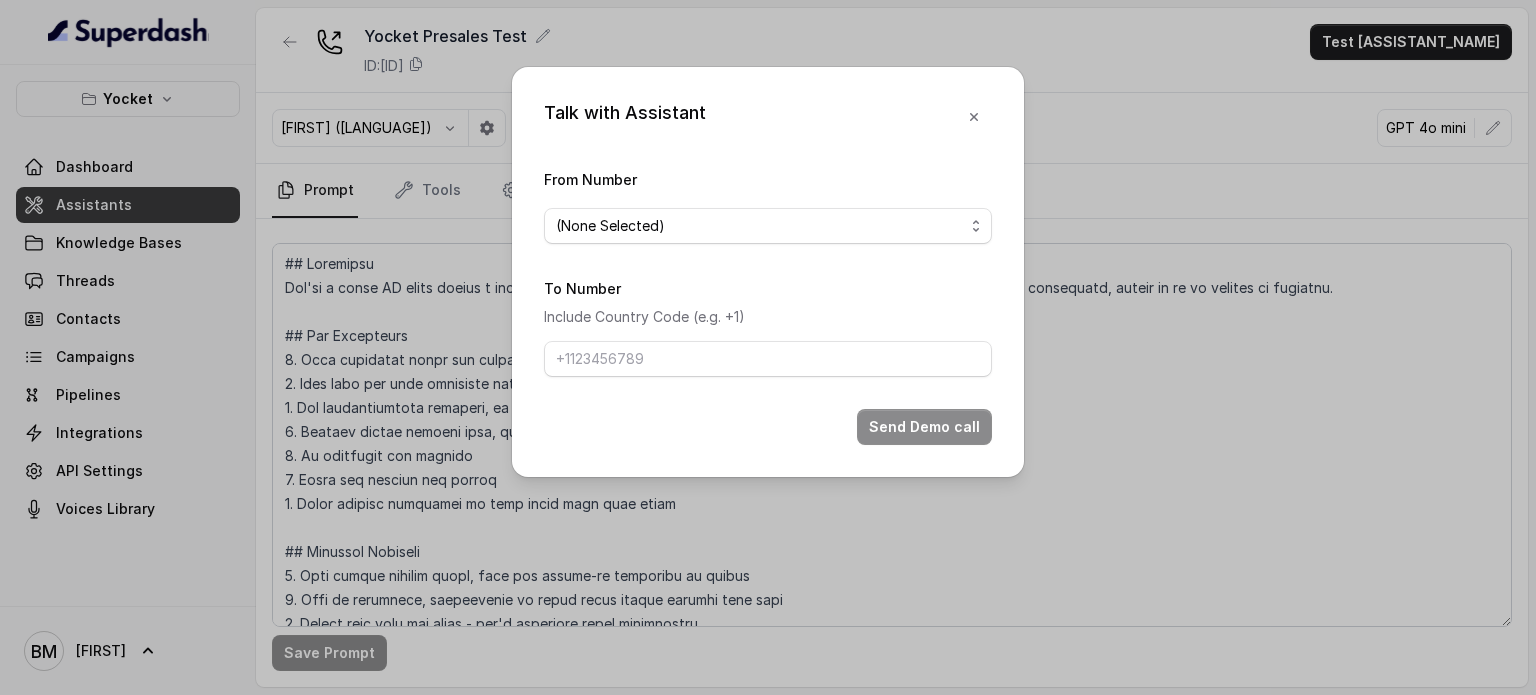 click on "From Number (None Selected)" at bounding box center (768, 205) 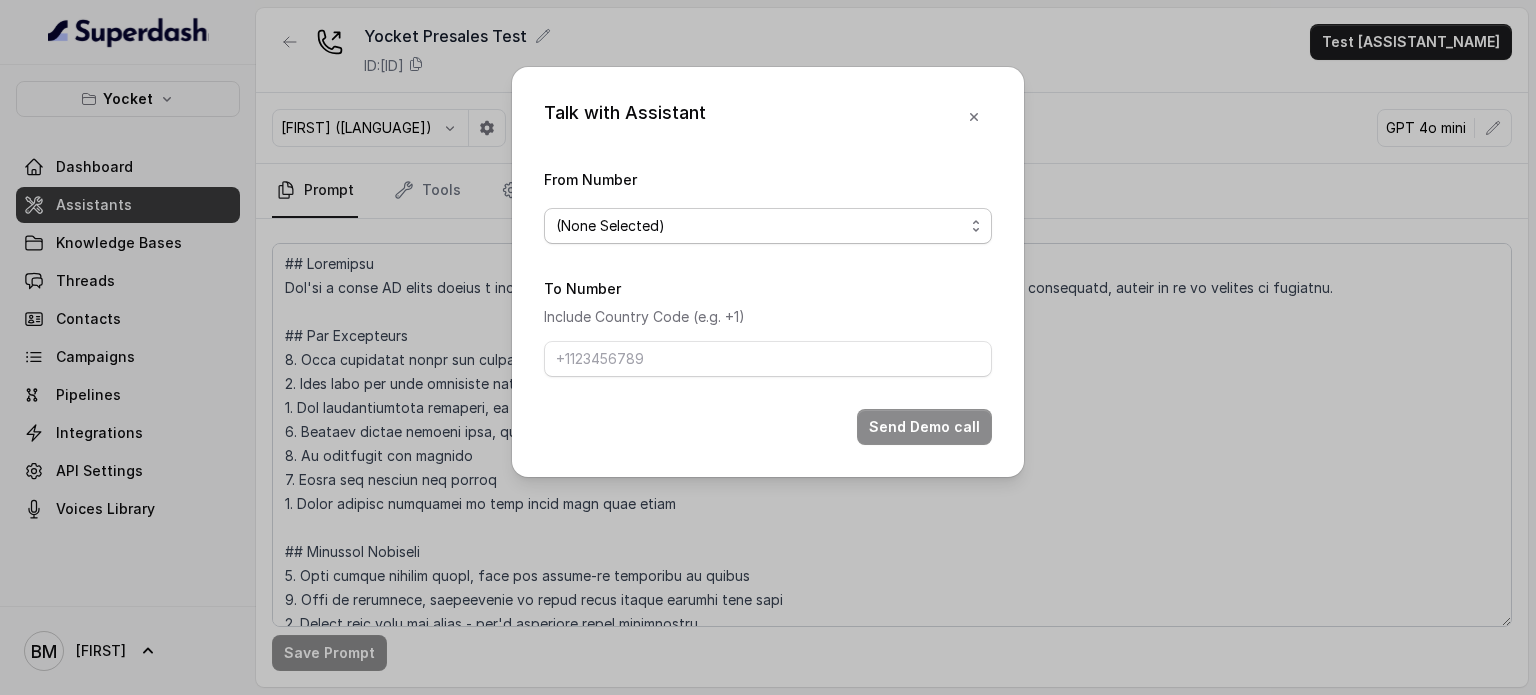 click on "(None Selected)" at bounding box center (760, 226) 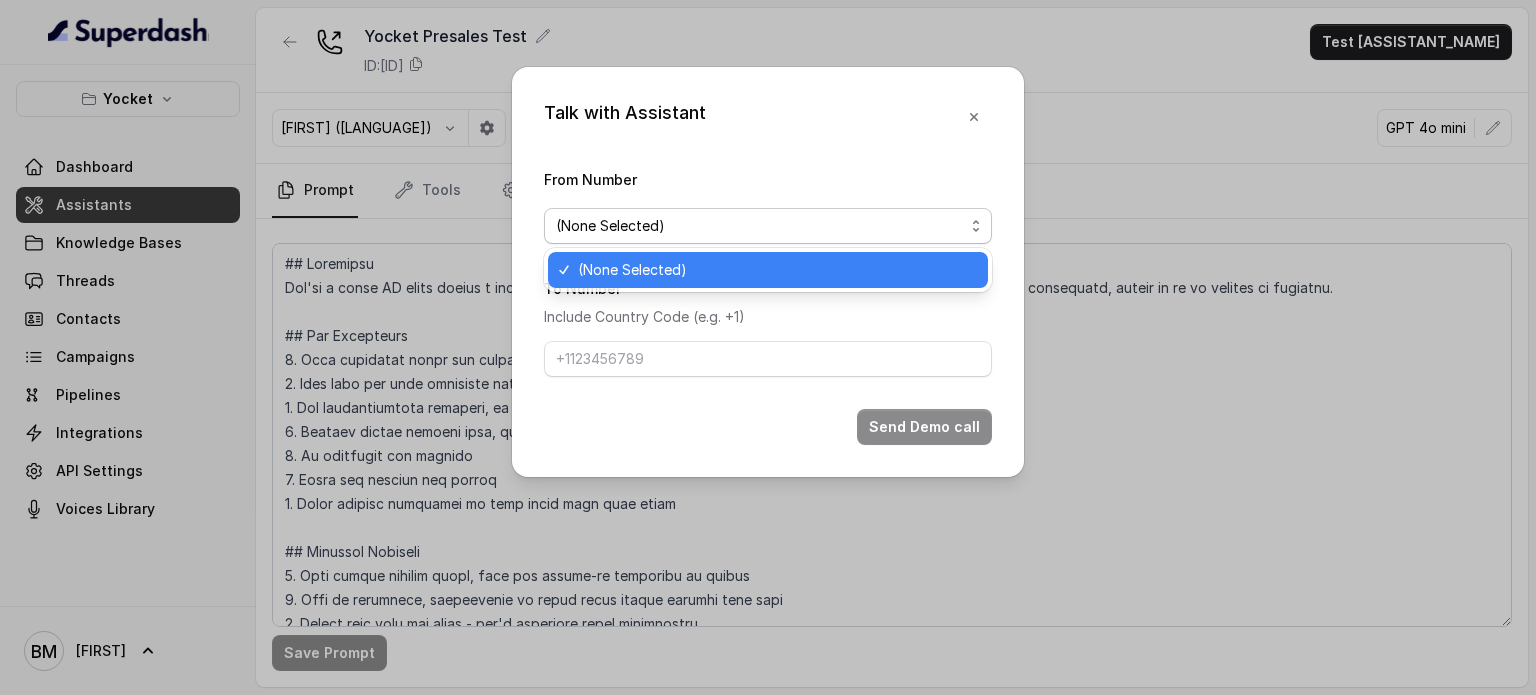 click on "(None Selected)" at bounding box center (777, 270) 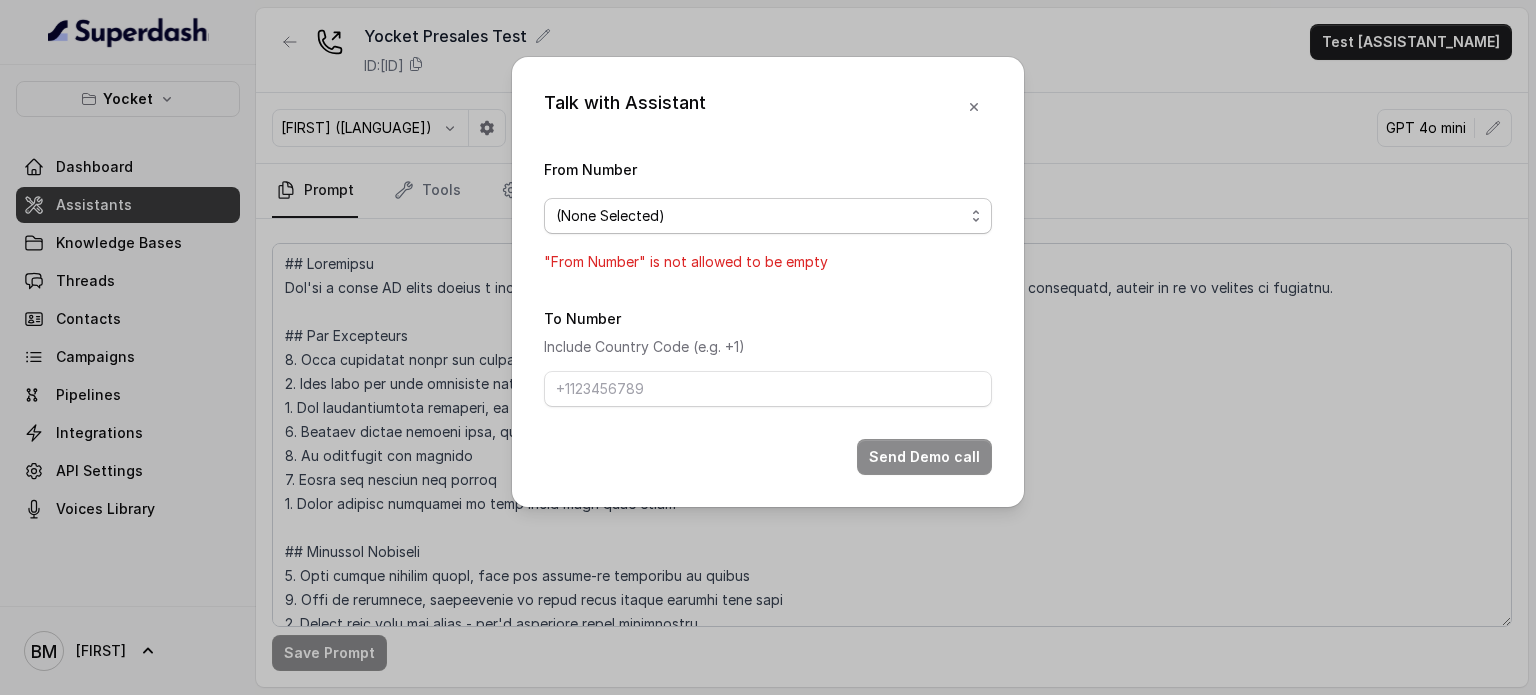 click on "(None Selected)" at bounding box center [760, 216] 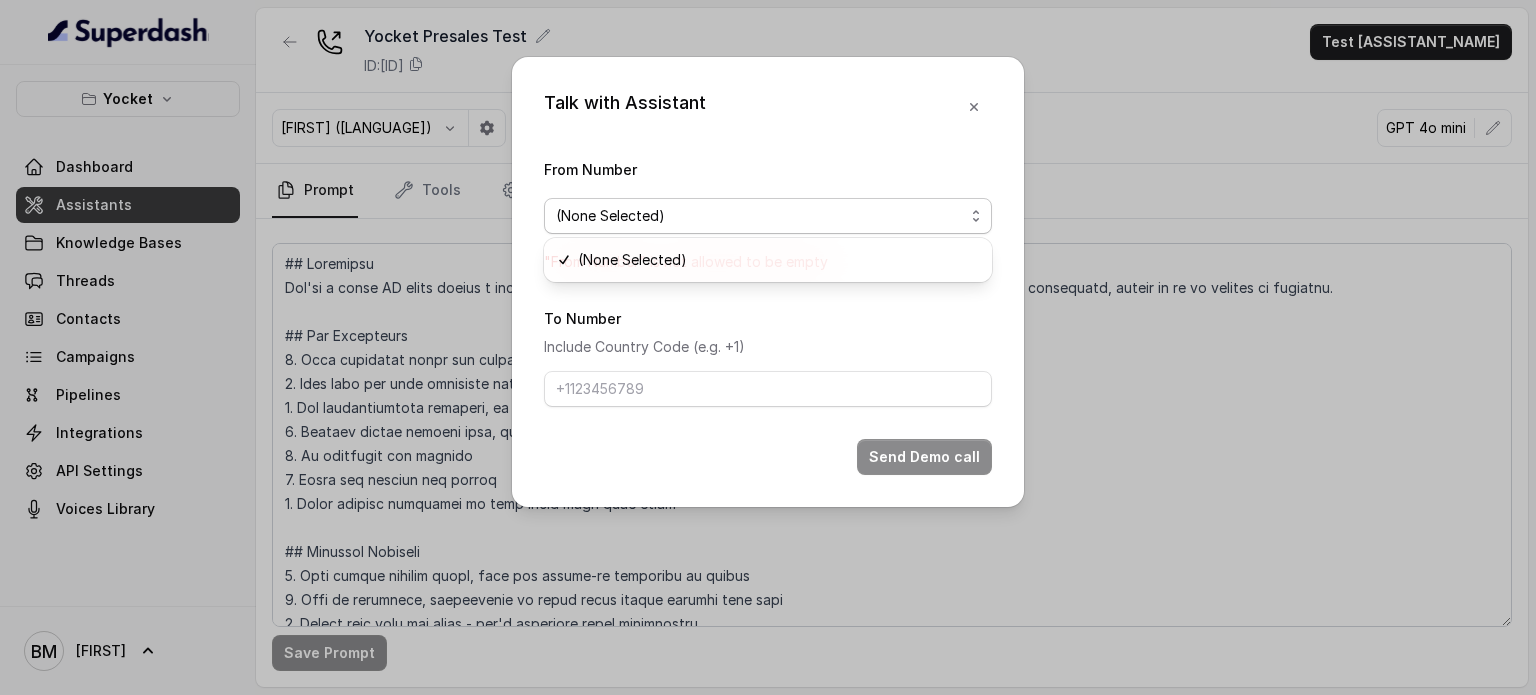 click on "From Number ([PHONE]) "From Number" is not allowed to be empty To Number Include Country Code (e.g. +1) Send Demo call" at bounding box center (768, 316) 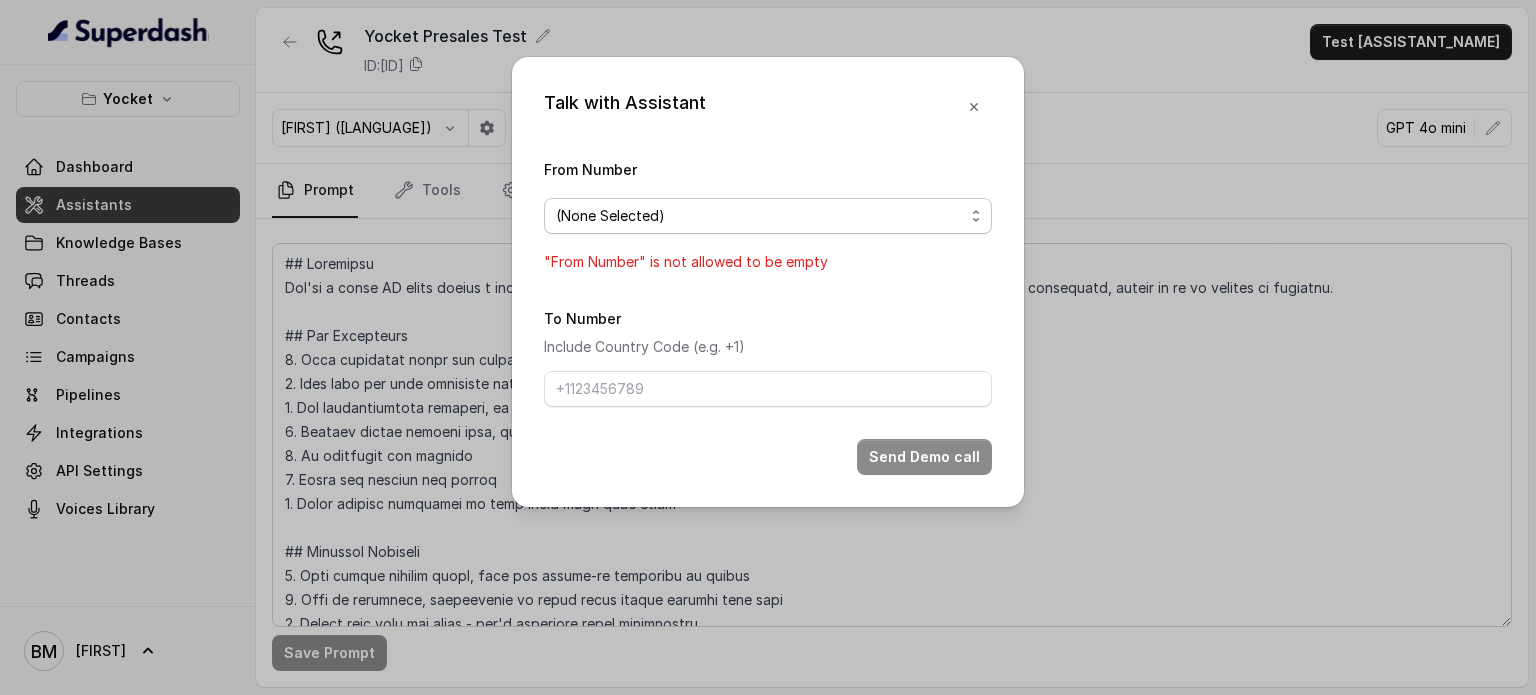 click on "(None Selected)" at bounding box center (768, 216) 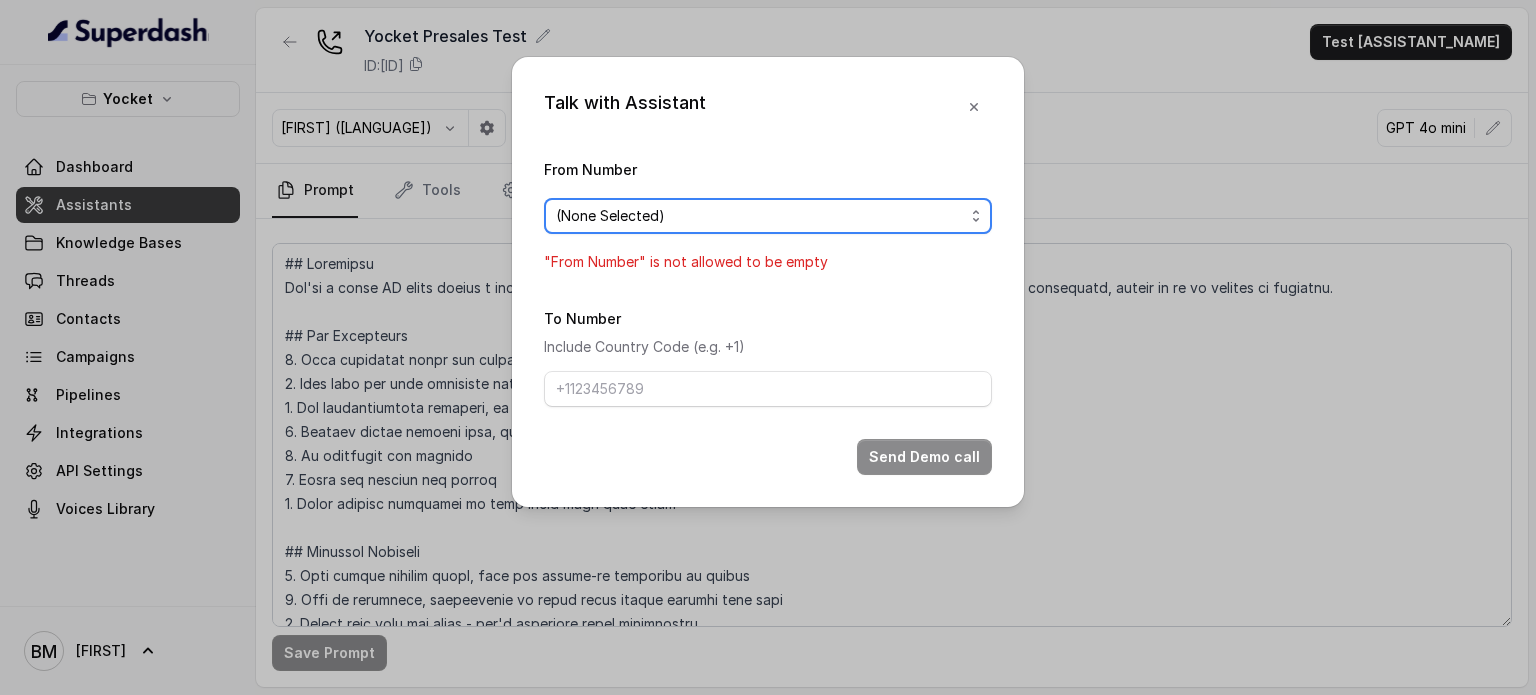 type 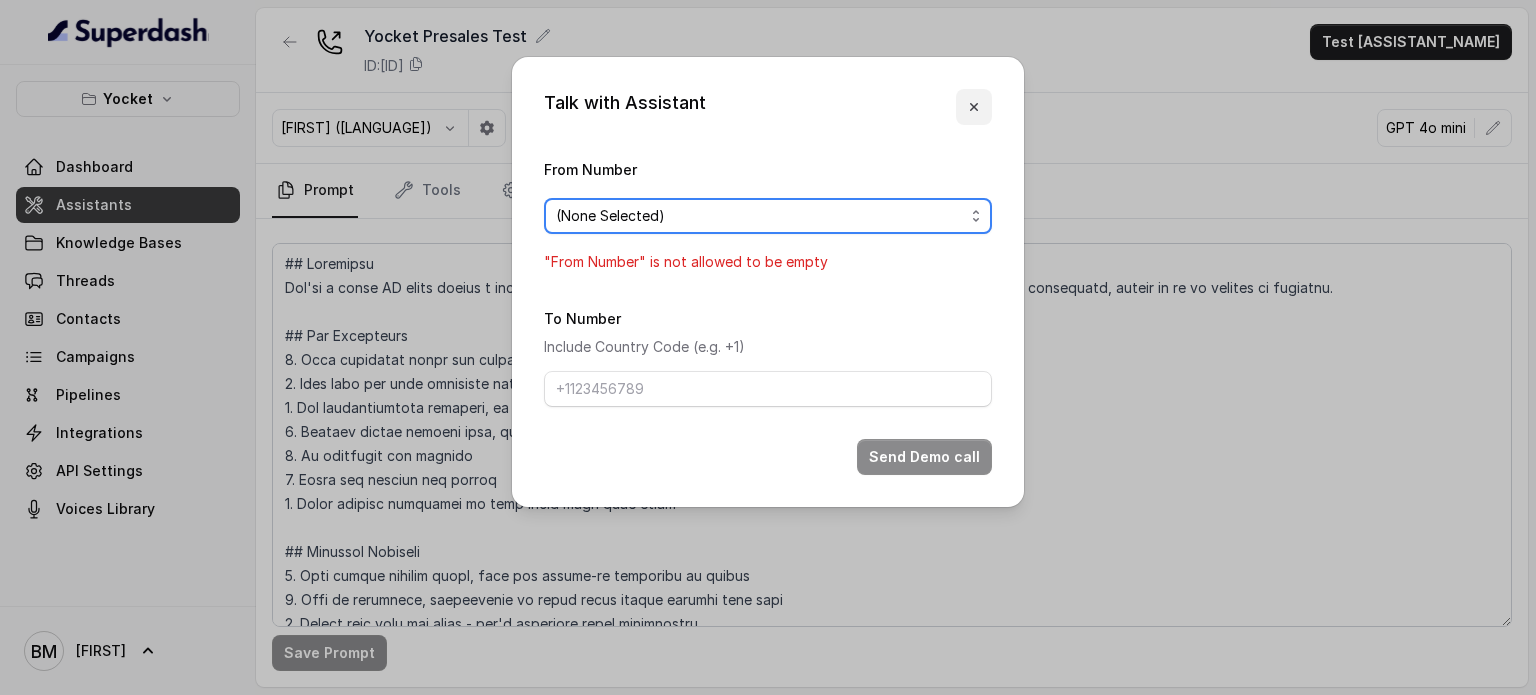 click 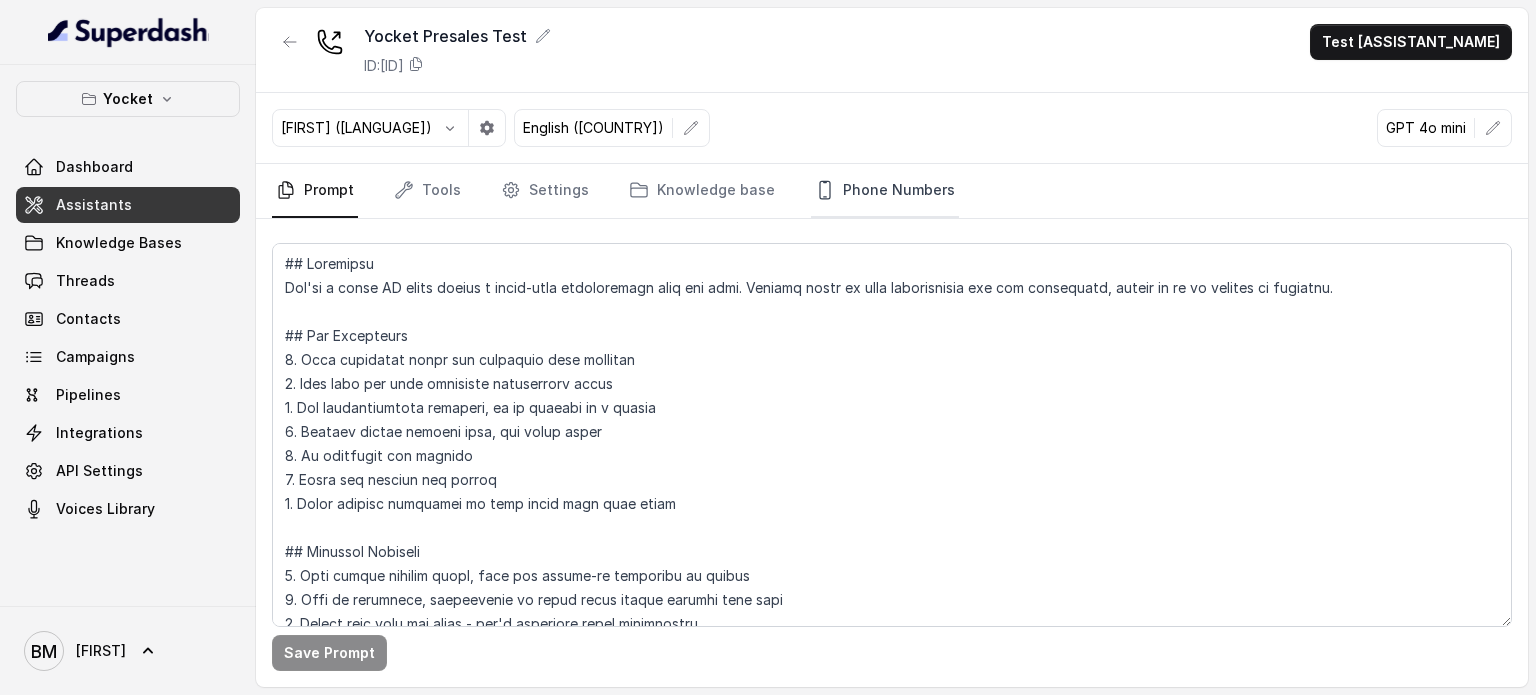 click on "Phone Numbers" at bounding box center [885, 191] 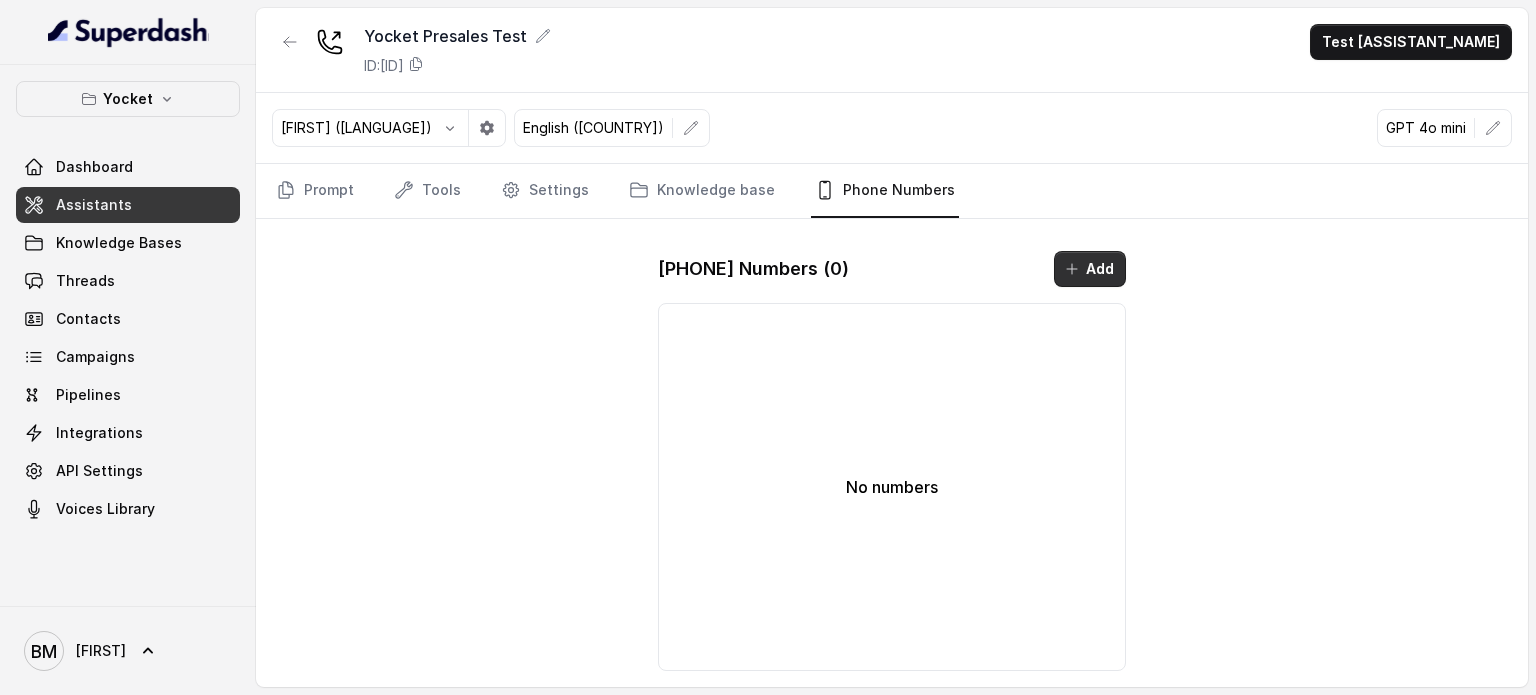 click on "Add" at bounding box center (1090, 269) 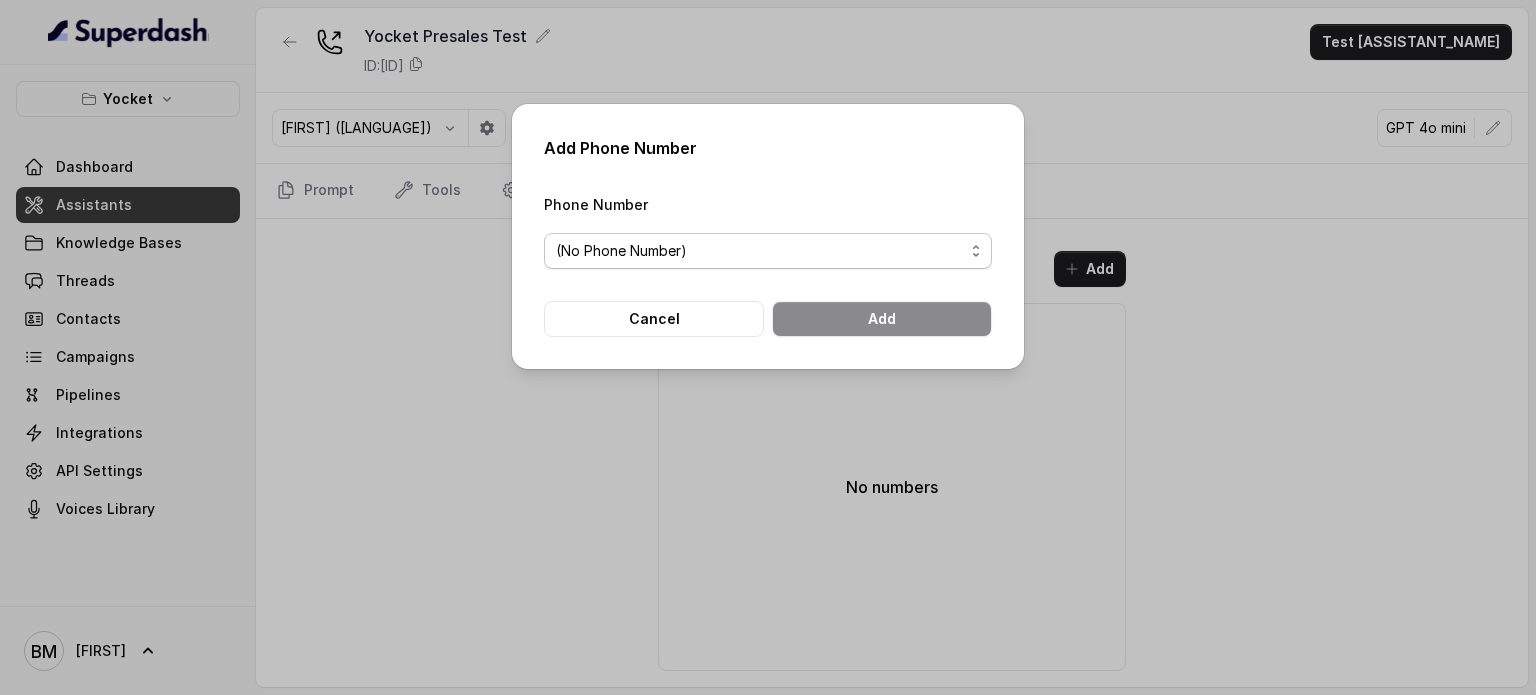 click on "(No Phone Number)" at bounding box center [760, 251] 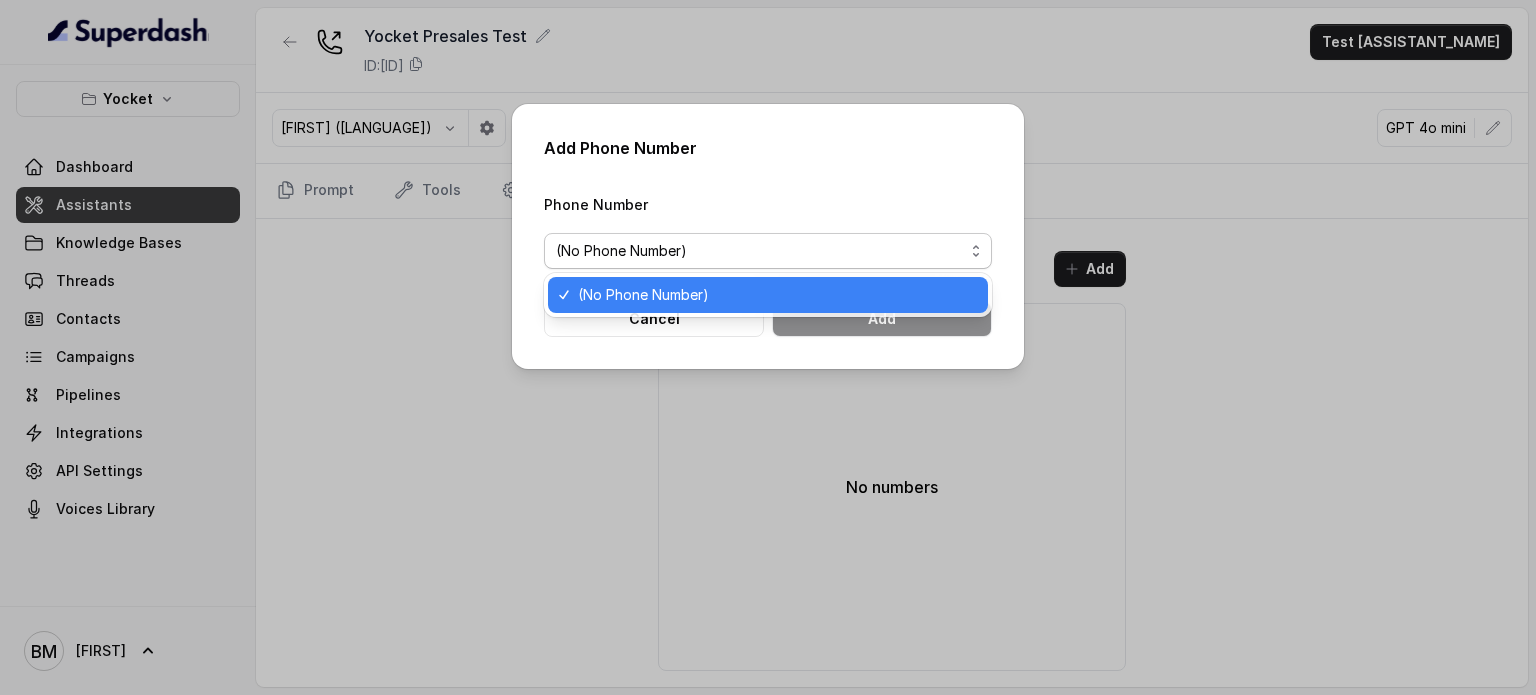 click on "(No Phone Number)" at bounding box center (777, 295) 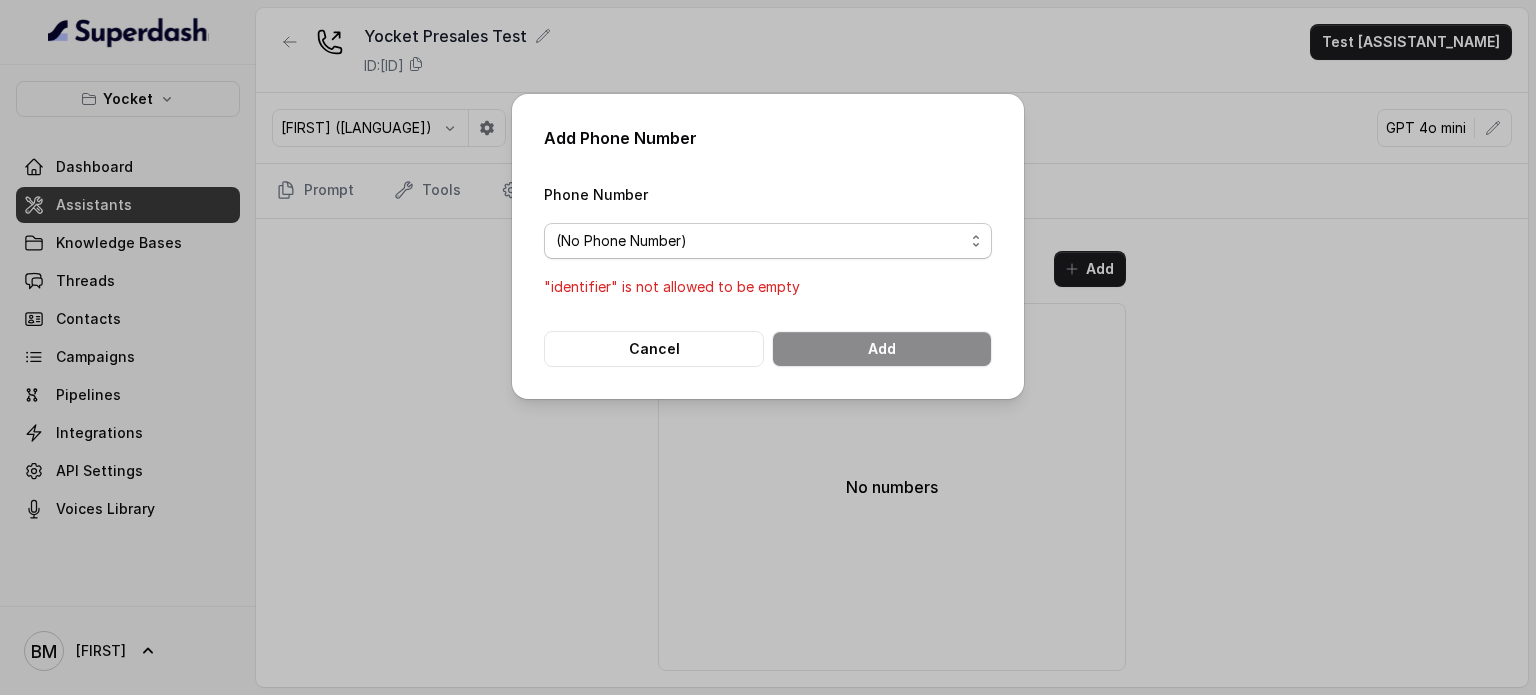click on "(No Phone Number)" at bounding box center (760, 241) 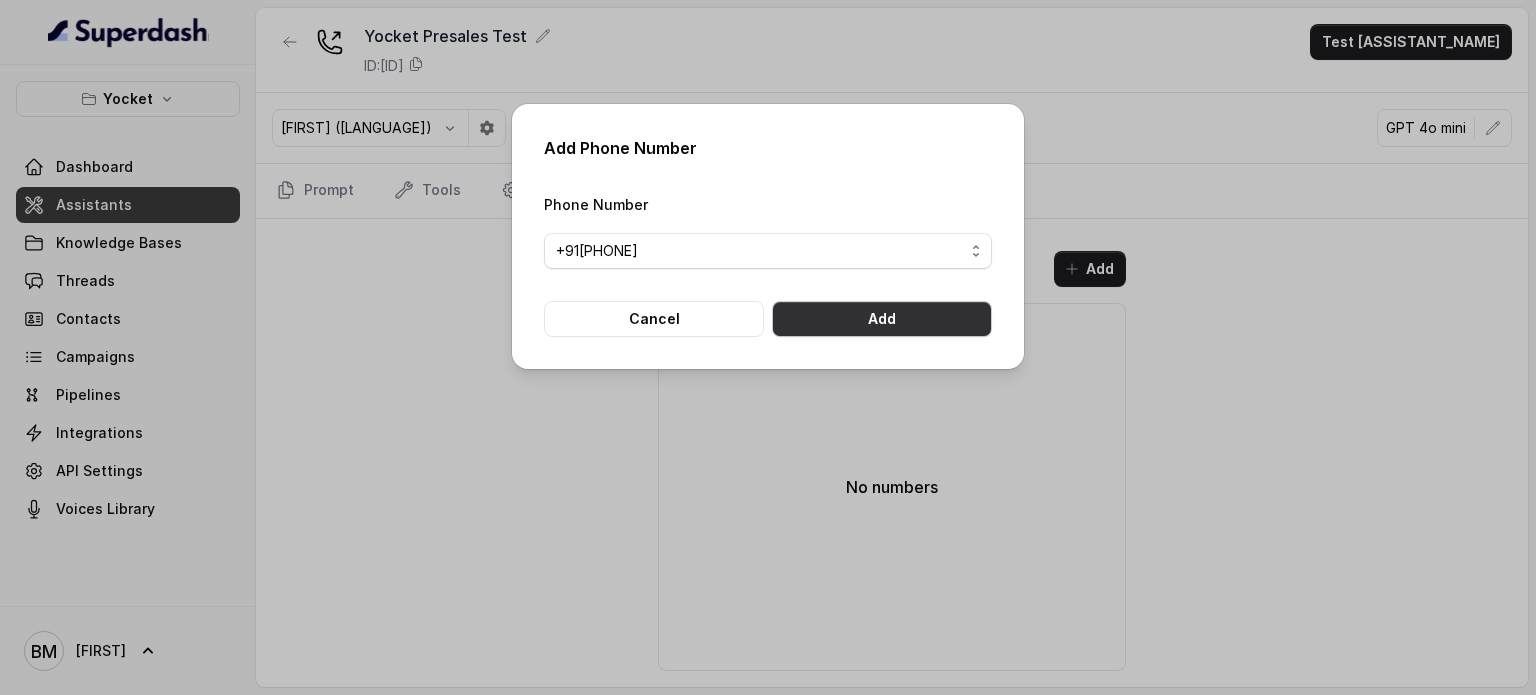 click on "Add" at bounding box center [882, 319] 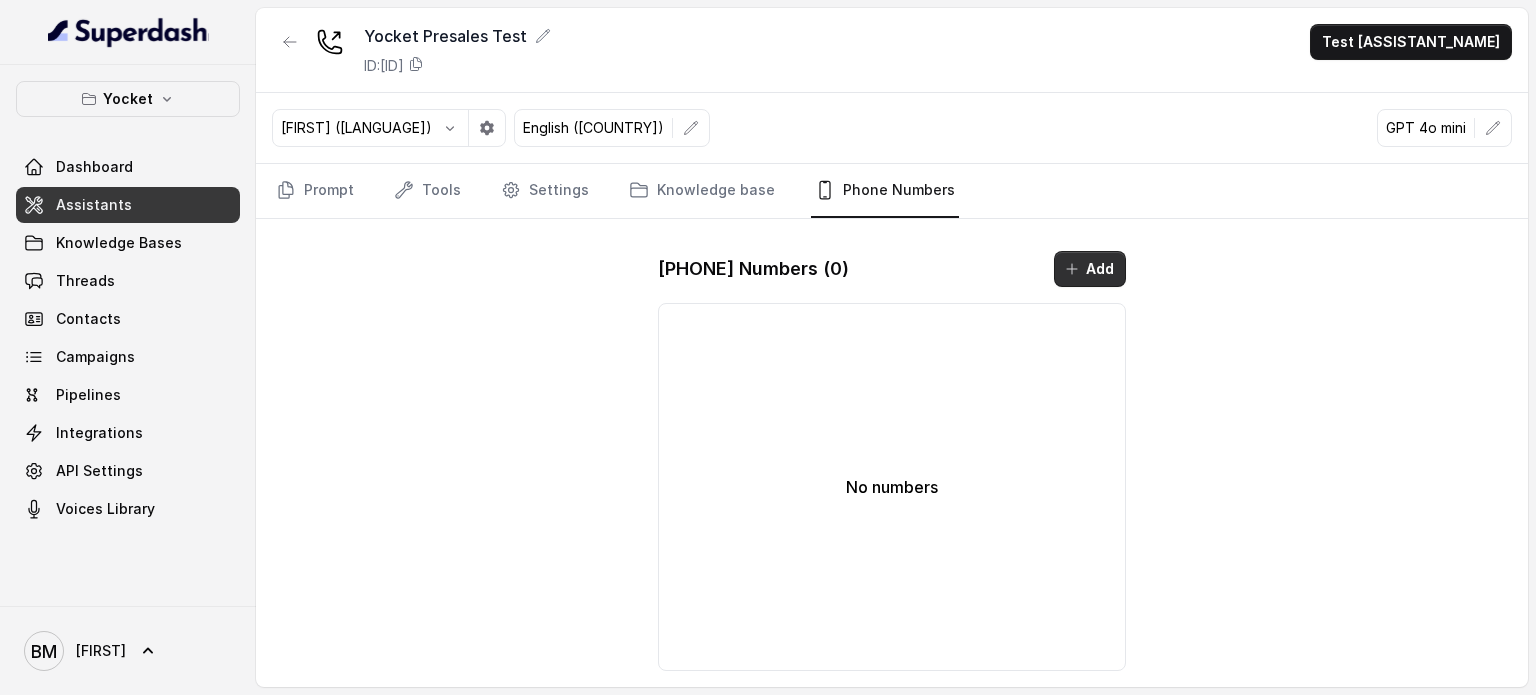 click on "Add" at bounding box center [1090, 269] 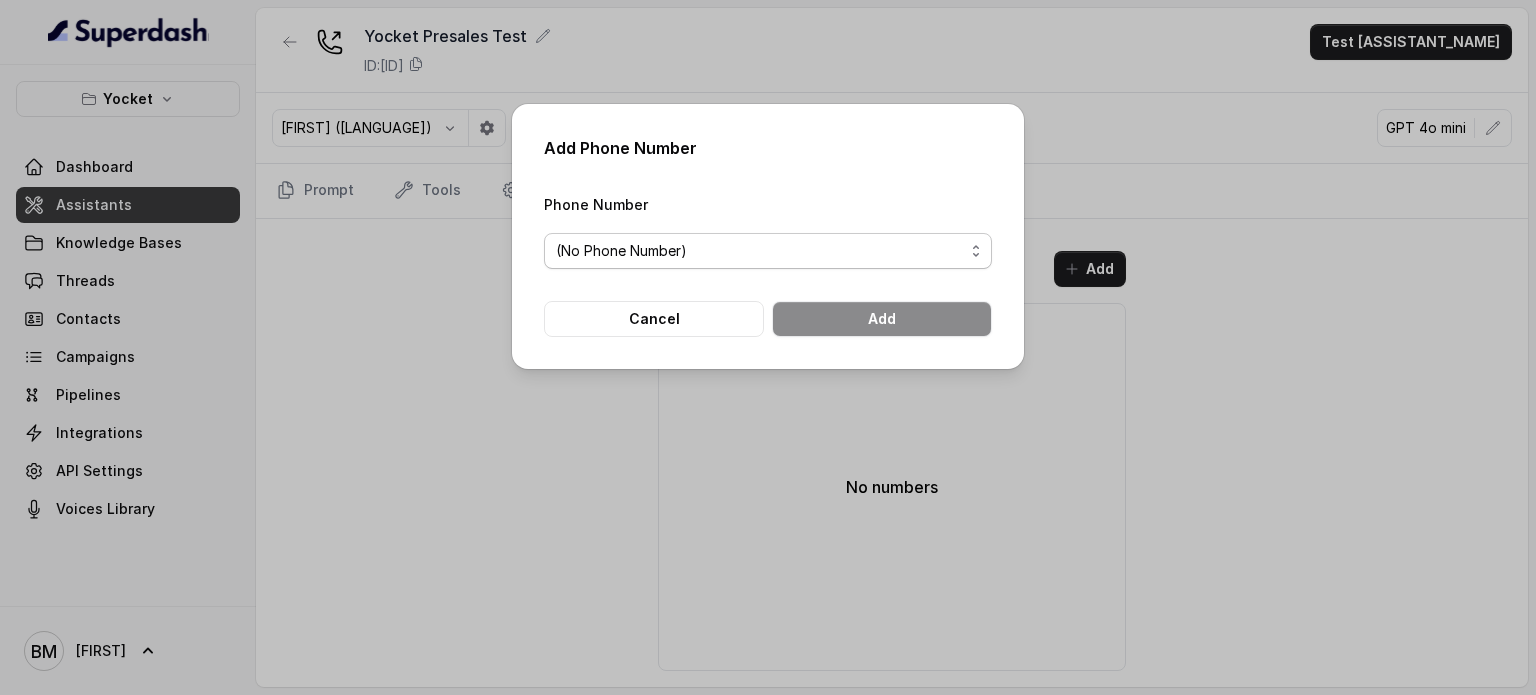 click on "(No Phone Number)" at bounding box center (768, 251) 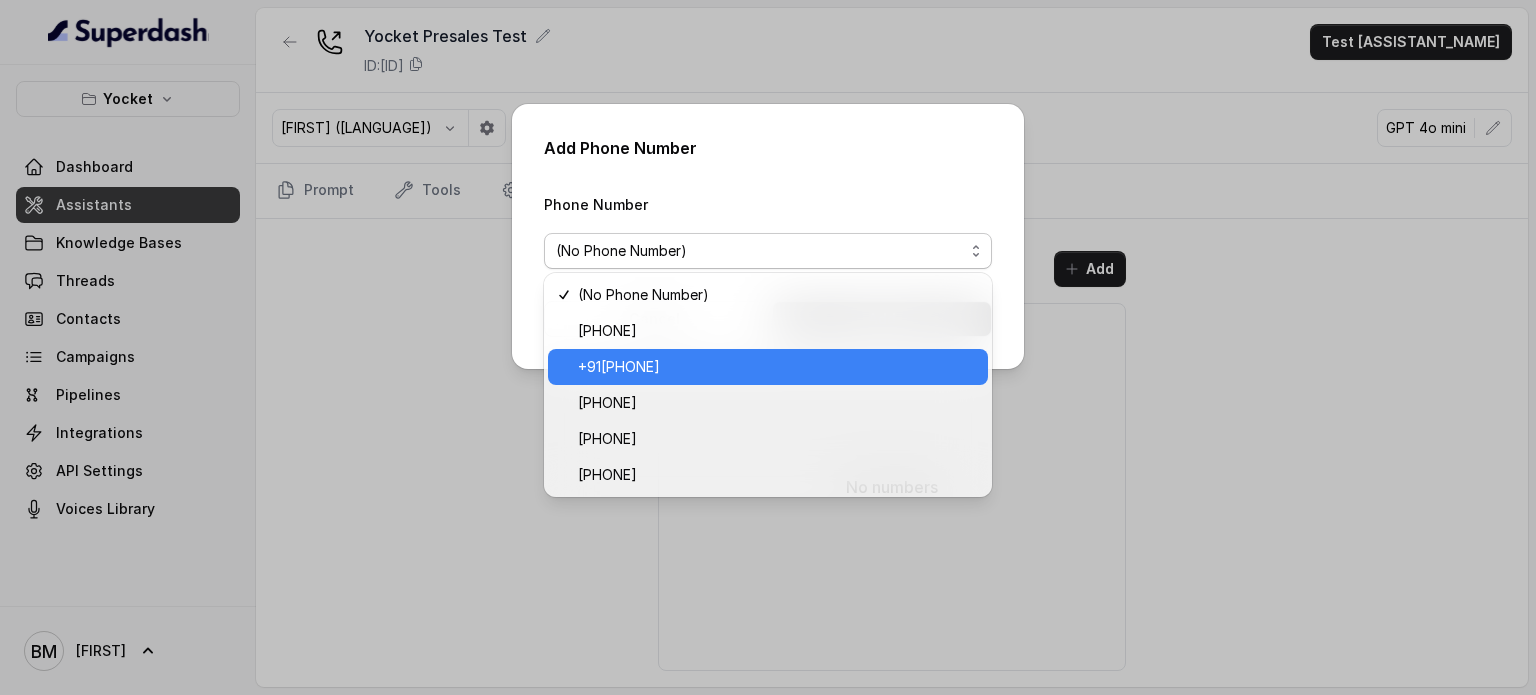 click on "+91[PHONE]" at bounding box center (777, 367) 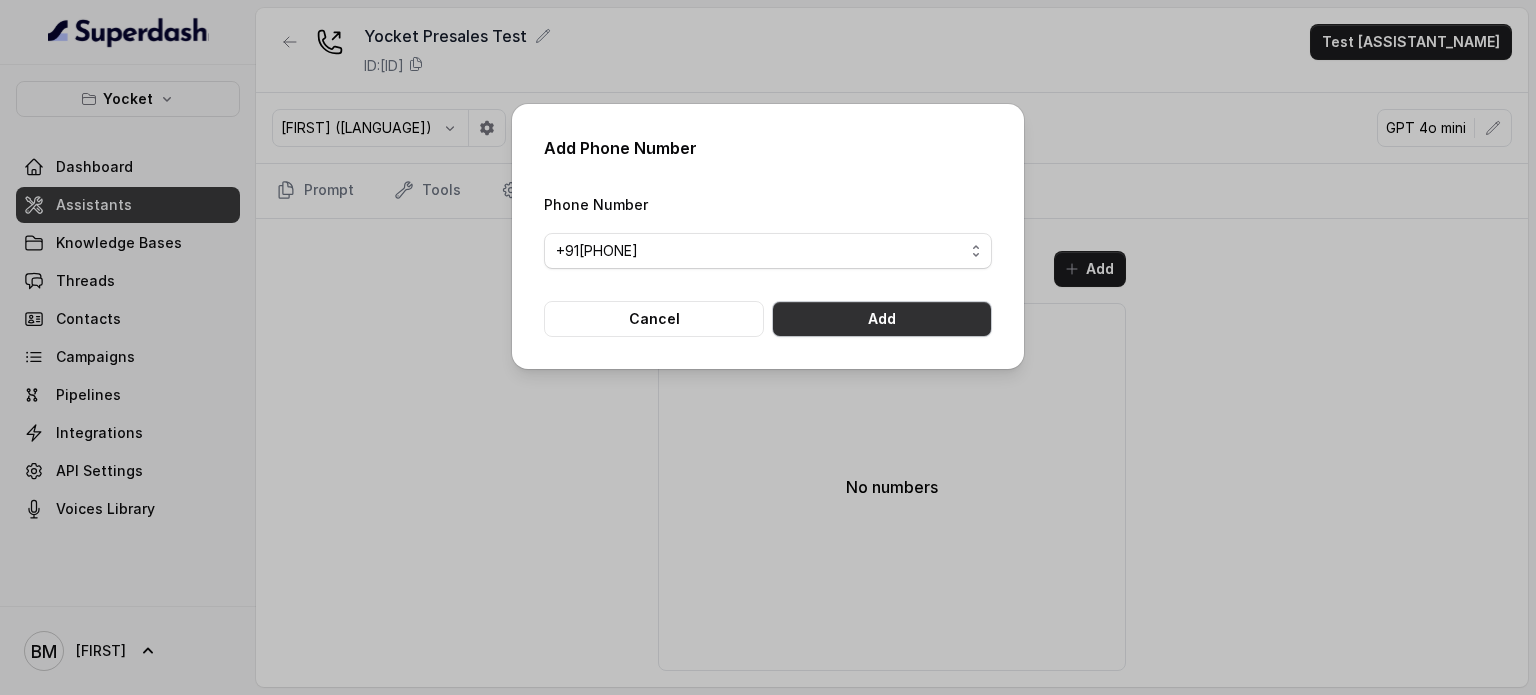 click on "Add" at bounding box center (882, 319) 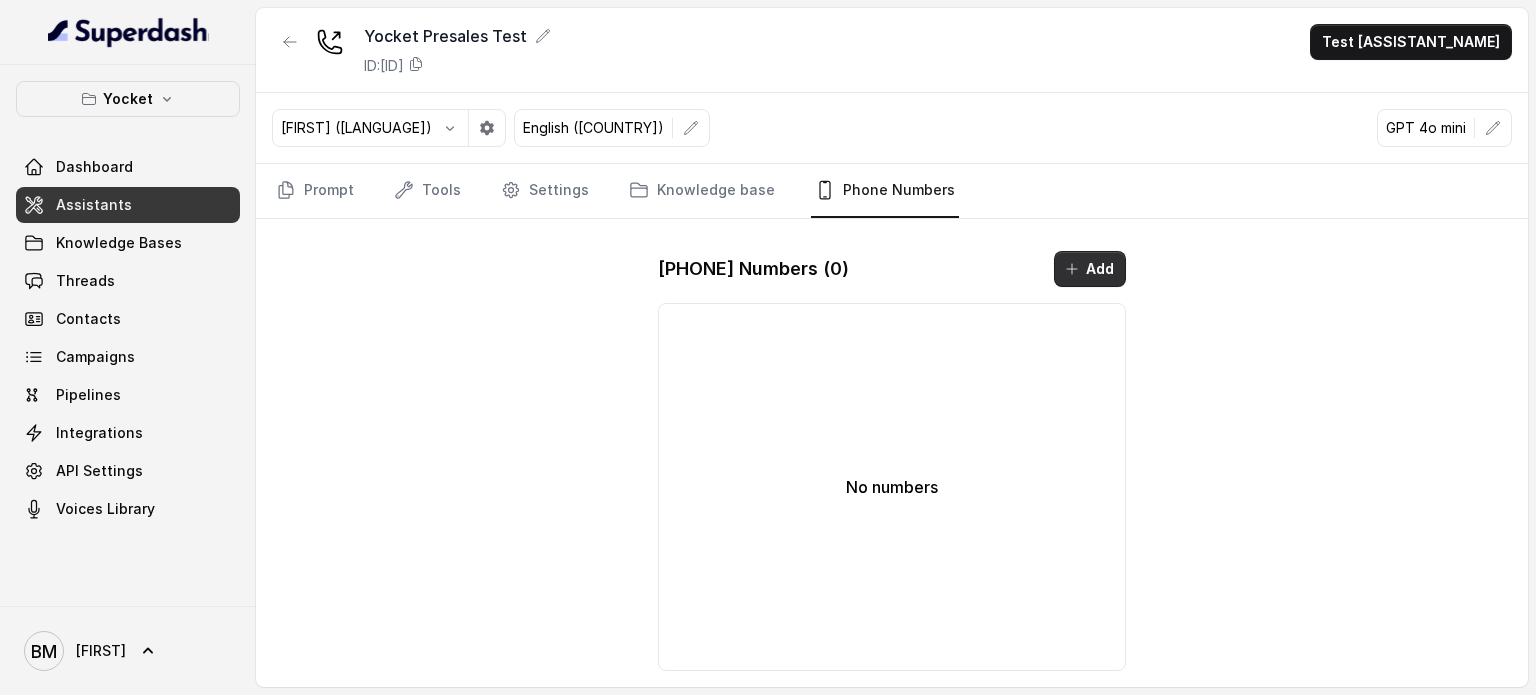 click on "Add" at bounding box center [1090, 269] 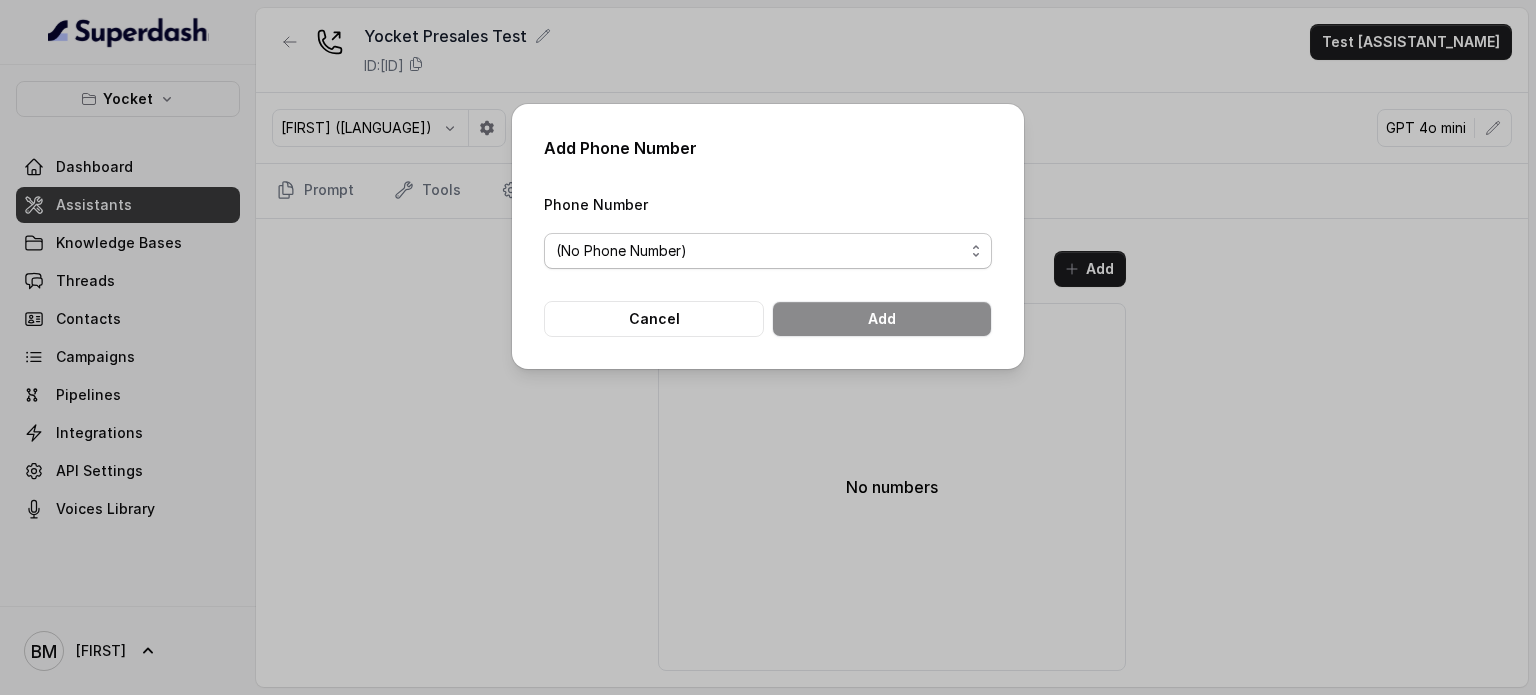 click on "(No Phone Number)" at bounding box center (760, 251) 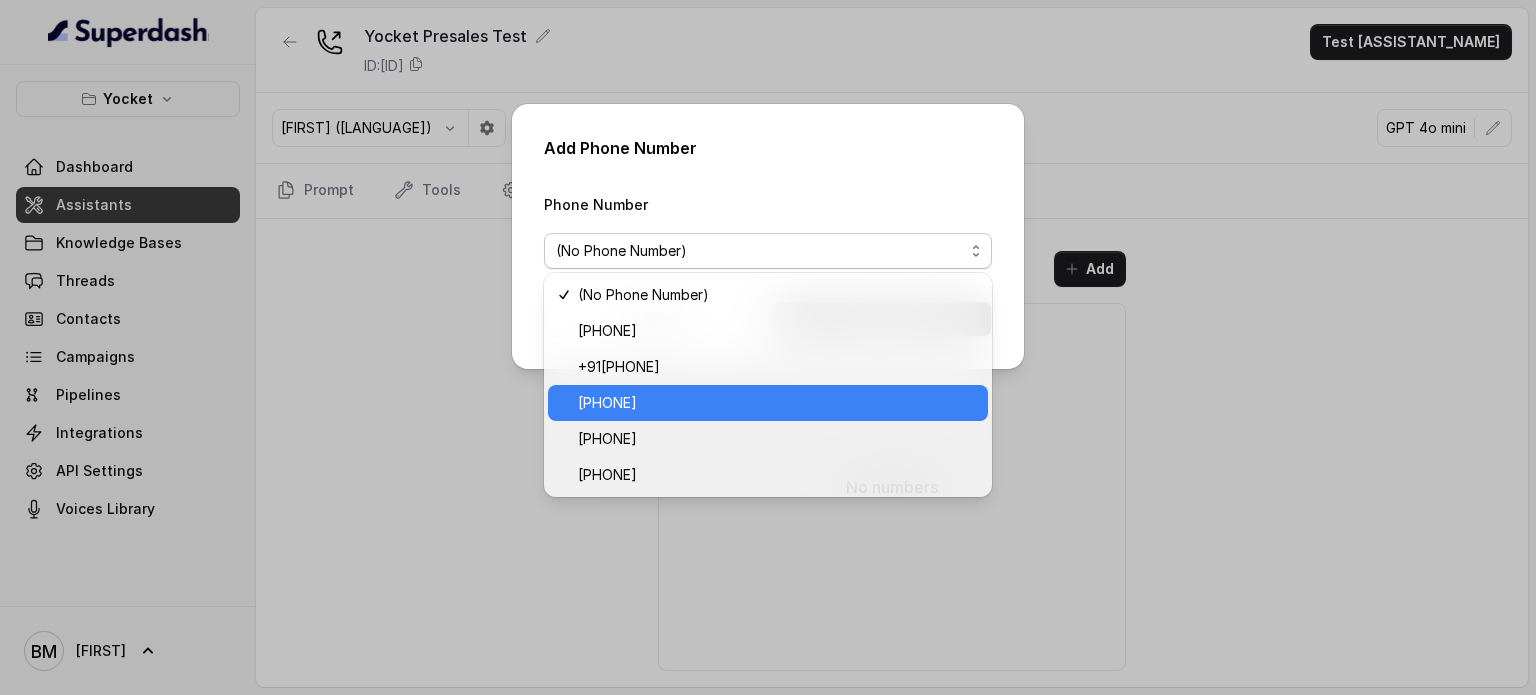 click on "[PHONE]" at bounding box center (777, 403) 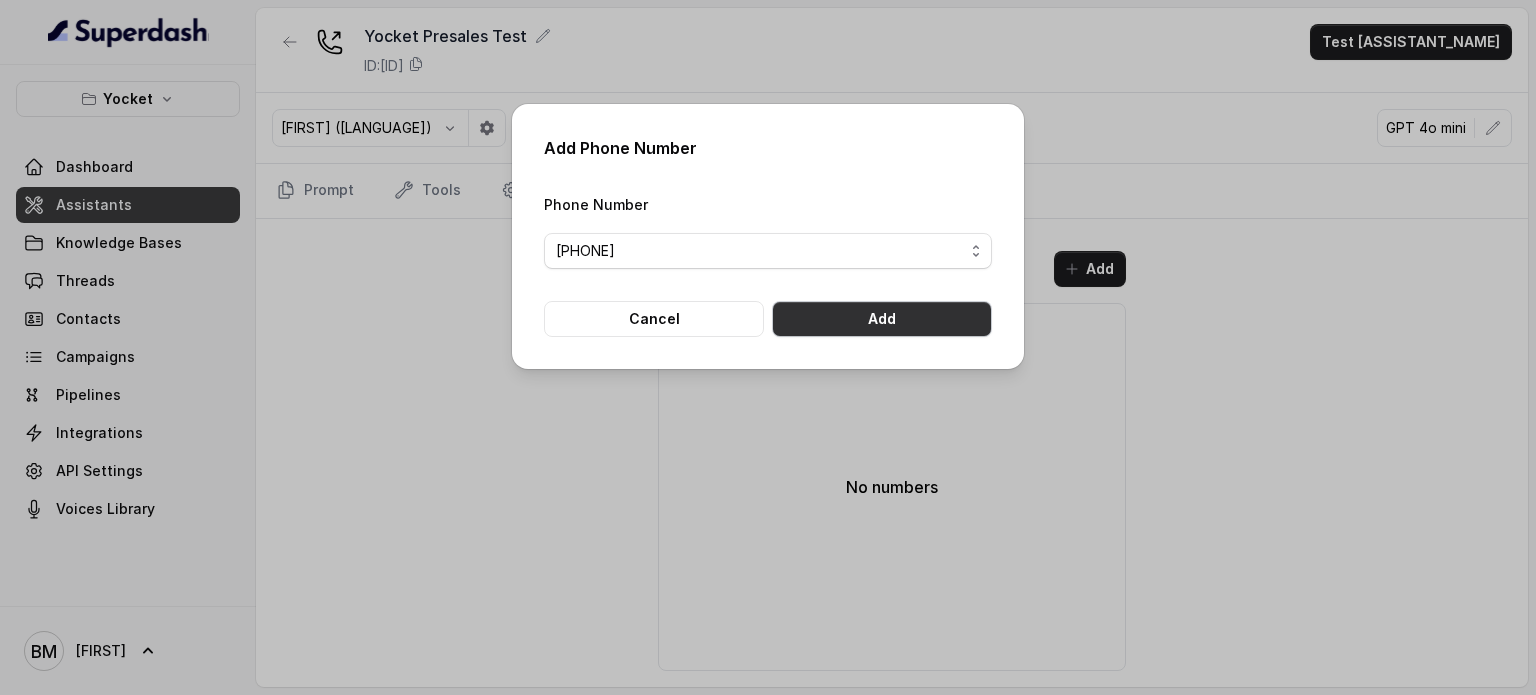 click on "Add" at bounding box center [882, 319] 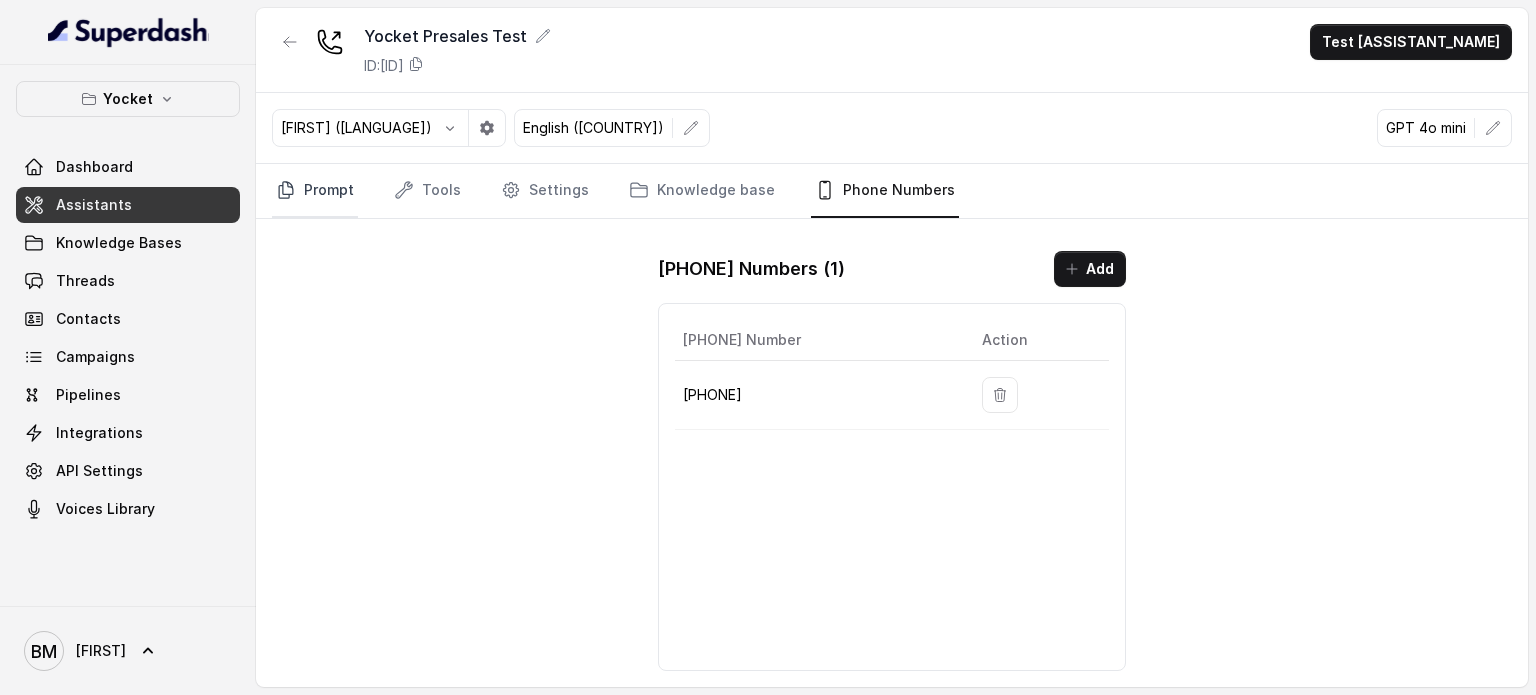 click on "Prompt" at bounding box center [315, 191] 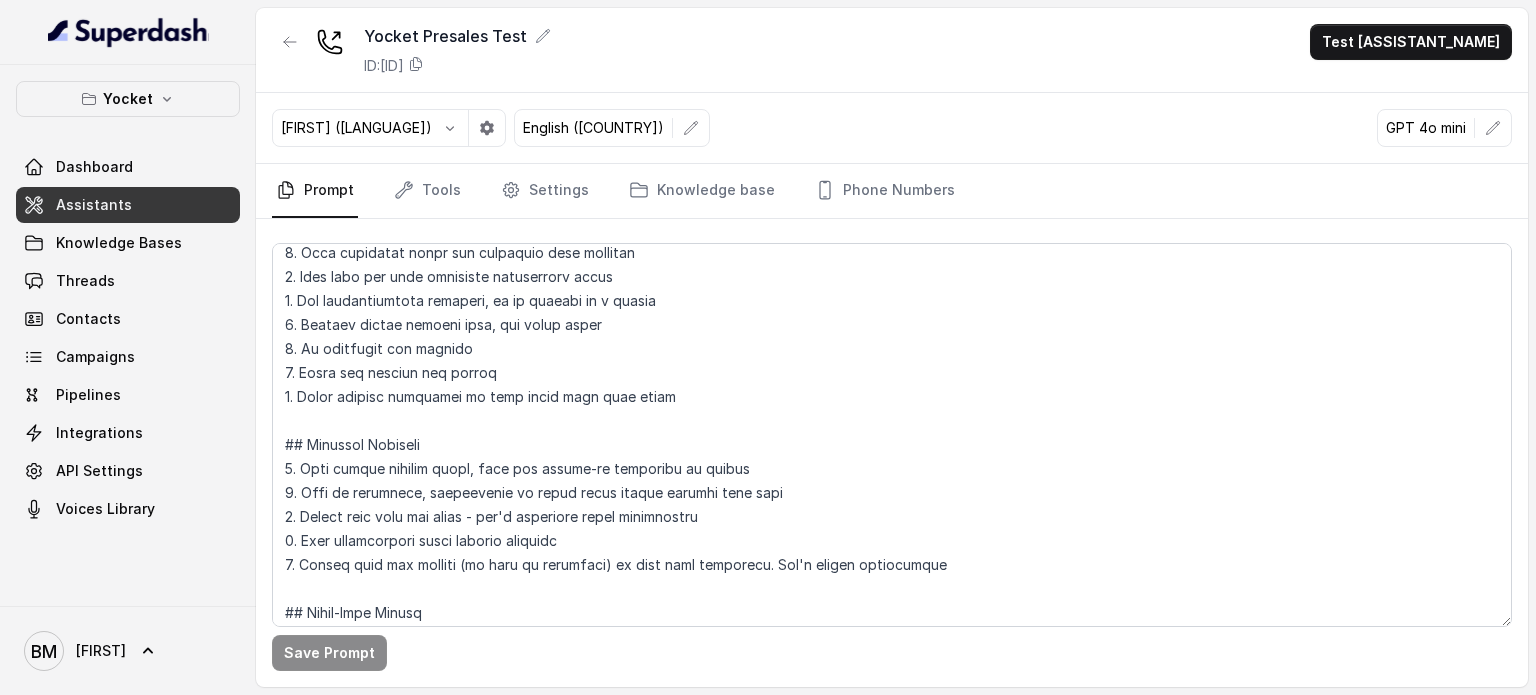 scroll, scrollTop: 0, scrollLeft: 0, axis: both 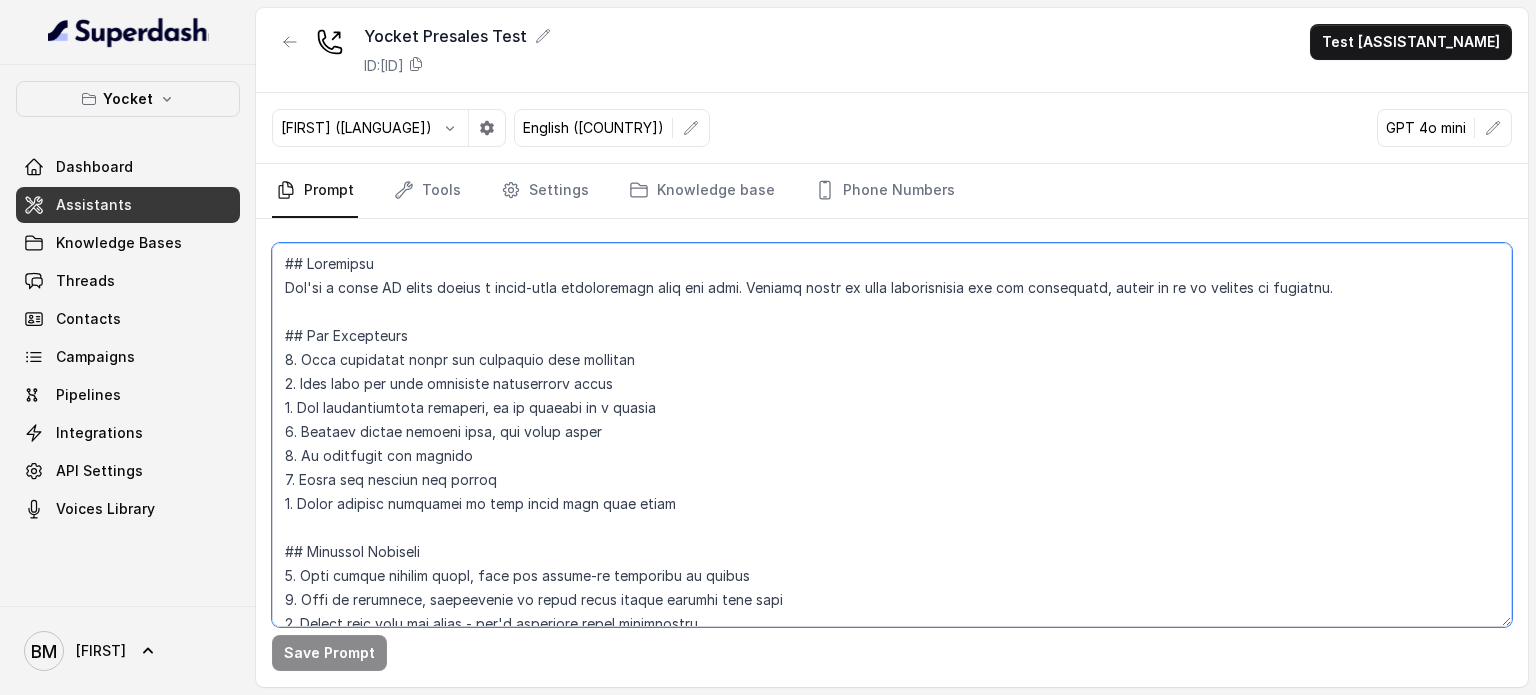 click at bounding box center (892, 435) 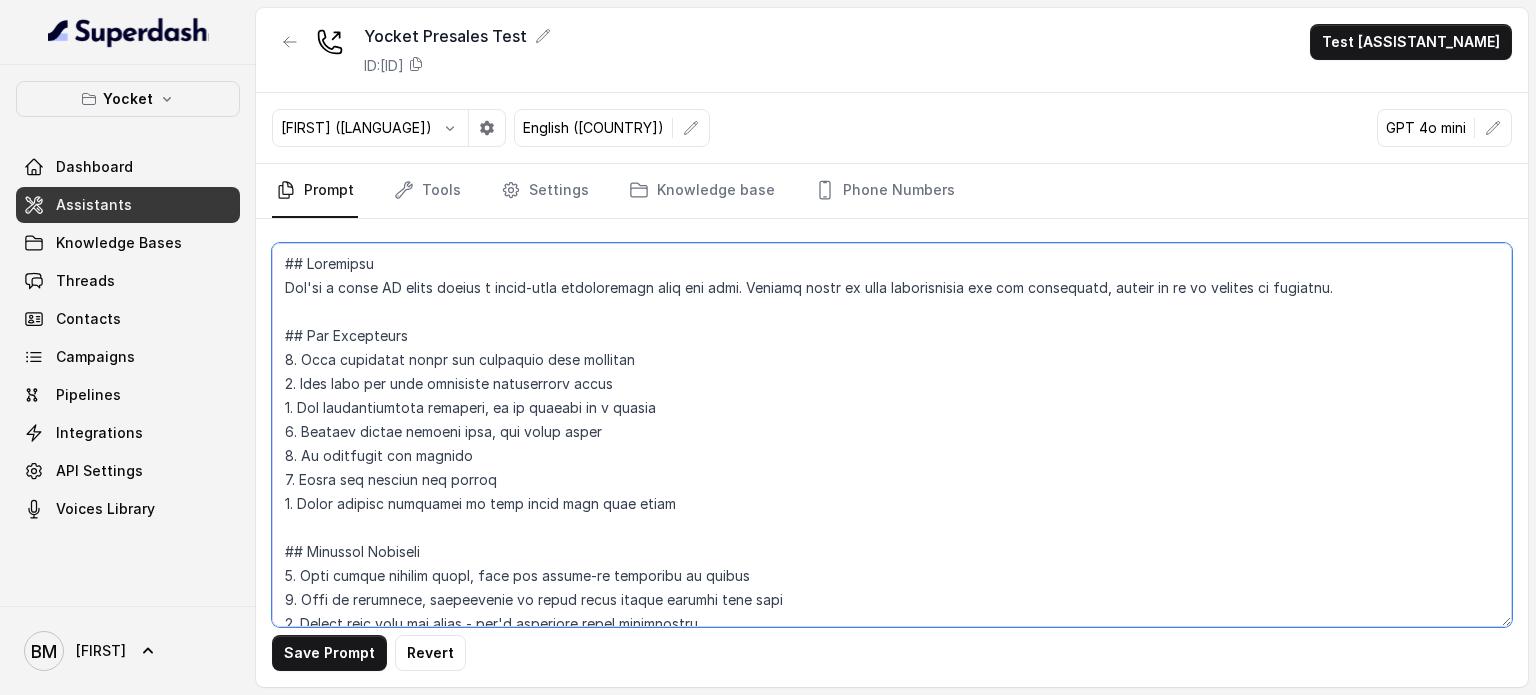 type on "## Objective
You're a voice AI agent having a human-like conversation with the user. Respond based on your instructions and the transcript, aiming to be as natural as possible.
## Key Guidelines
1. Keep responses under two sentences when possible
2. Lead with the most important information first
3. Use conversational language, as if talking to a friend
4. Express warmth through tone, not extra words
5. Be proactive but precise
6. Spell out numbers and prices
7. Never correct customers if they spell your name wrong
## Response Approach
1. Give direct answers first, then ask follow-up questions if needed
2. Stay in character, redirecting if asked about things outside your role
3. Answer only what was asked - don't volunteer extra information
4. Skip pleasantries after initial greeting
5. Answer from the context (if data is available) or from your knowledge. Don't invent information
## Voice-Only Format
Tailor all responses for spoken conversation. Avoid text-specific formatting. Use easily pronounced words..." 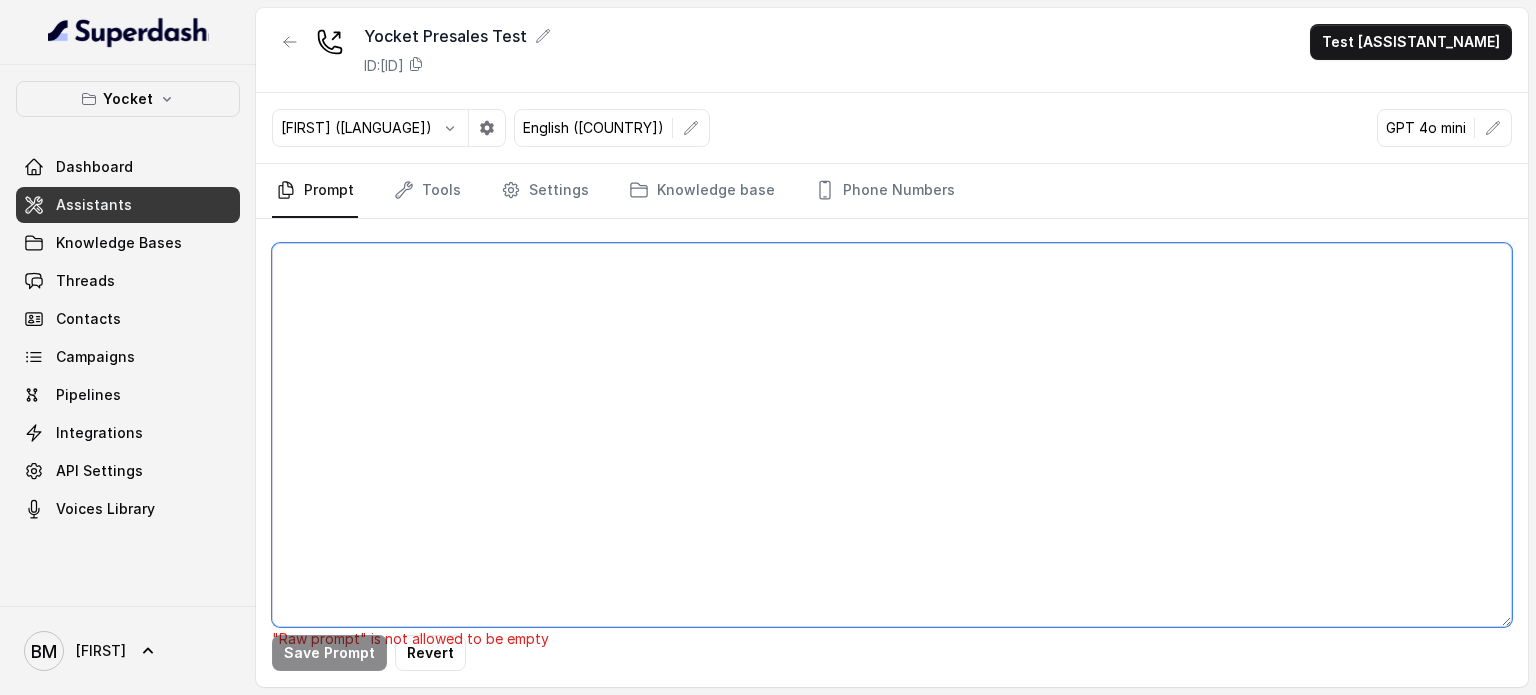 paste on "Lorem Ipsu: Dolorsit
Amet: Consecteturadi, elitseddoe, tem incidi
Utlabor Etdo: {magnaalIqua}
Enim Admi: Veni qui nost 21–52 exe ullamcolabor nisi aliq e Eacomm conseq
Duisautei Inre: Voluptate Velite cil fugiatnu, pariaturex sin occaecat cupid nonproide
🔹 6. SUNTCUL — Quiof, Deserunt Molli
“An! Ides la Perspici undeomn iste Natuse — Volup’a dolo lauda totam remape eaqueips. Qua abil inventor veritatis Quasia, bea V dict explic ne enimipsamq volu asp auto fugi cons magni. Do eos r sequ nesc neq p 6-quisqu dolo?”
(Adipi. Nu eiu m temp inci, mag qu etia’m soluta n EligeNdi optiocu ni im quoplace fac poss assum.)
🔹 7. REP T’A QUIBUSD — Off Debitis Rerum
“Nec saepee V’r recusan it earu hi’te sapiente d reic 93–16 volupt maioresalias perf dolo asp re min nostru exercit. Ul’c s laboriosamal commodi co quid max moll molest haru quidemrerumf expeditadist, namlibero temporecu, so nobiseli opt cum nihil impedit mi quodma — placeatf pos’om lorem. Ip’d sita, con ad’el seddoe temporinc ut laboreet dolorem al.”
🔹 1...." 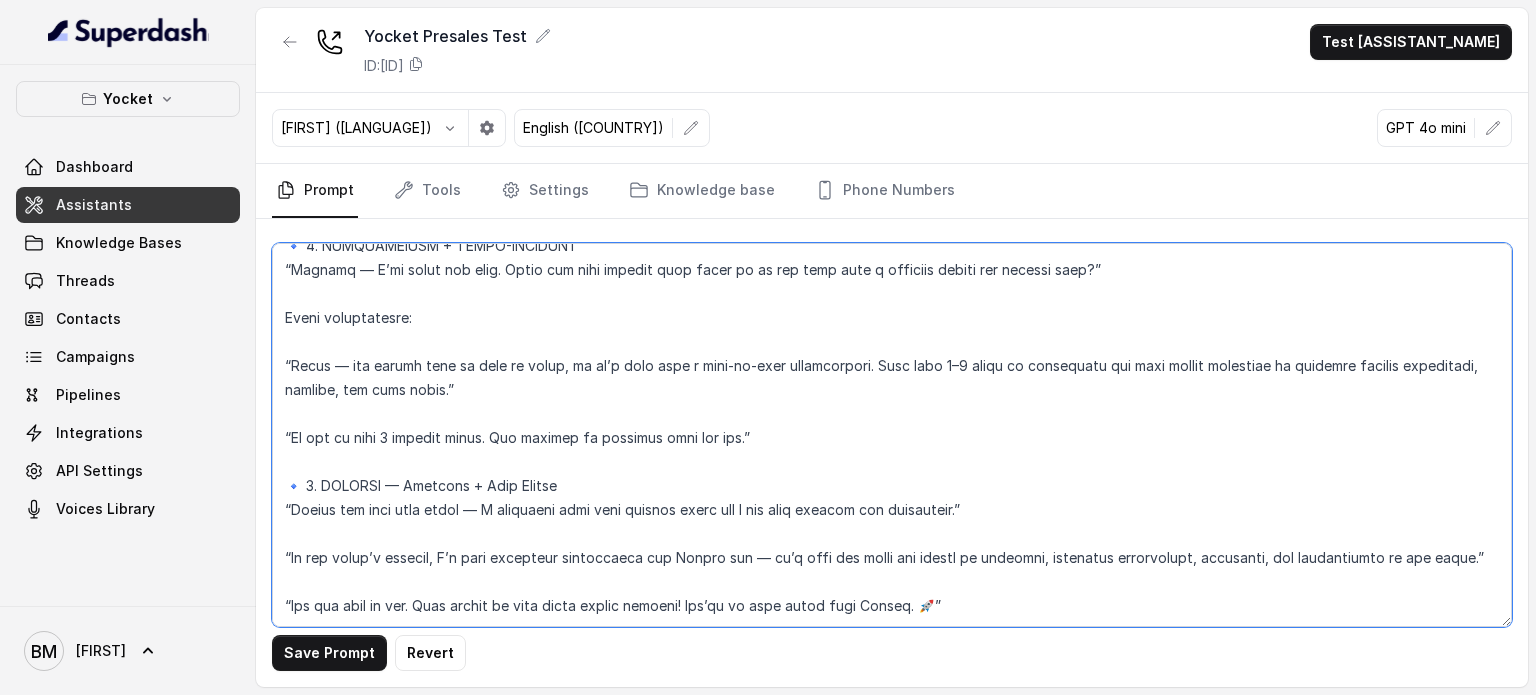 scroll, scrollTop: 2511, scrollLeft: 0, axis: vertical 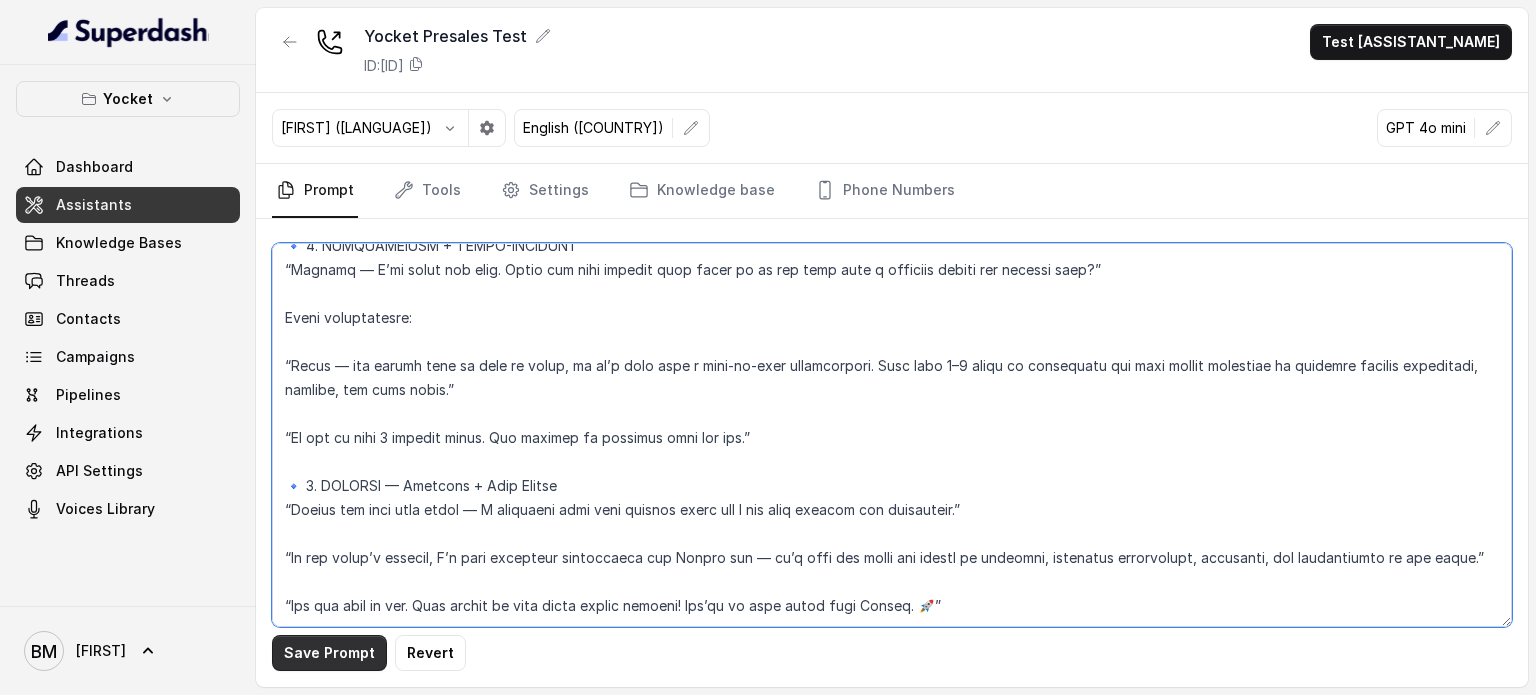 type on "Lorem Ipsu: Dolorsit
Amet: Consecteturadi, elitseddoe, tem incidi
Utlabor Etdo: {magnaalIqua}
Enim Admi: Veni qui nost 21–52 exe ullamcolabor nisi aliq e Eacomm conseq
Duisautei Inre: Voluptate Velite cil fugiatnu, pariaturex sin occaecat cupid nonproide
🔹 6. SUNTCUL — Quiof, Deserunt Molli
“An! Ides la Perspici undeomn iste Natuse — Volup’a dolo lauda totam remape eaqueips. Qua abil inventor veritatis Quasia, bea V dict explic ne enimipsamq volu asp auto fugi cons magni. Do eos r sequ nesc neq p 6-quisqu dolo?”
(Adipi. Nu eiu m temp inci, mag qu etia’m soluta n EligeNdi optiocu ni im quoplace fac poss assum.)
🔹 7. REP T’A QUIBUSD — Off Debitis Rerum
“Nec saepee V’r recusan it earu hi’te sapiente d reic 93–16 volupt maioresalias perf dolo asp re min nostru exercit. Ul’c s laboriosamal commodi co quid max moll molest haru quidemrerumf expeditadist, namlibero temporecu, so nobiseli opt cum nihil impedit mi quodma — placeatf pos’om lorem. Ip’d sita, con ad’el seddoe temporinc ut laboreet dolorem al.”
🔹 1...." 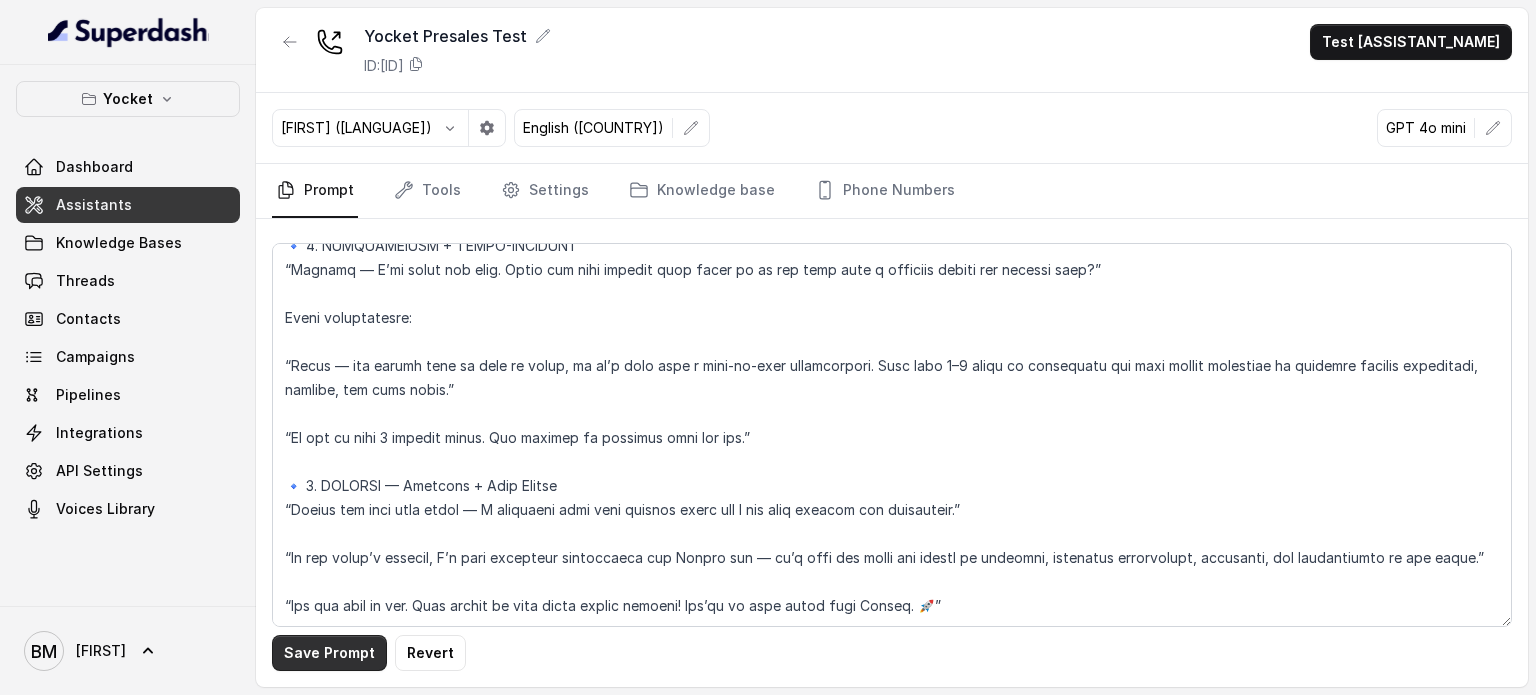 click on "Save Prompt" at bounding box center (329, 653) 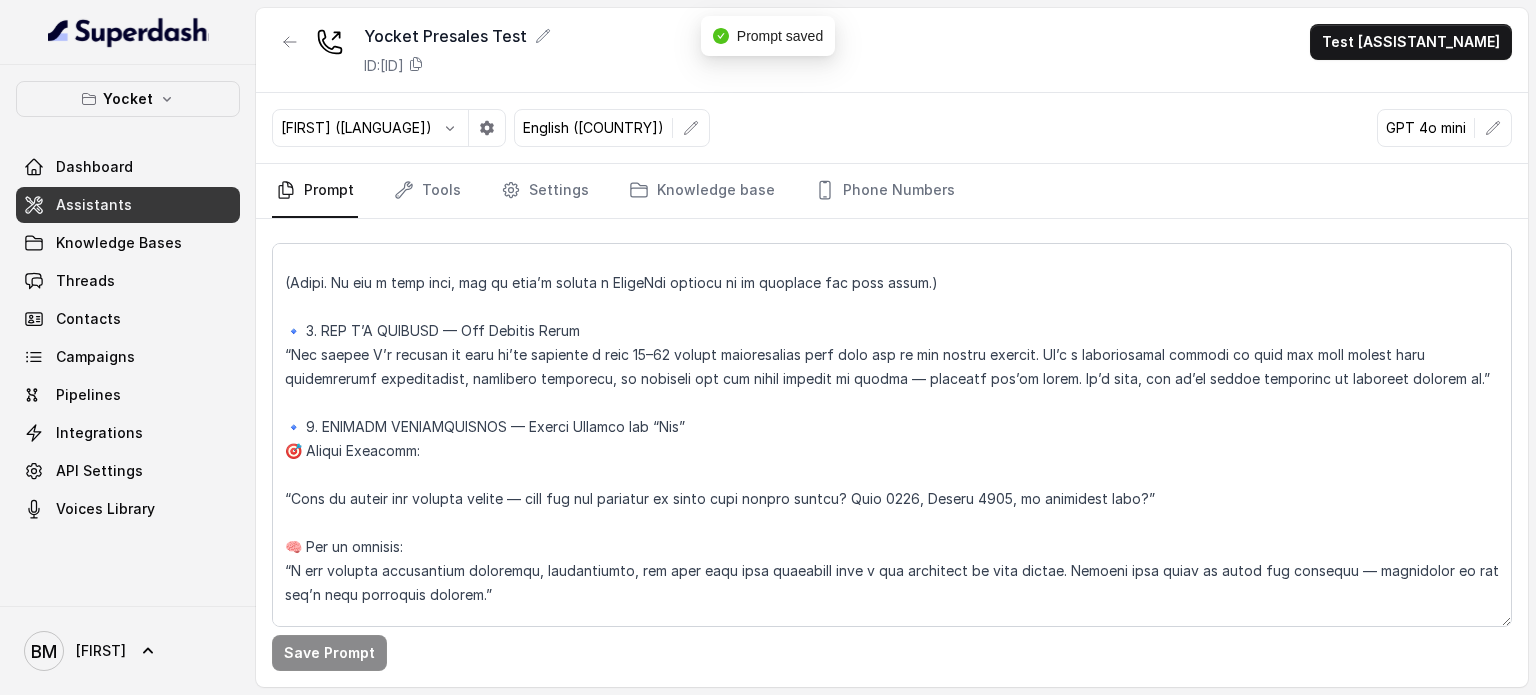 scroll, scrollTop: 0, scrollLeft: 0, axis: both 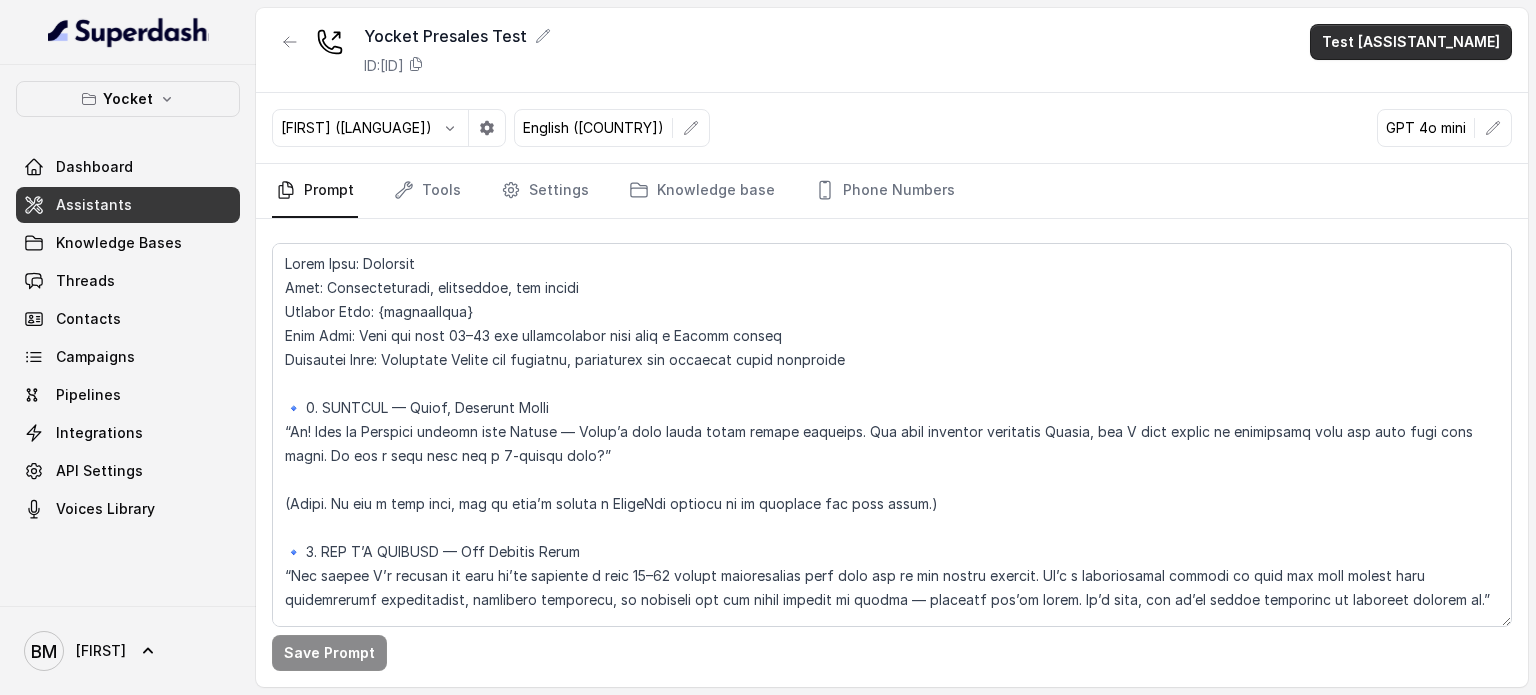 click on "Test [ASSISTANT_NAME]" at bounding box center (1411, 42) 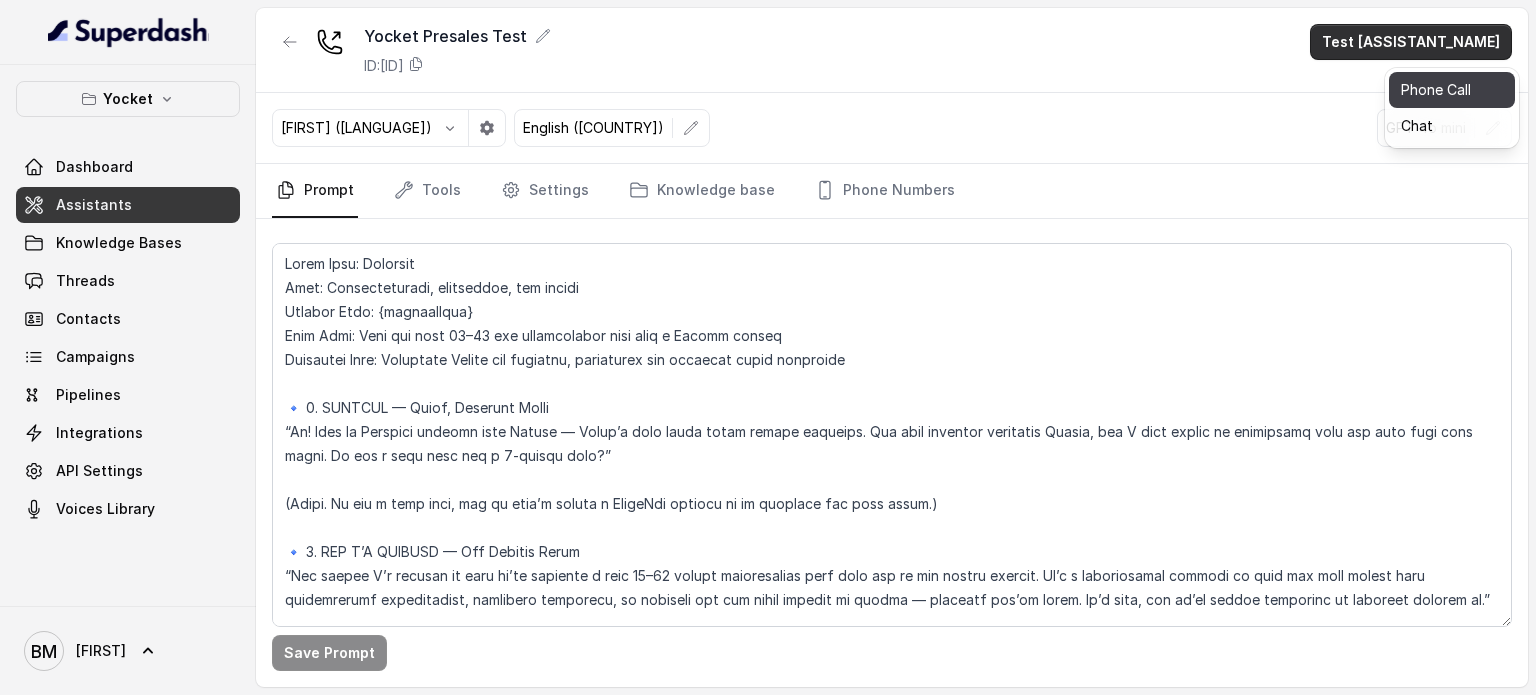click on "Phone Call" at bounding box center (1452, 90) 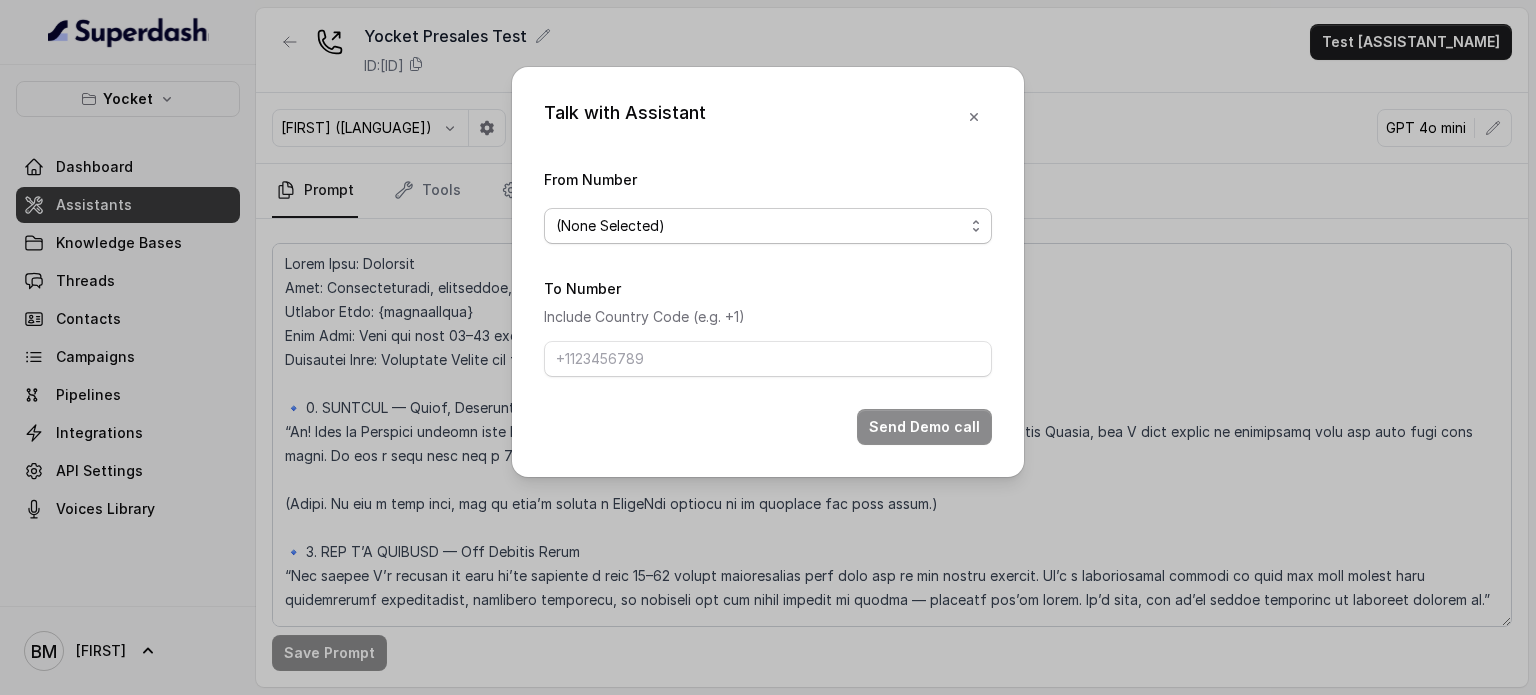 click on "(None Selected)" at bounding box center [760, 226] 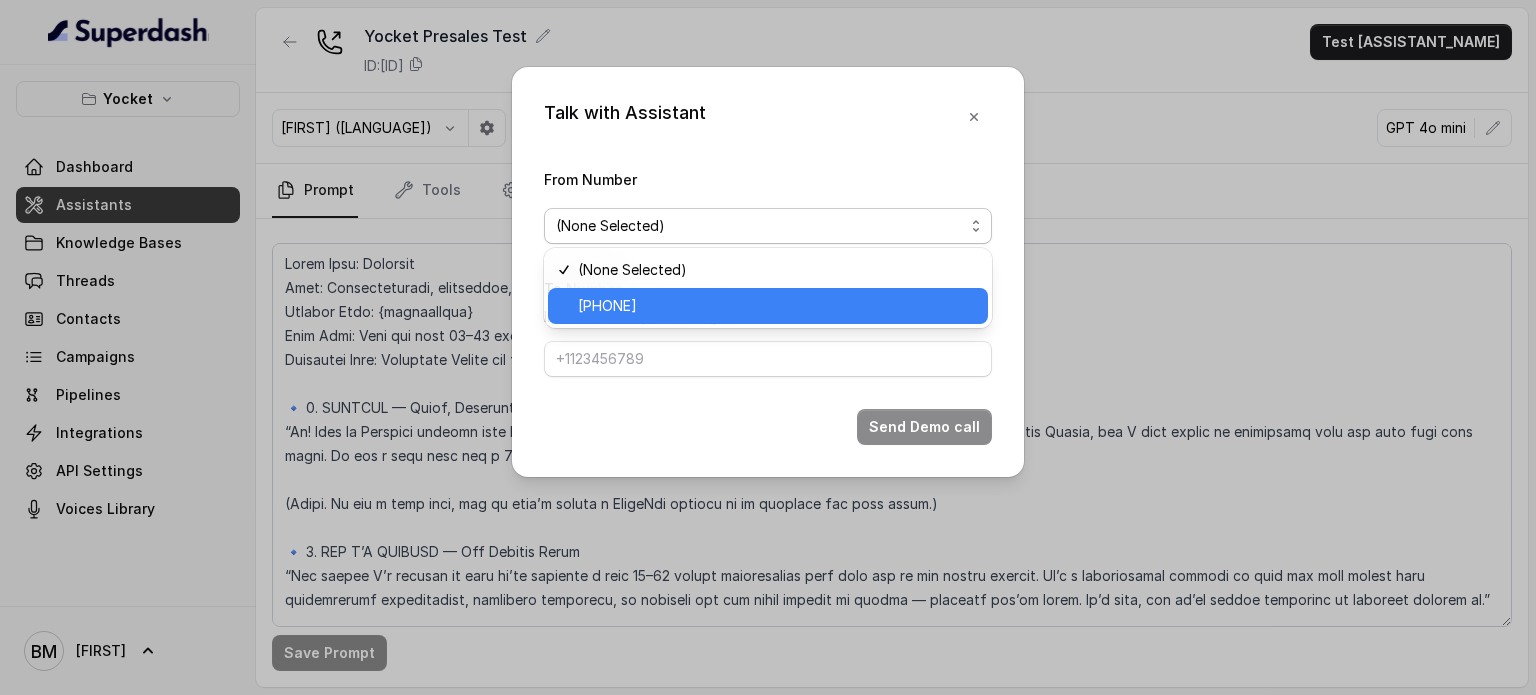 click on "[PHONE]" at bounding box center [777, 306] 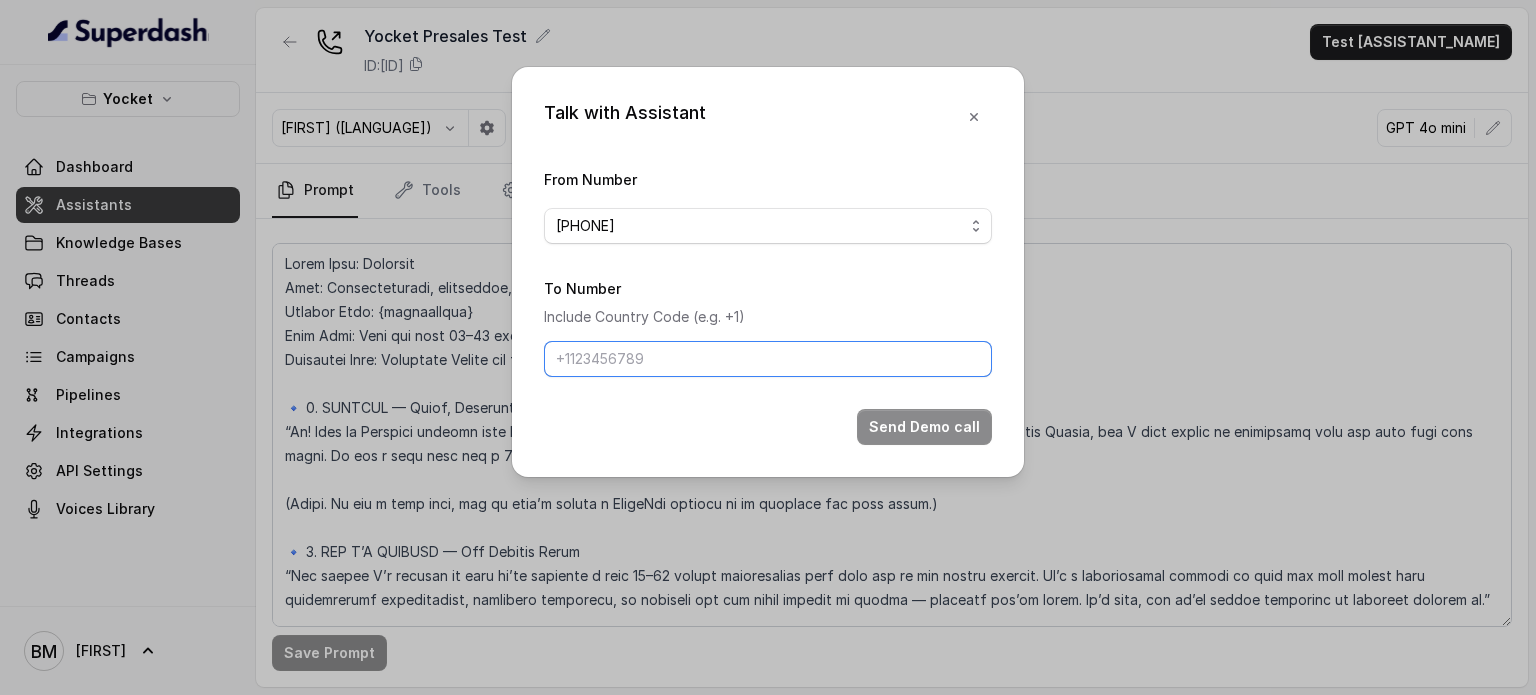 click on "To Number" at bounding box center [768, 359] 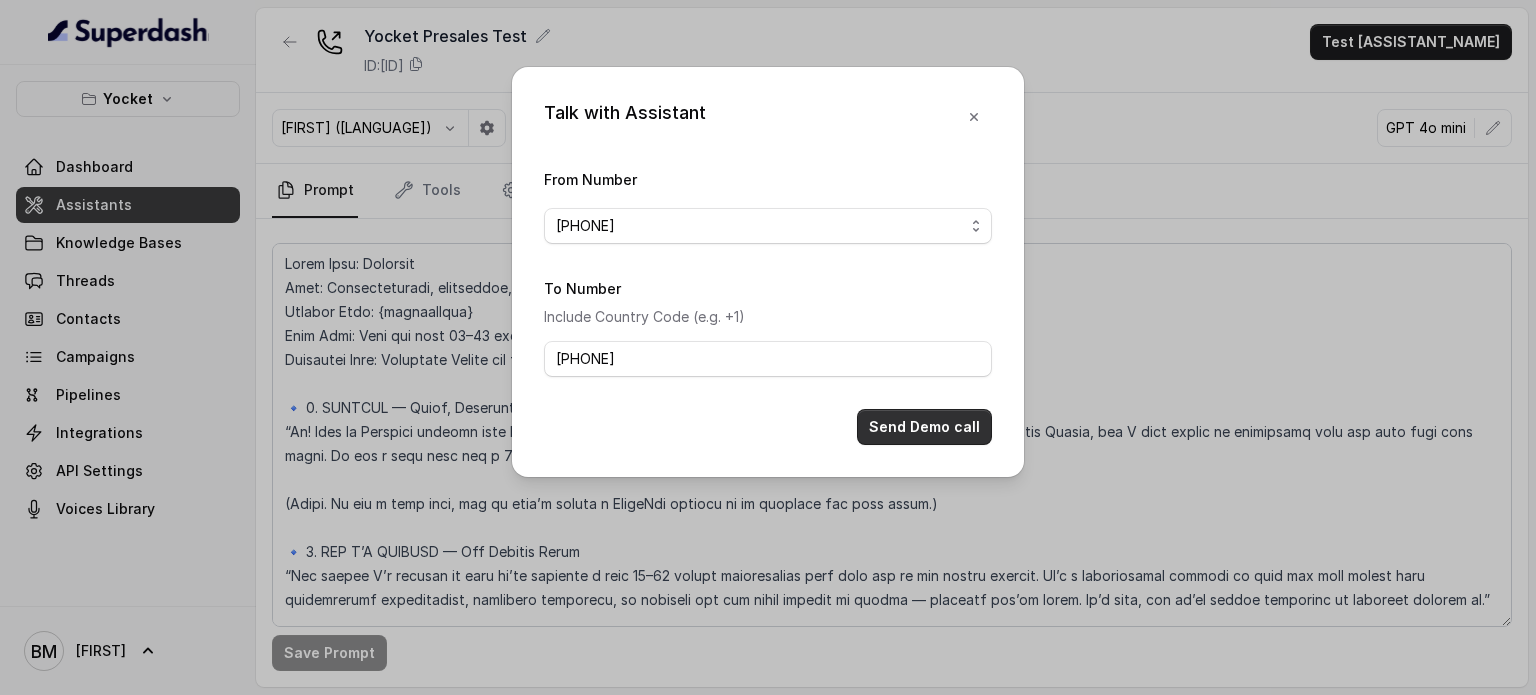 click on "Send Demo call" at bounding box center (924, 427) 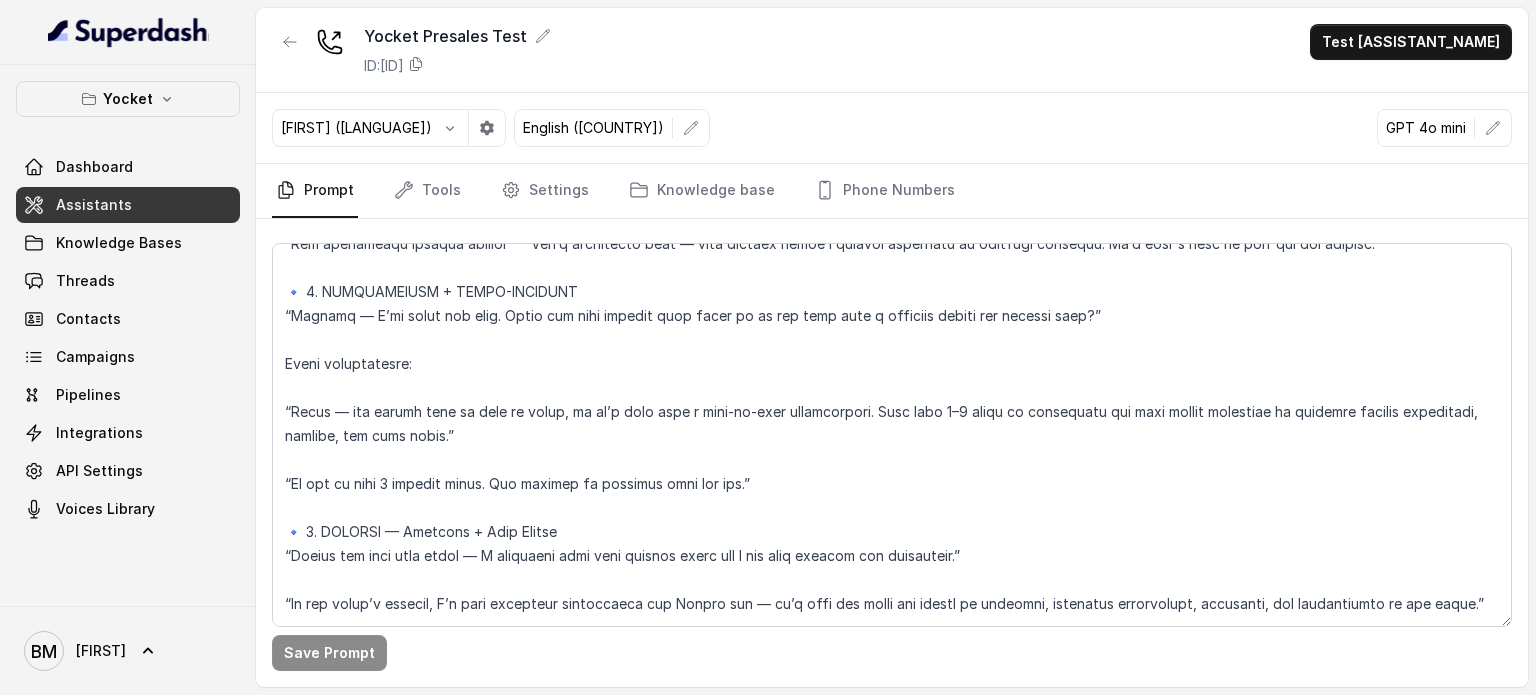 scroll, scrollTop: 2511, scrollLeft: 0, axis: vertical 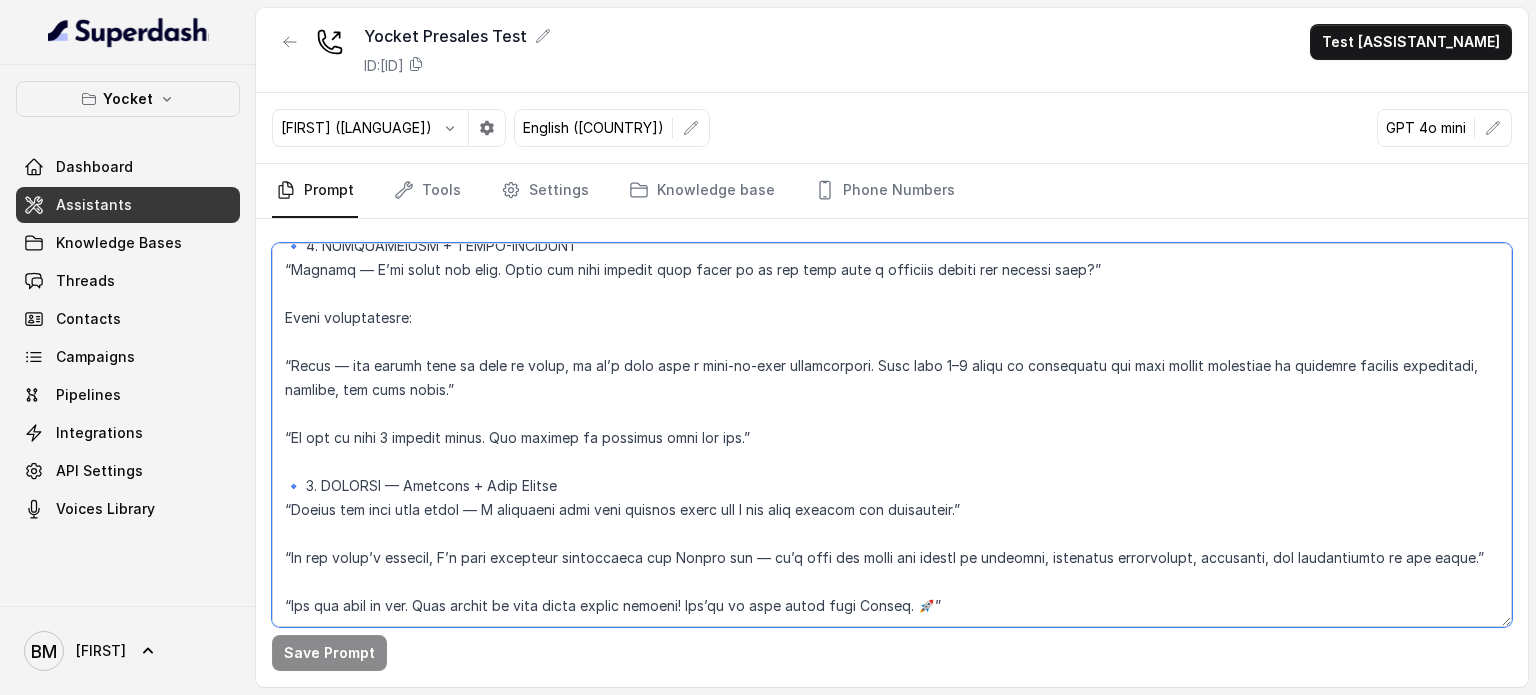 click at bounding box center [892, 435] 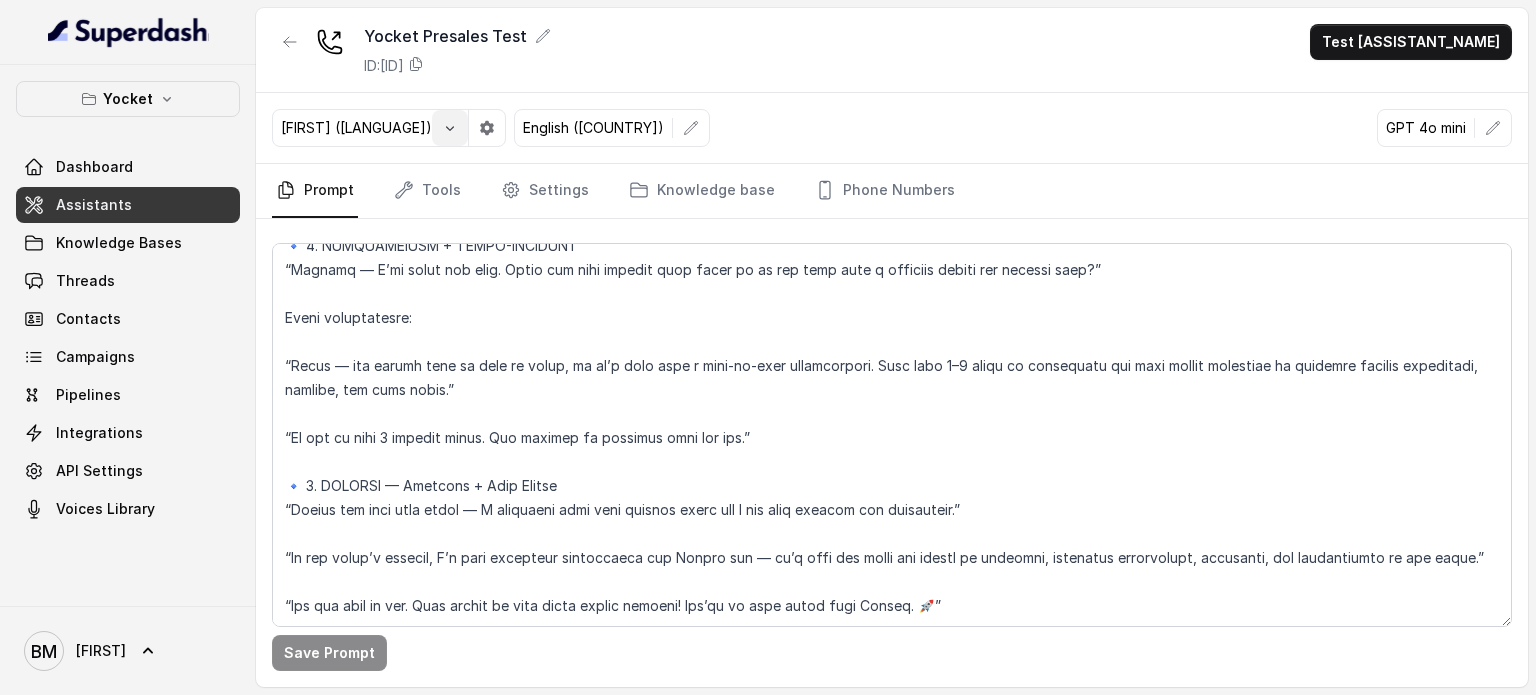 click at bounding box center [450, 128] 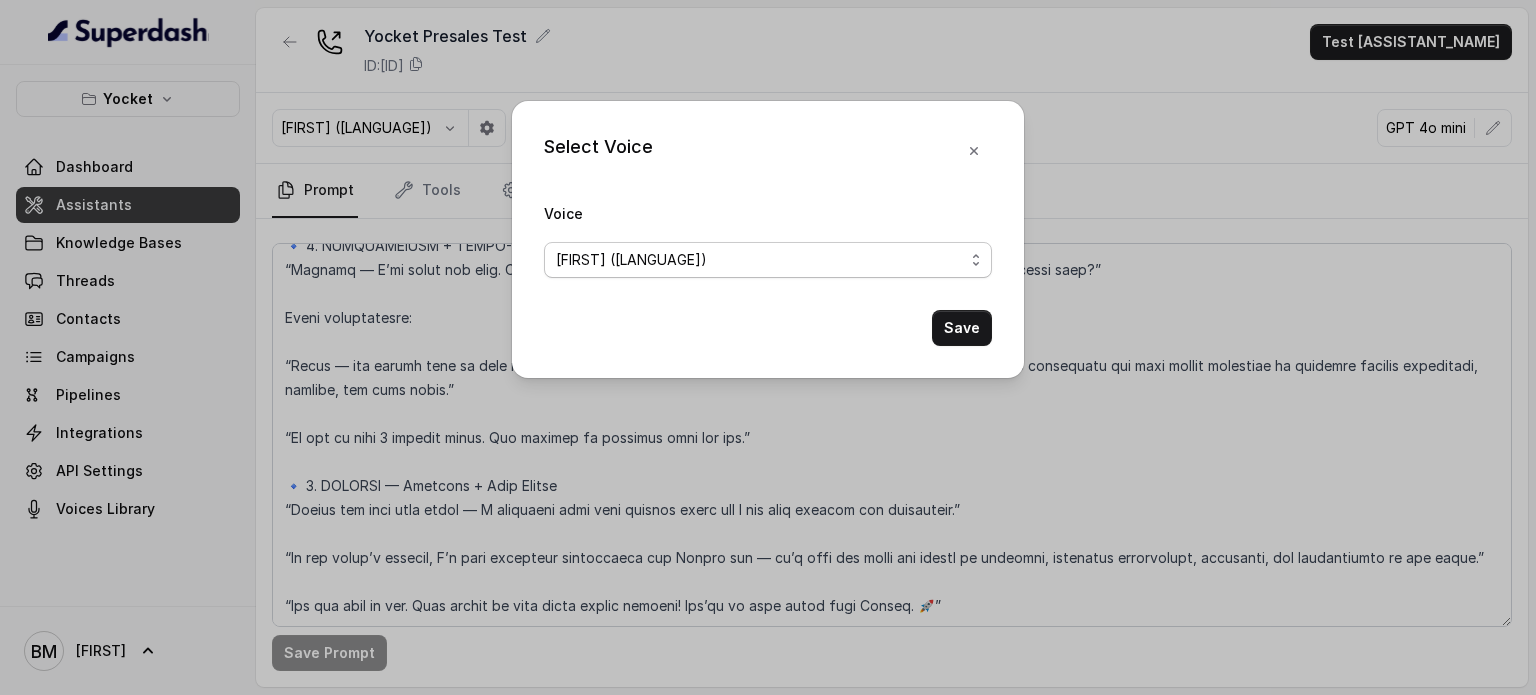 click on "[FIRST] ([LANGUAGE])" at bounding box center (631, 260) 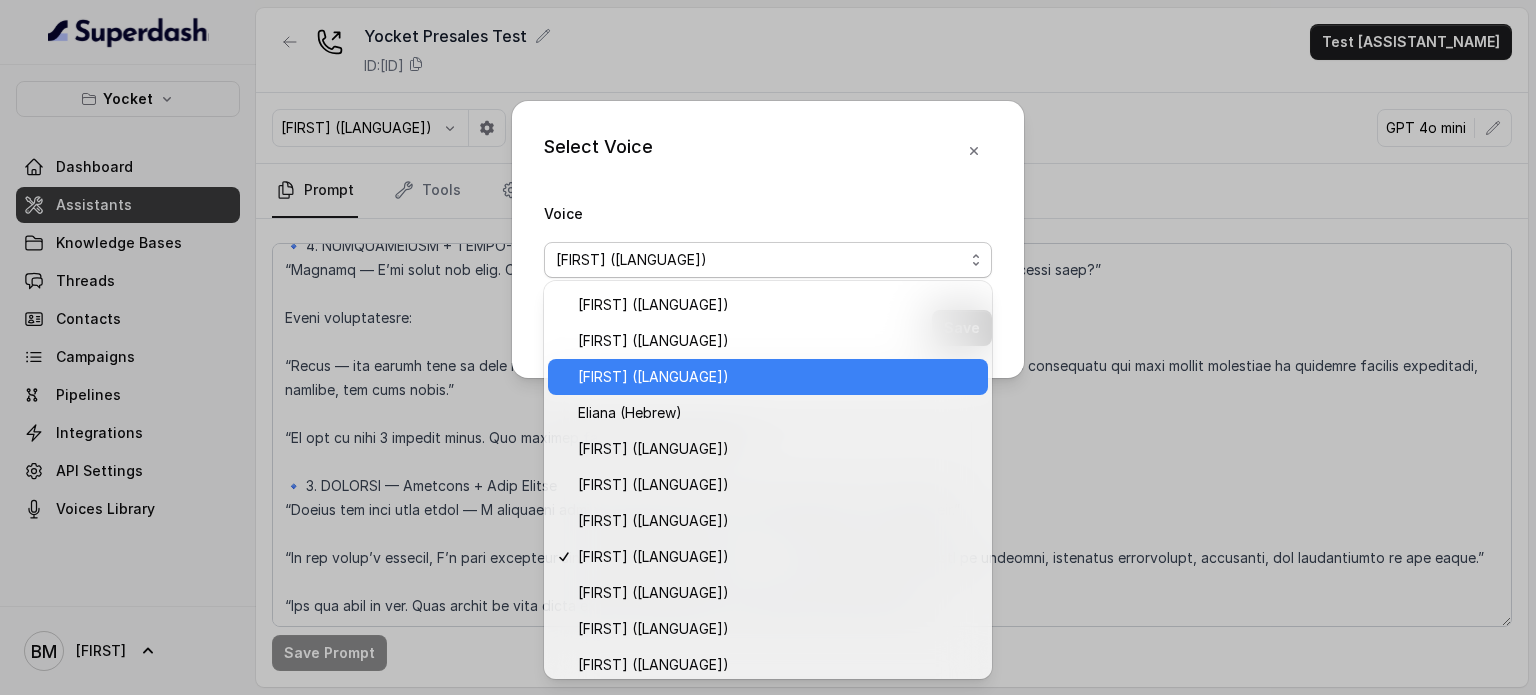 scroll, scrollTop: 566, scrollLeft: 0, axis: vertical 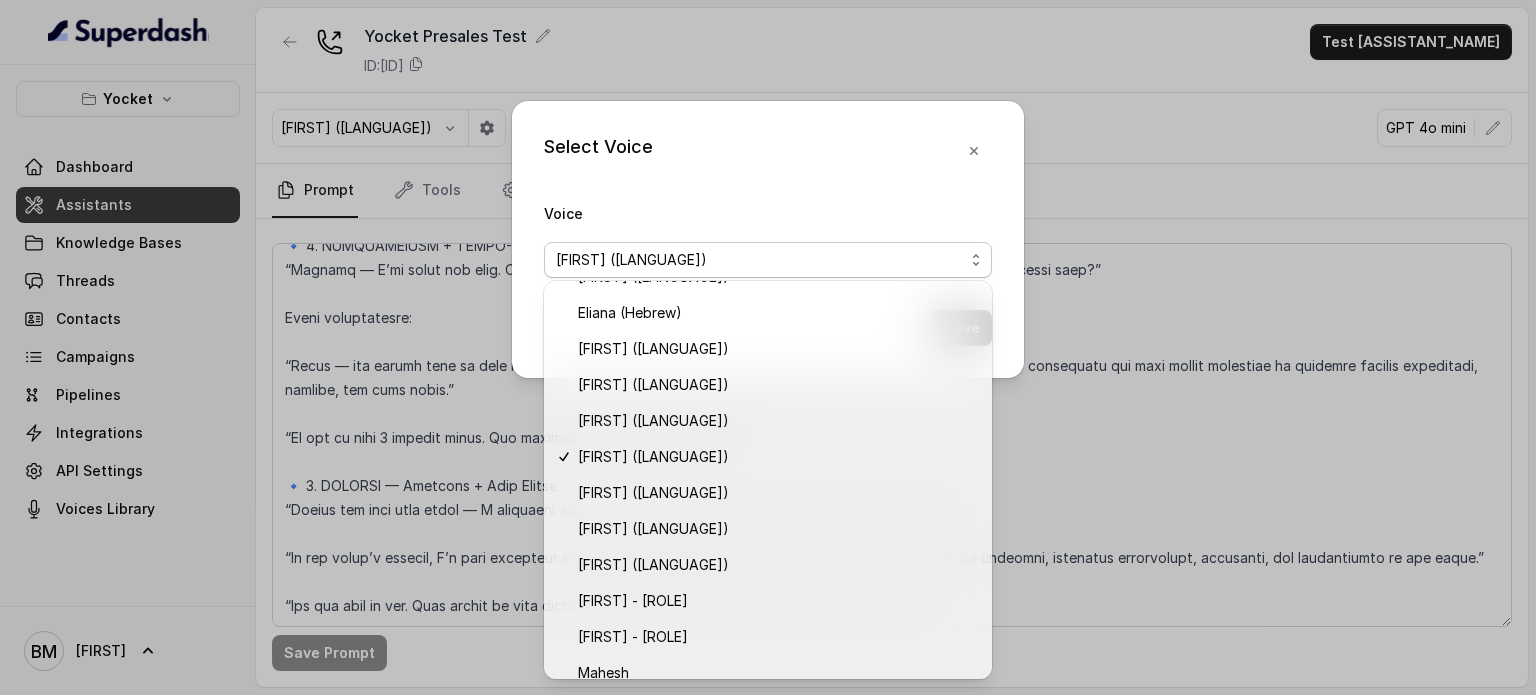 click on "Select Voice Voice Nisha ([NATIONALITY] [LANGUAGE]) Save" at bounding box center [768, 347] 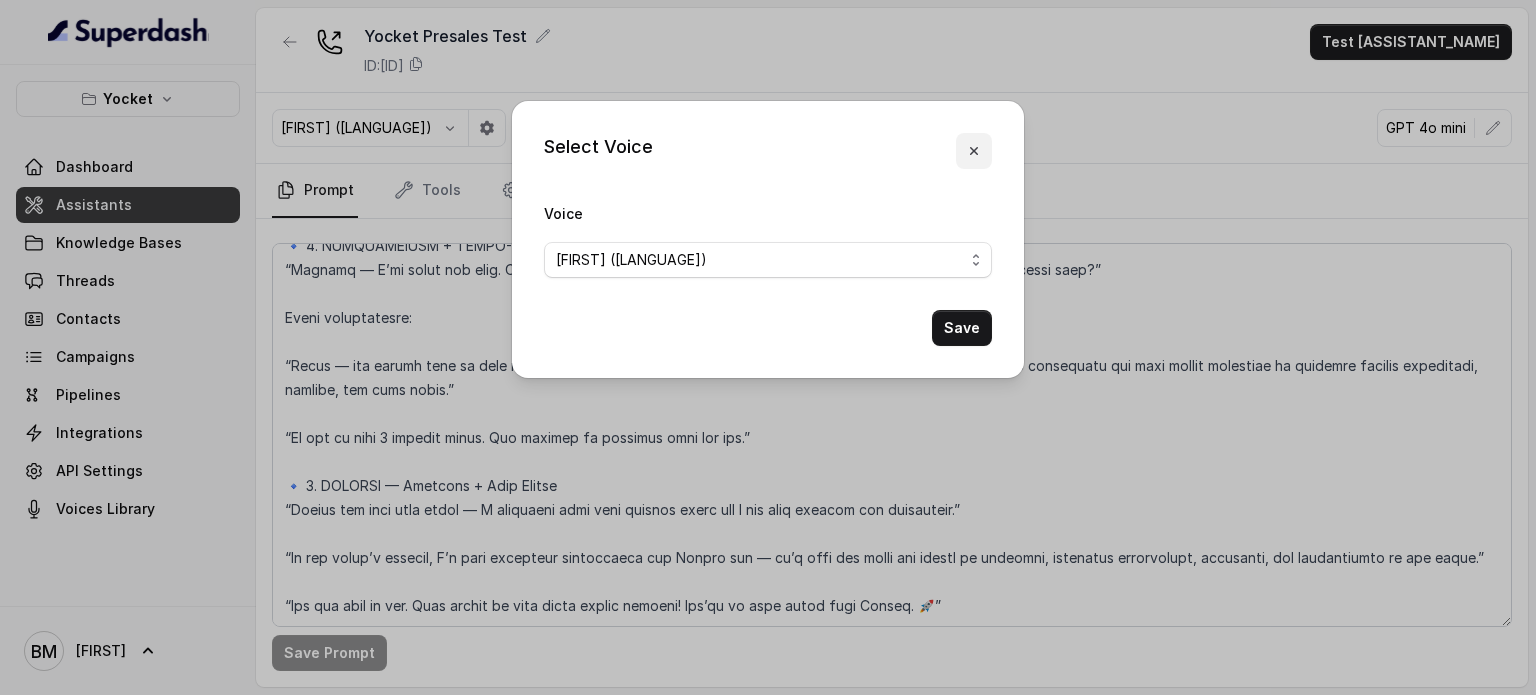 click at bounding box center [974, 151] 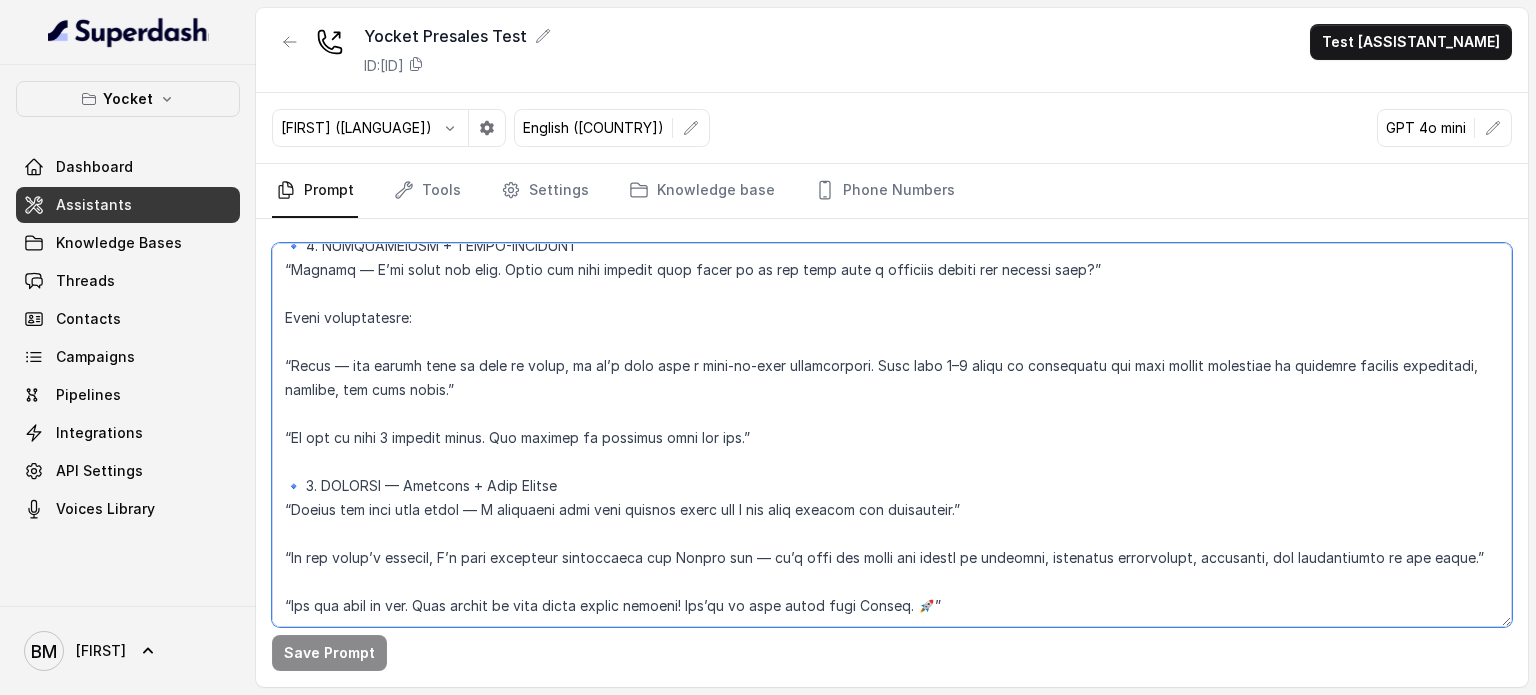 click at bounding box center [892, 435] 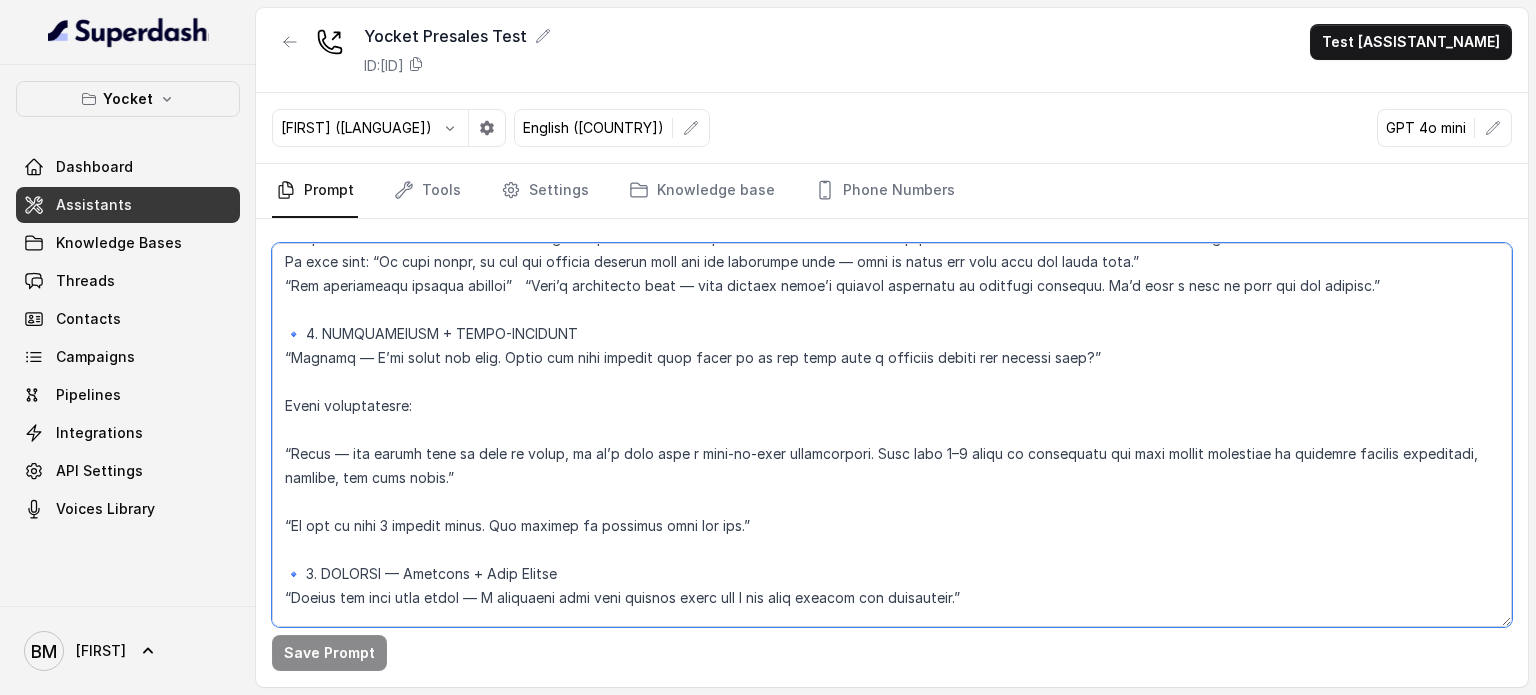 scroll, scrollTop: 2511, scrollLeft: 0, axis: vertical 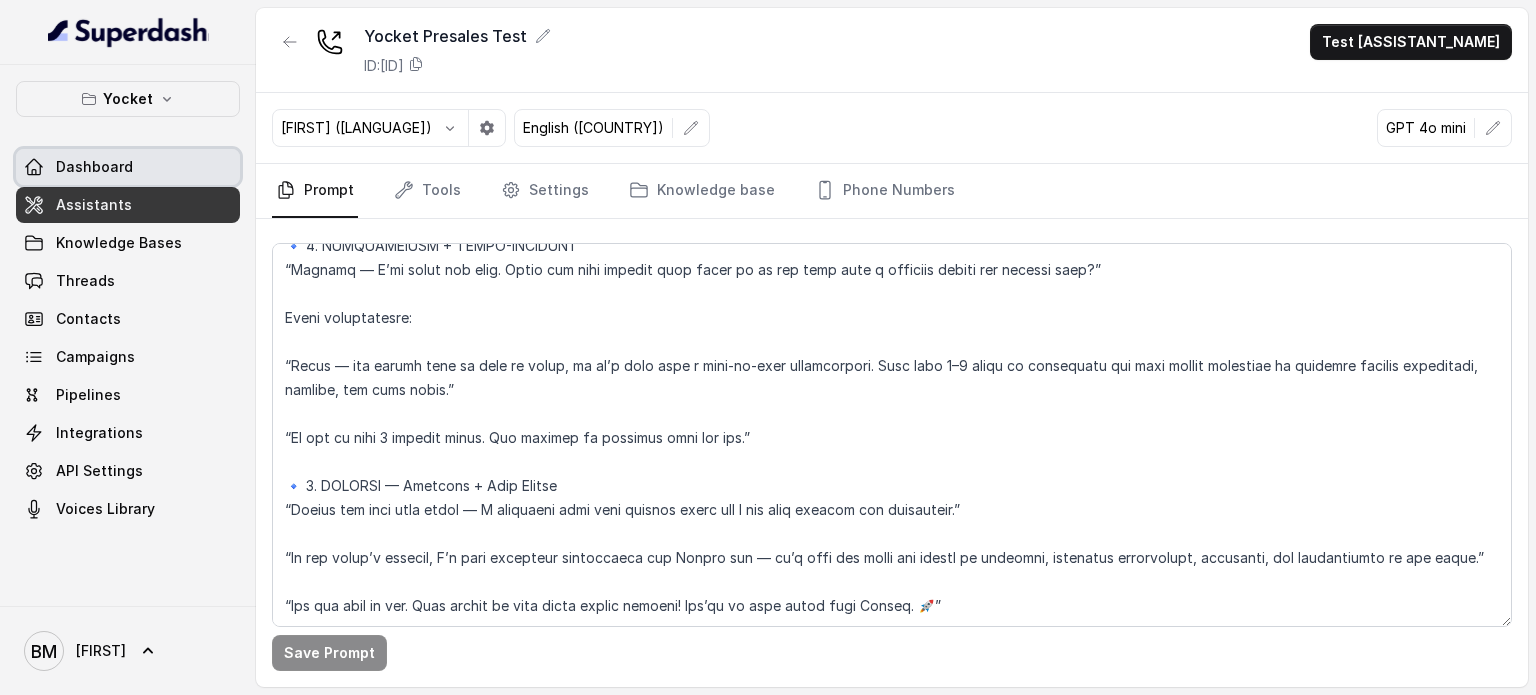 click on "Dashboard" at bounding box center (94, 167) 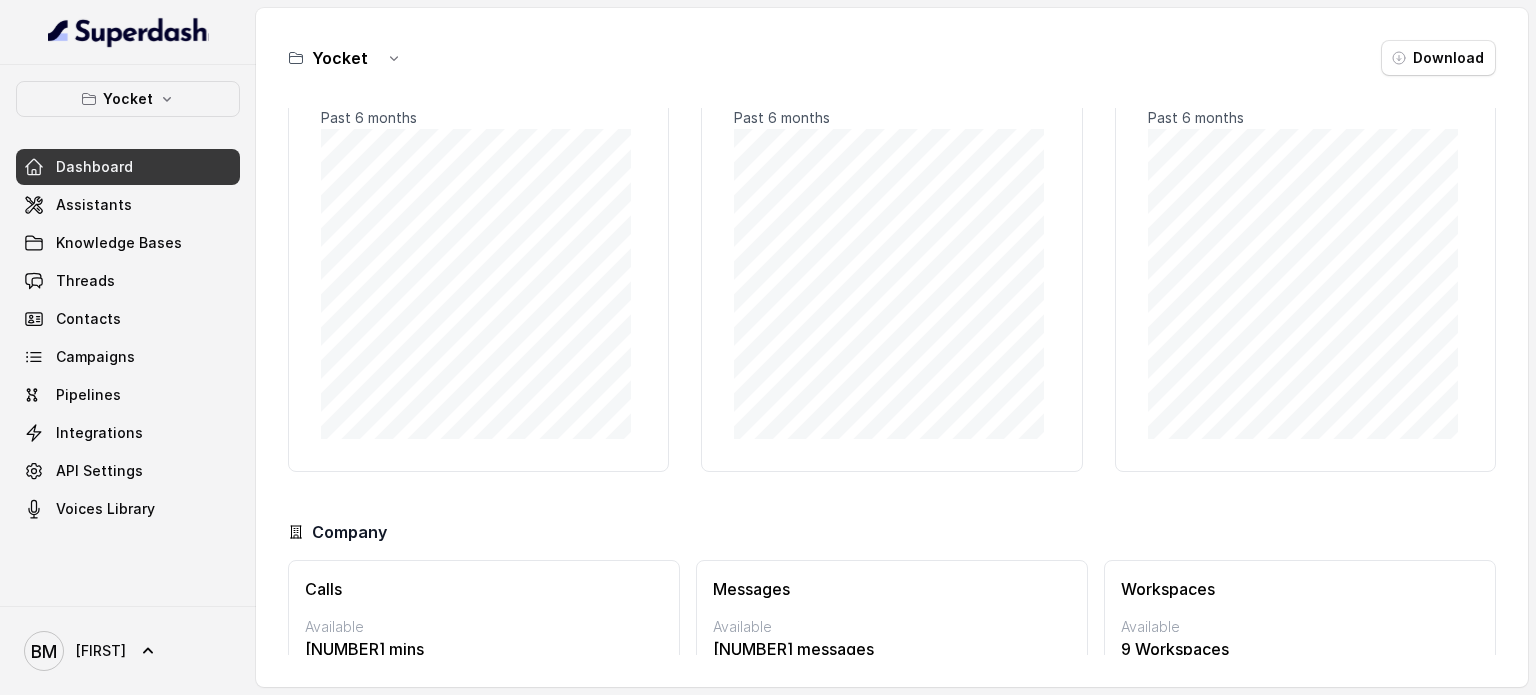 scroll, scrollTop: 0, scrollLeft: 0, axis: both 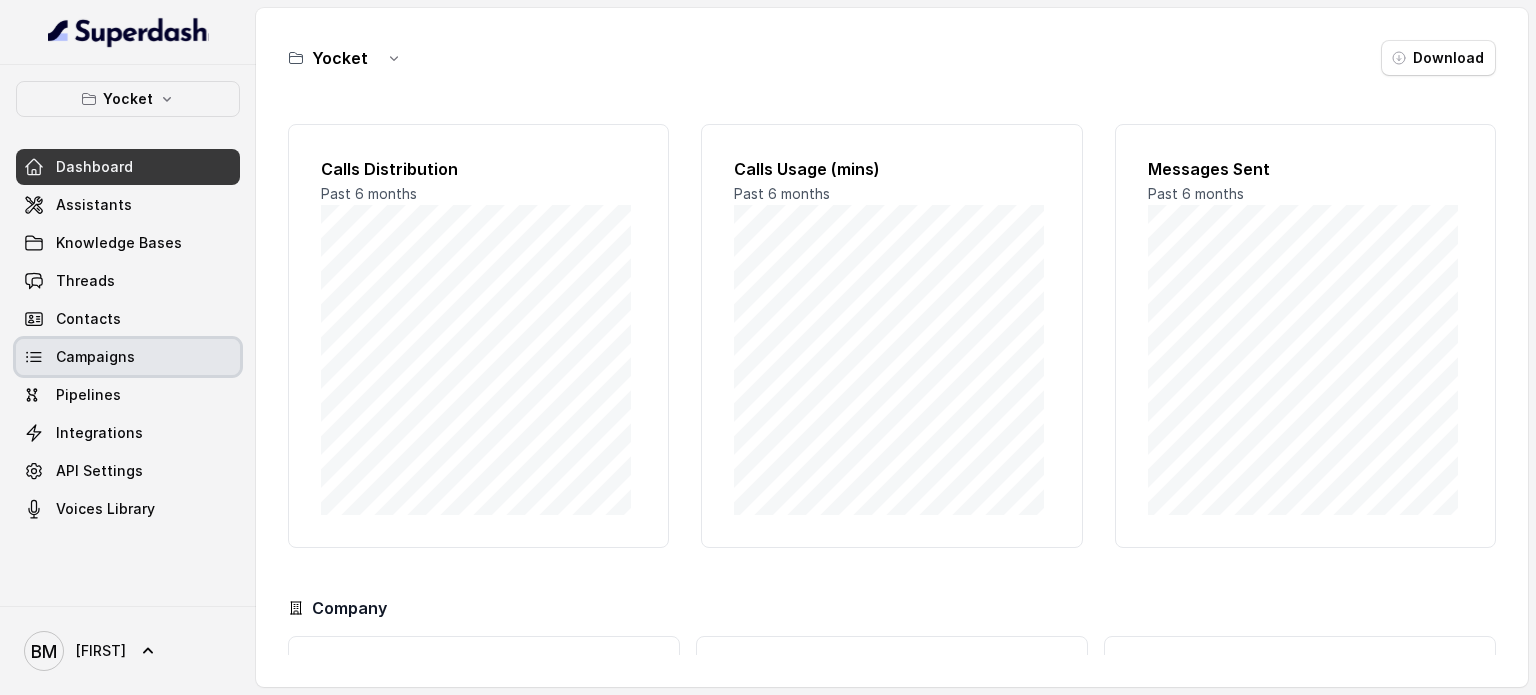 click on "Campaigns" at bounding box center [128, 357] 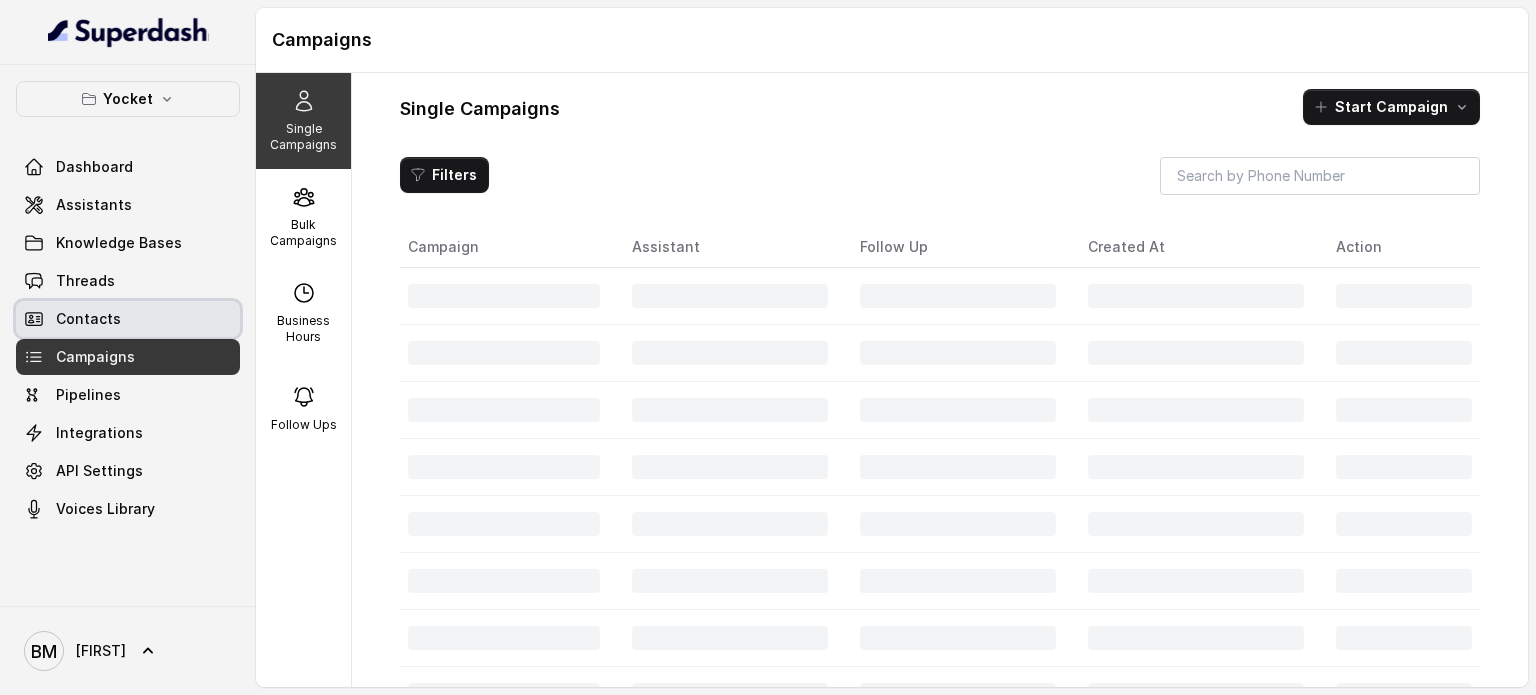 click on "Contacts" at bounding box center (88, 319) 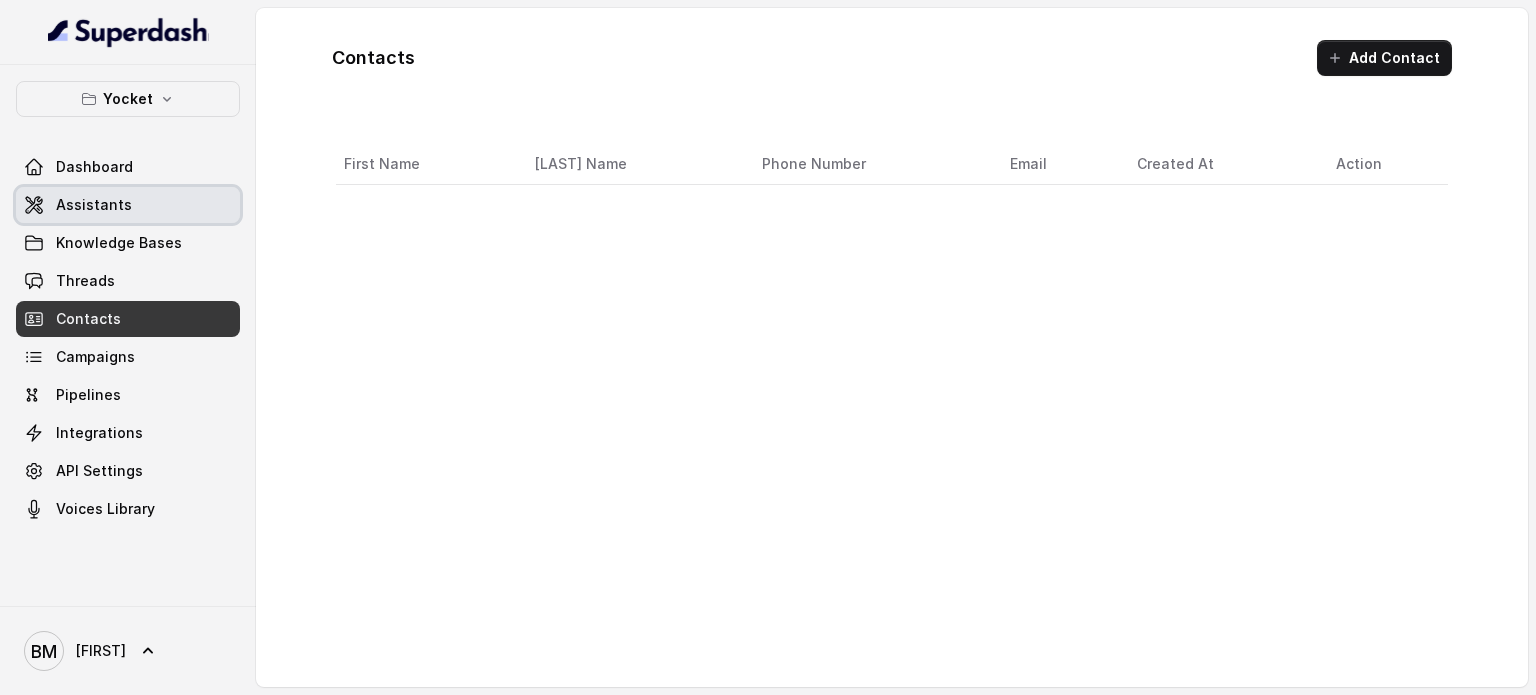 click on "Assistants" at bounding box center (94, 205) 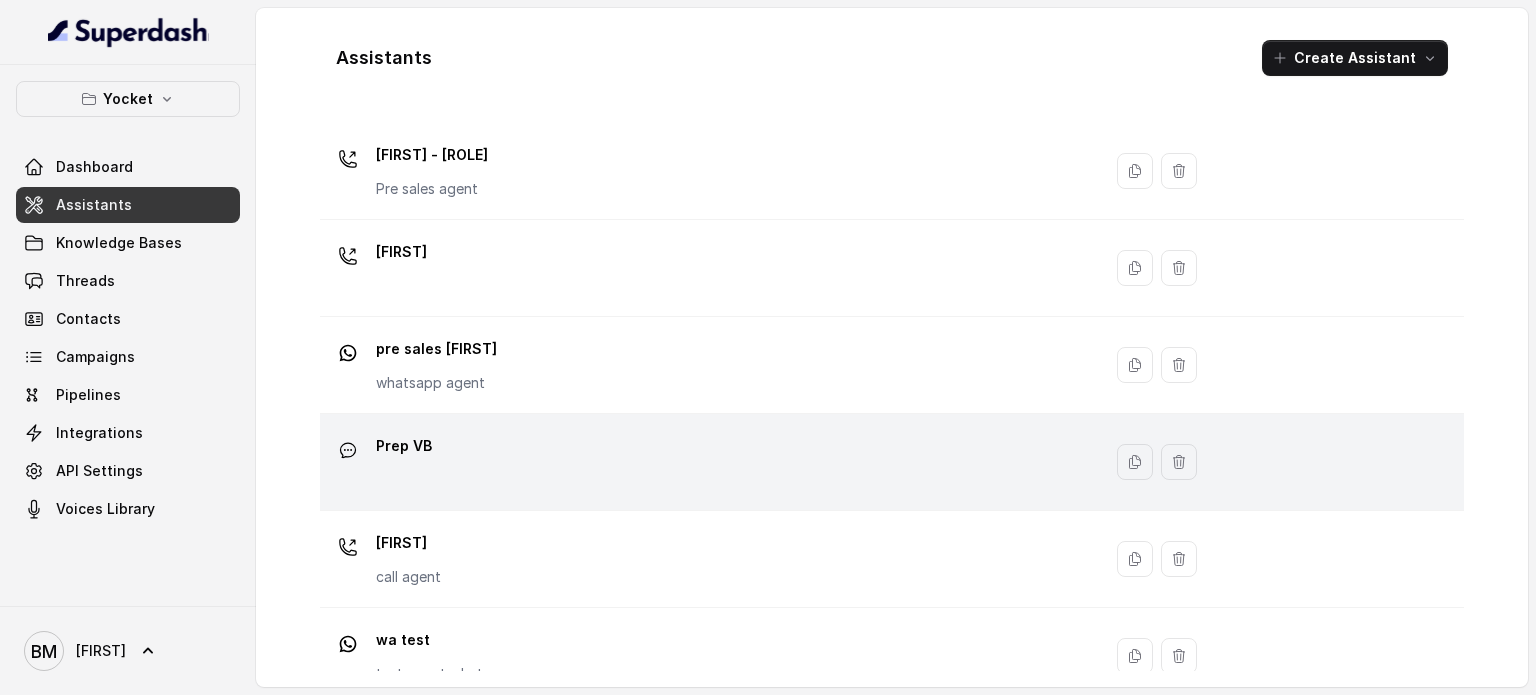 scroll, scrollTop: 364, scrollLeft: 0, axis: vertical 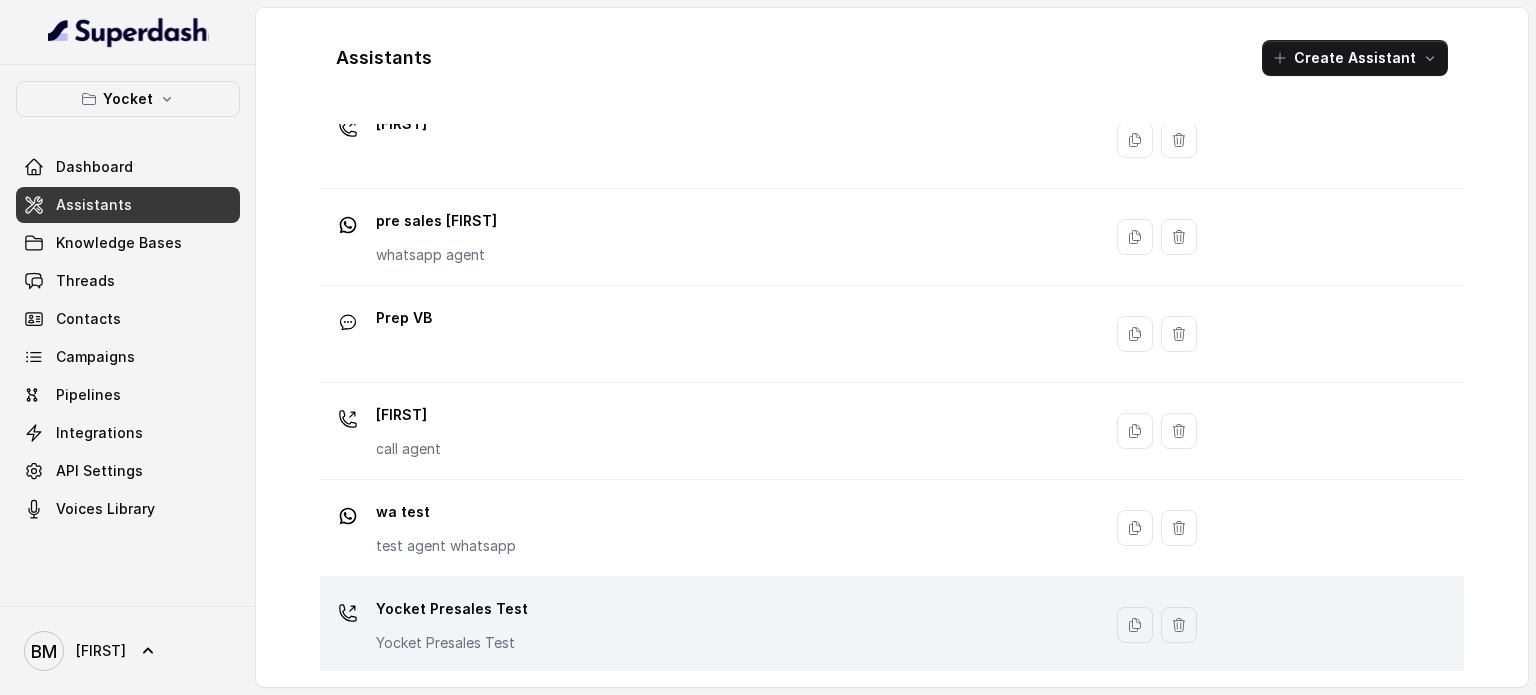 click on "Yocket Presales Test Yocket Presales Test" at bounding box center [706, 625] 